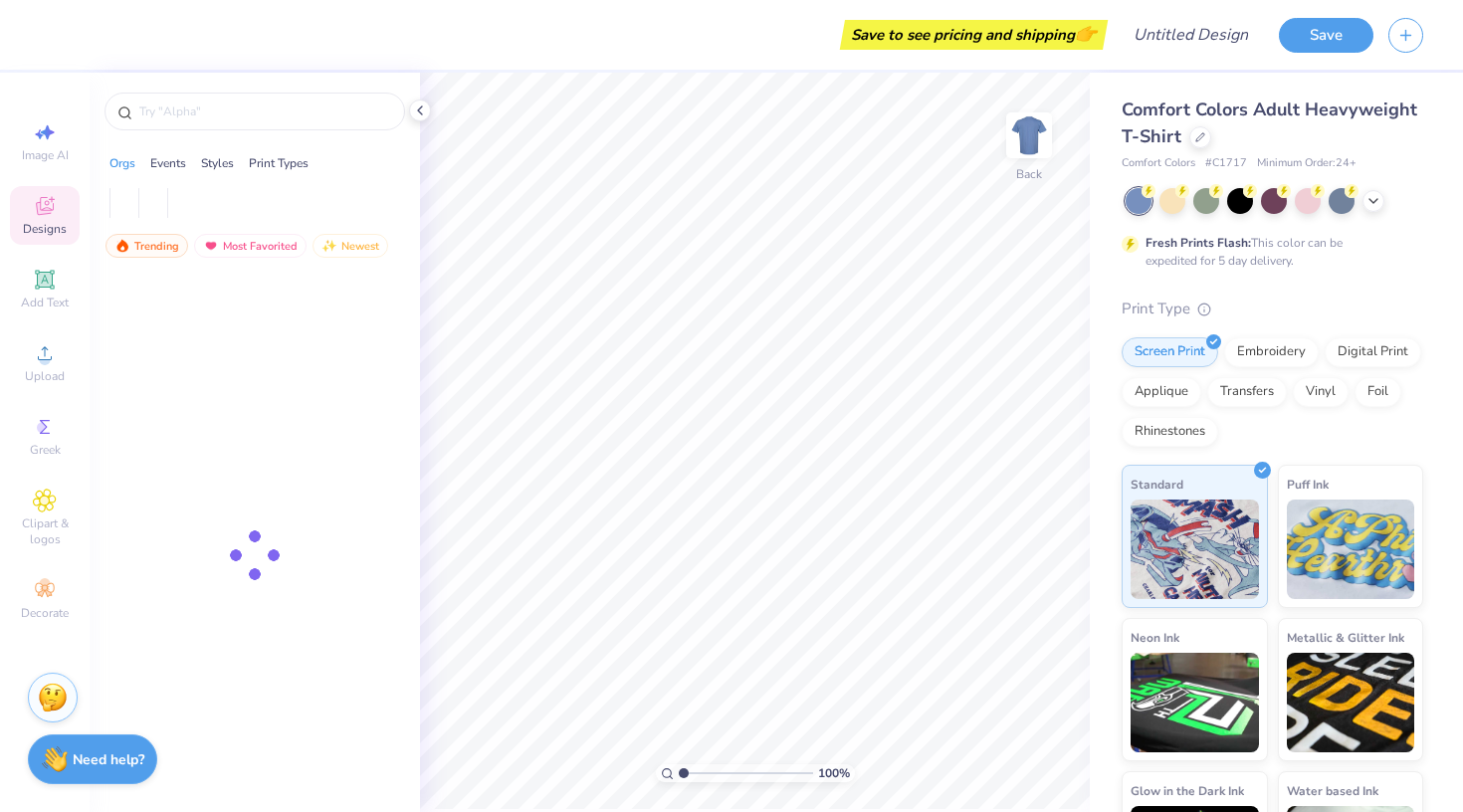 scroll, scrollTop: 0, scrollLeft: 0, axis: both 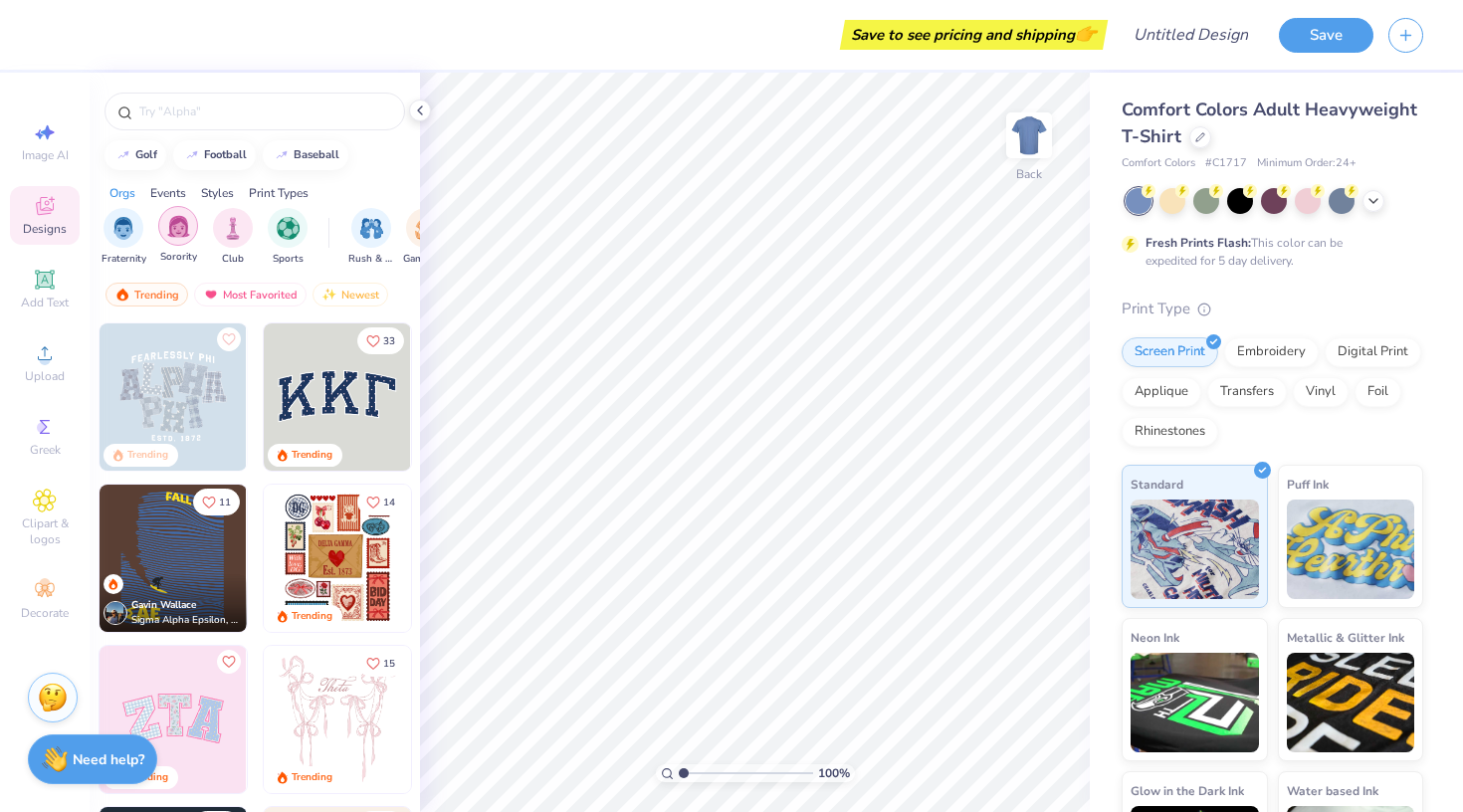 click at bounding box center (178, 226) 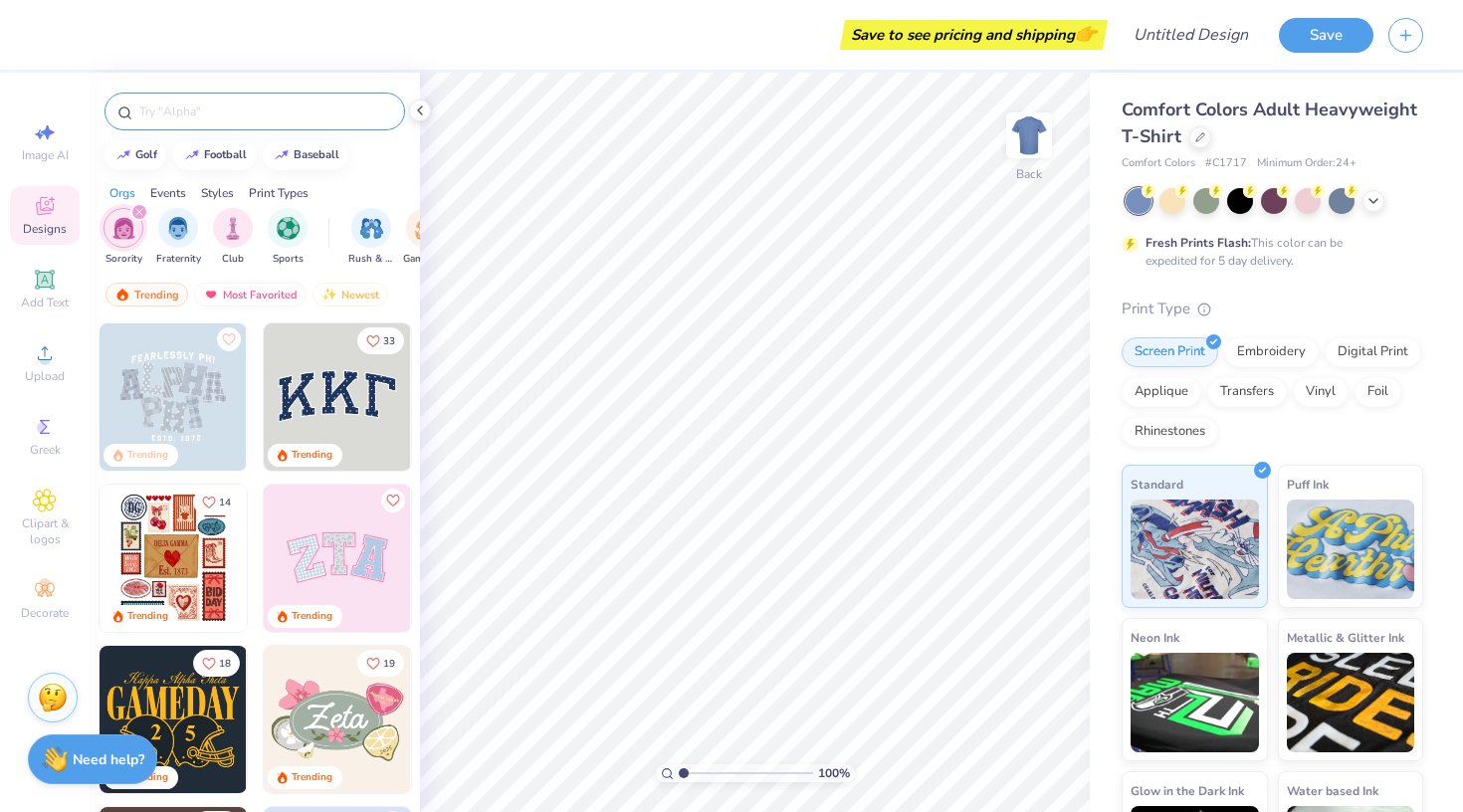 click at bounding box center [265, 111] 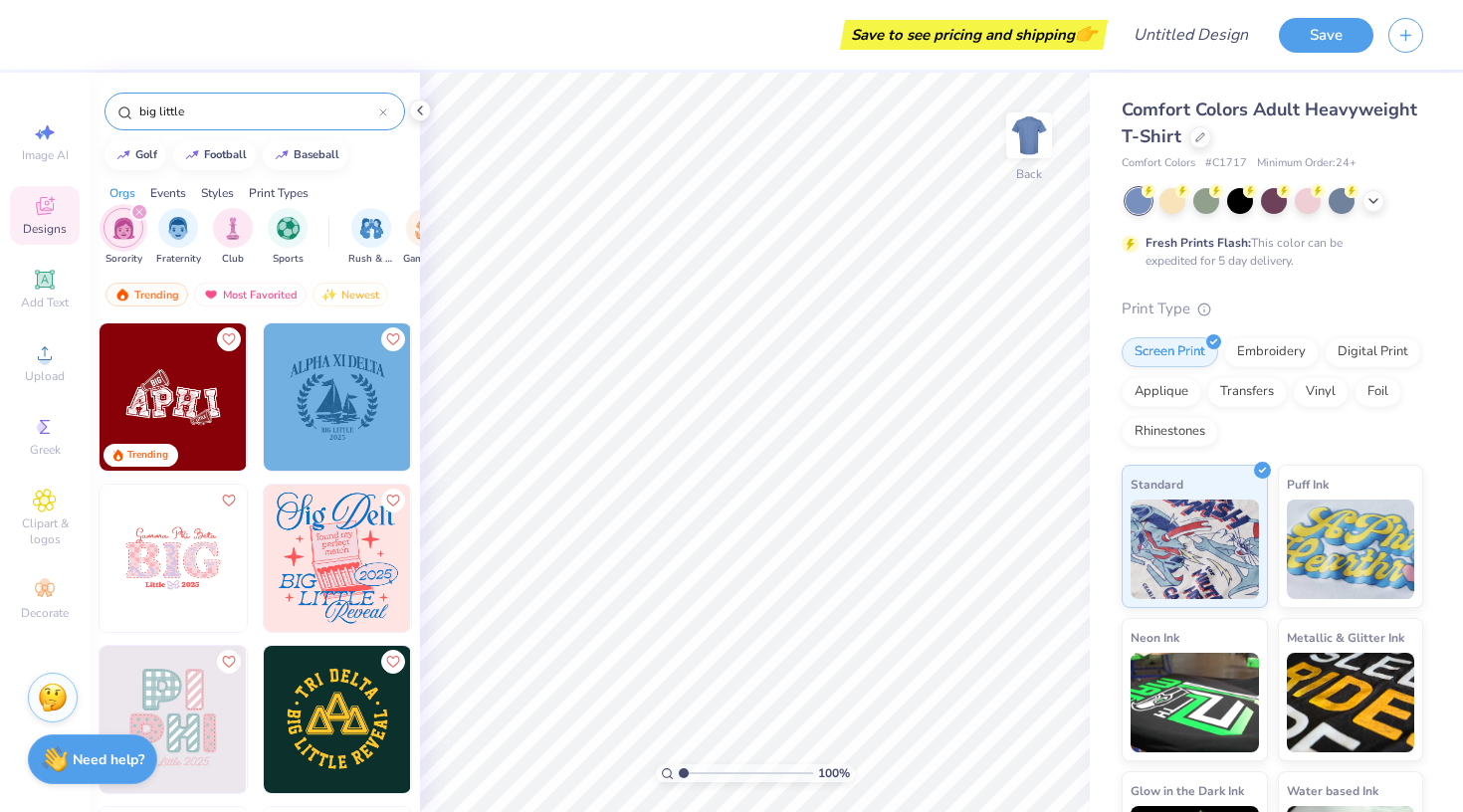 click on "Comfort Colors Adult Heavyweight T-Shirt" at bounding box center (1272, 123) 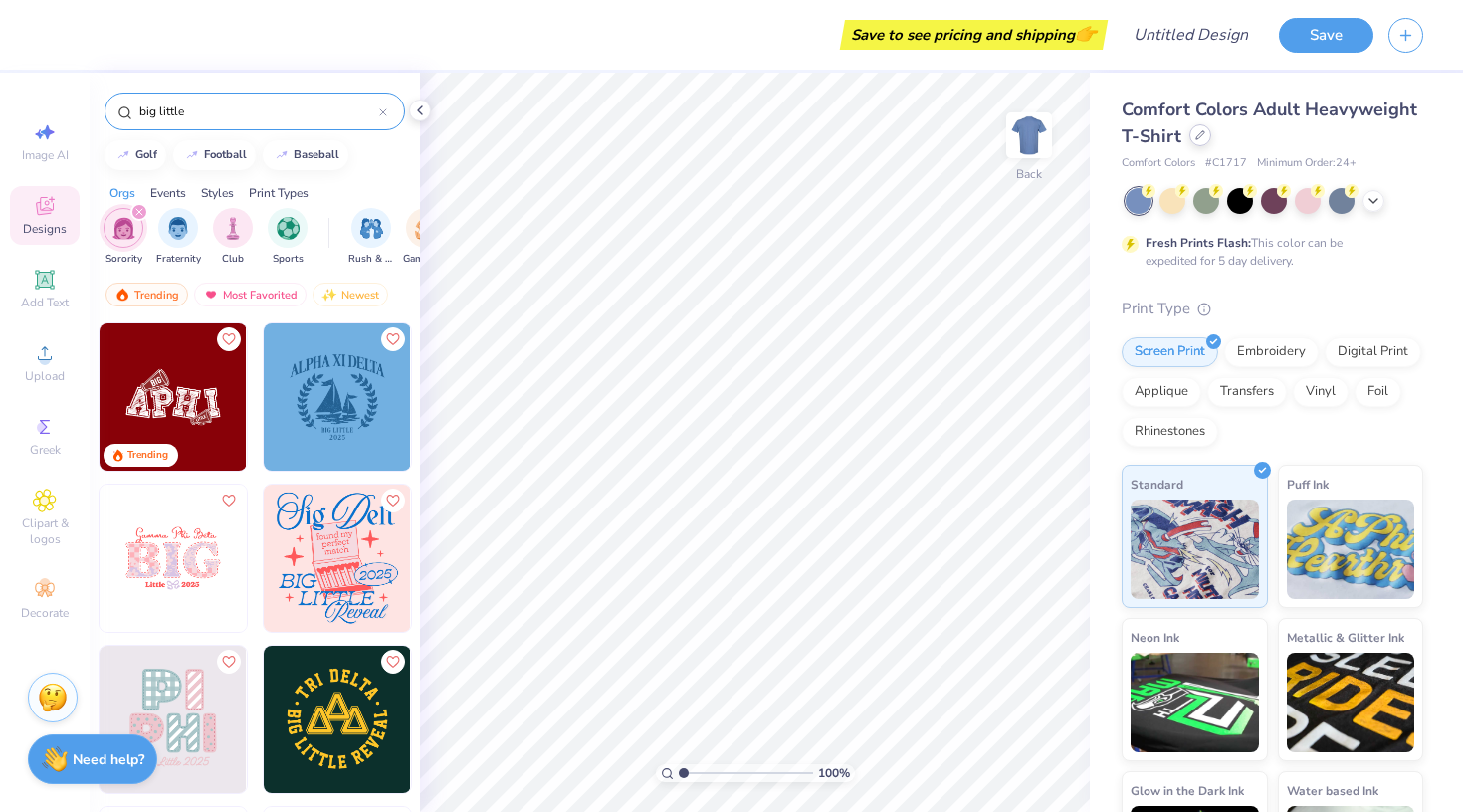click at bounding box center (1200, 135) 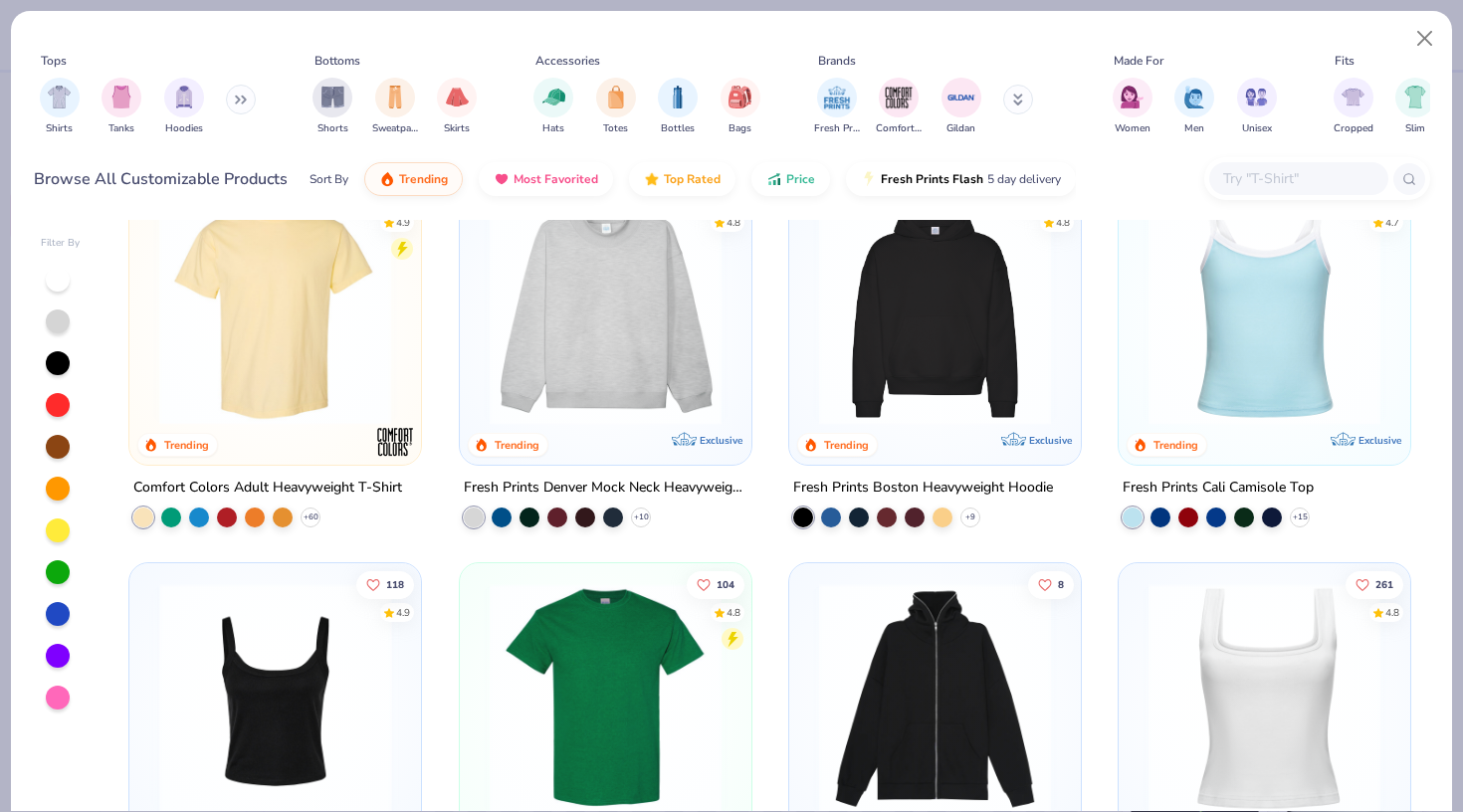 scroll, scrollTop: 321, scrollLeft: 0, axis: vertical 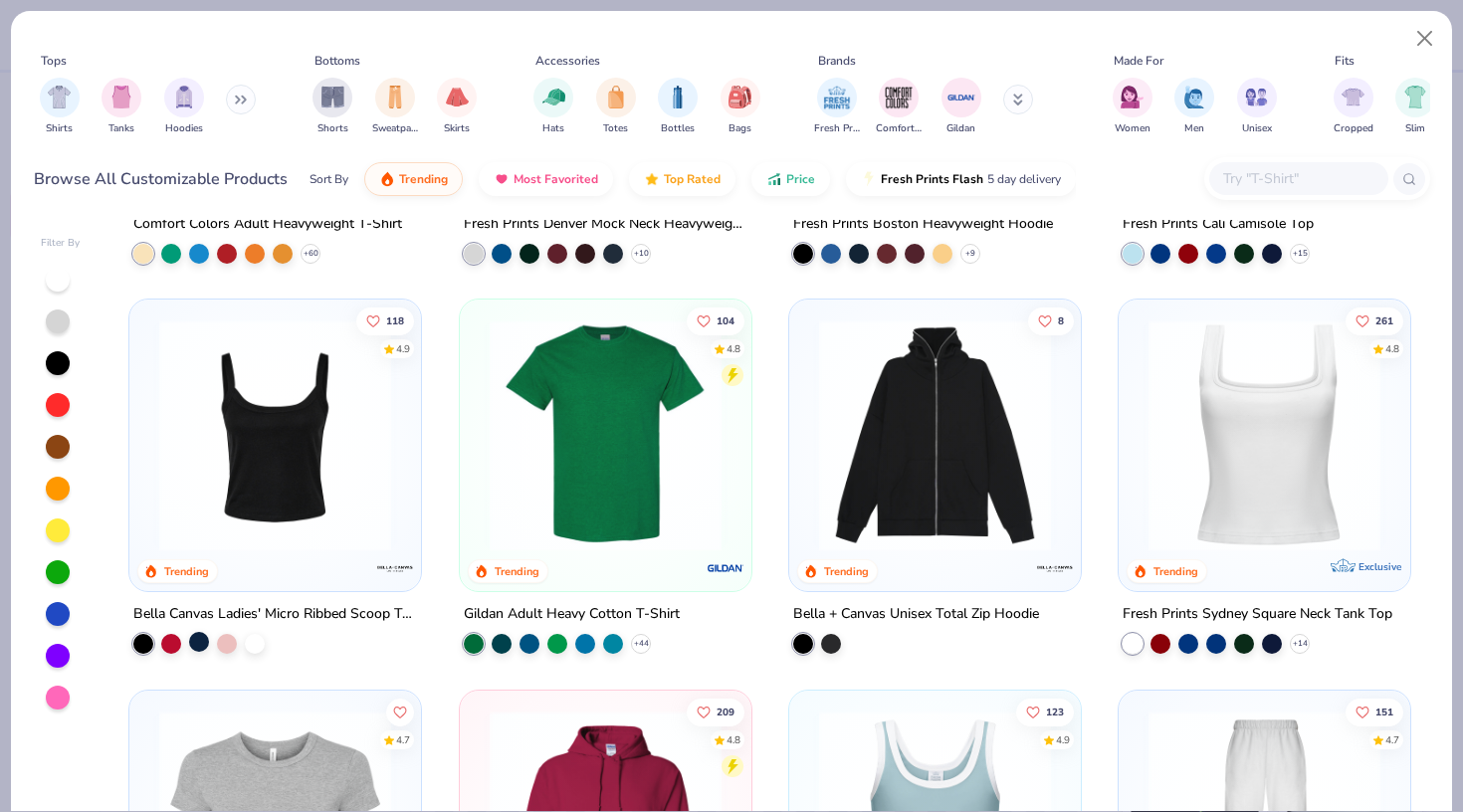 click at bounding box center [199, 642] 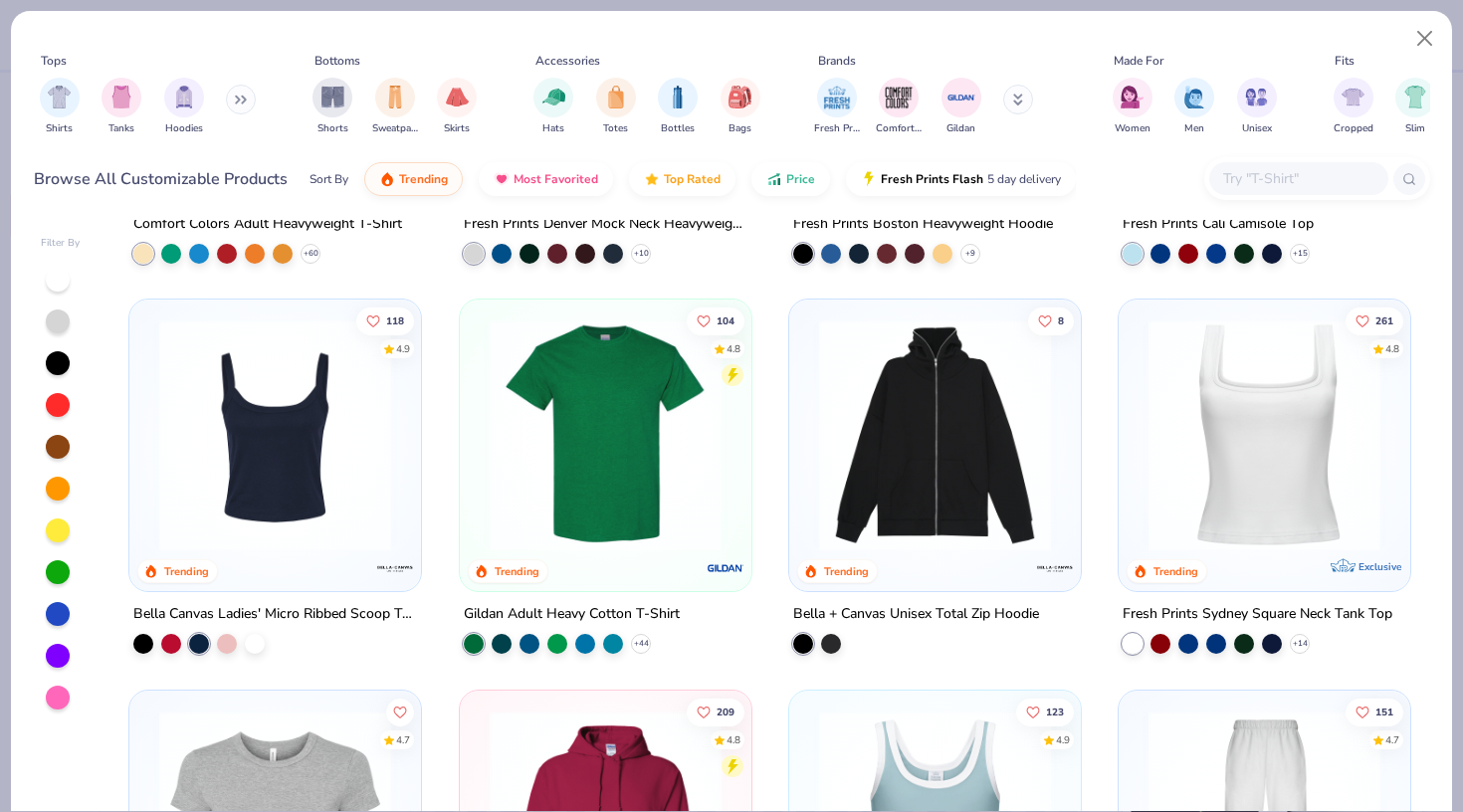 click at bounding box center (275, 435) 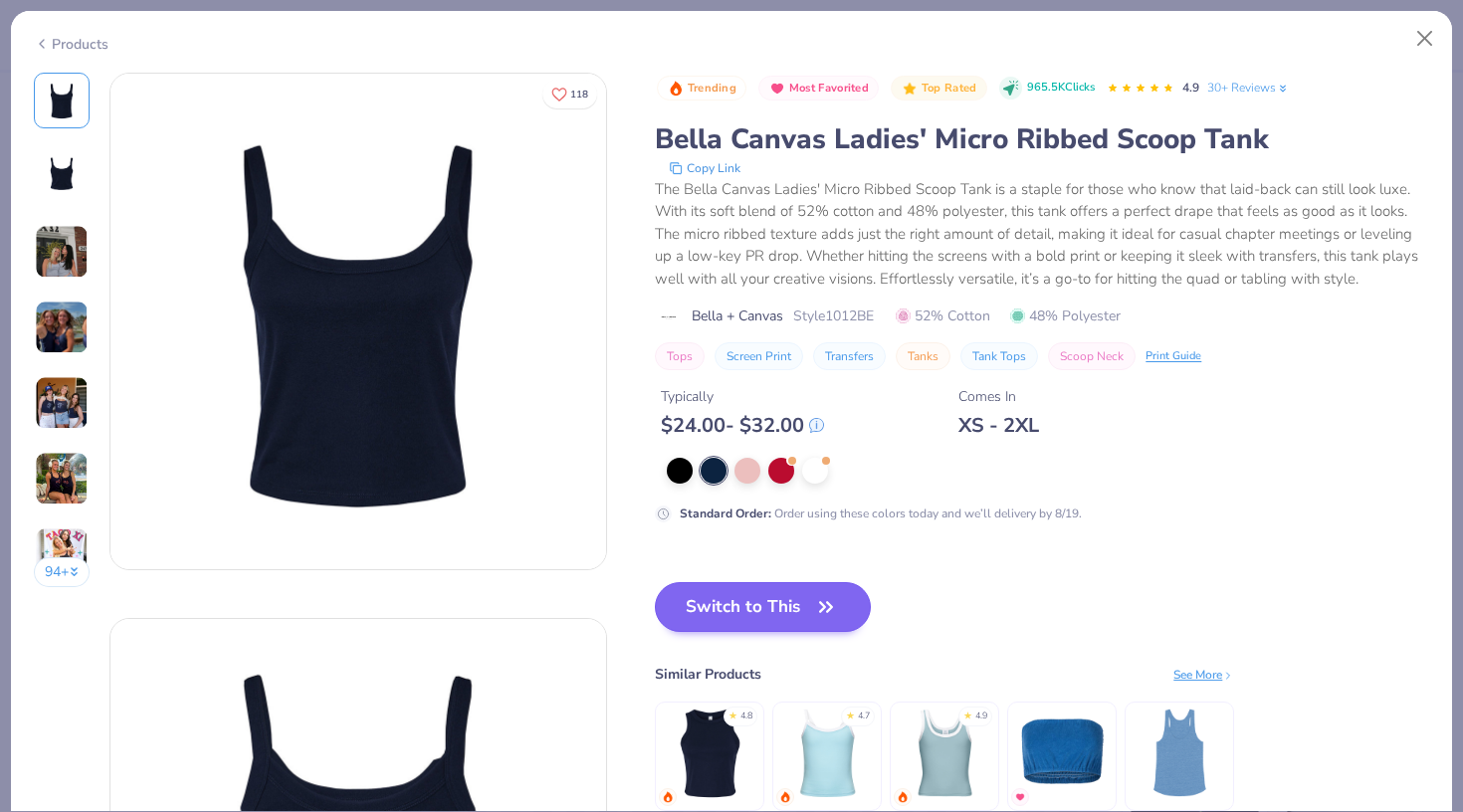click on "Switch to This" at bounding box center [762, 607] 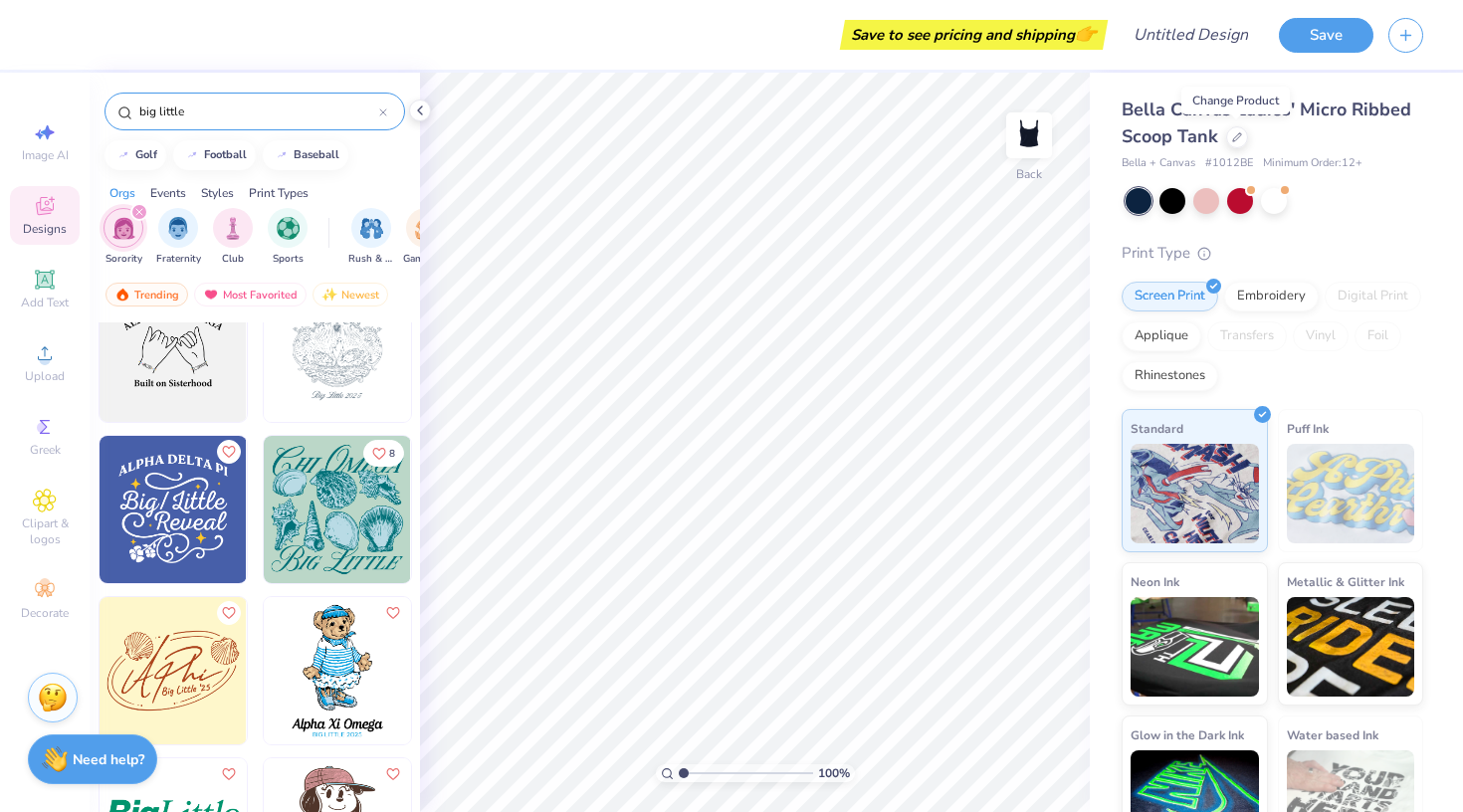 scroll, scrollTop: 2179, scrollLeft: 0, axis: vertical 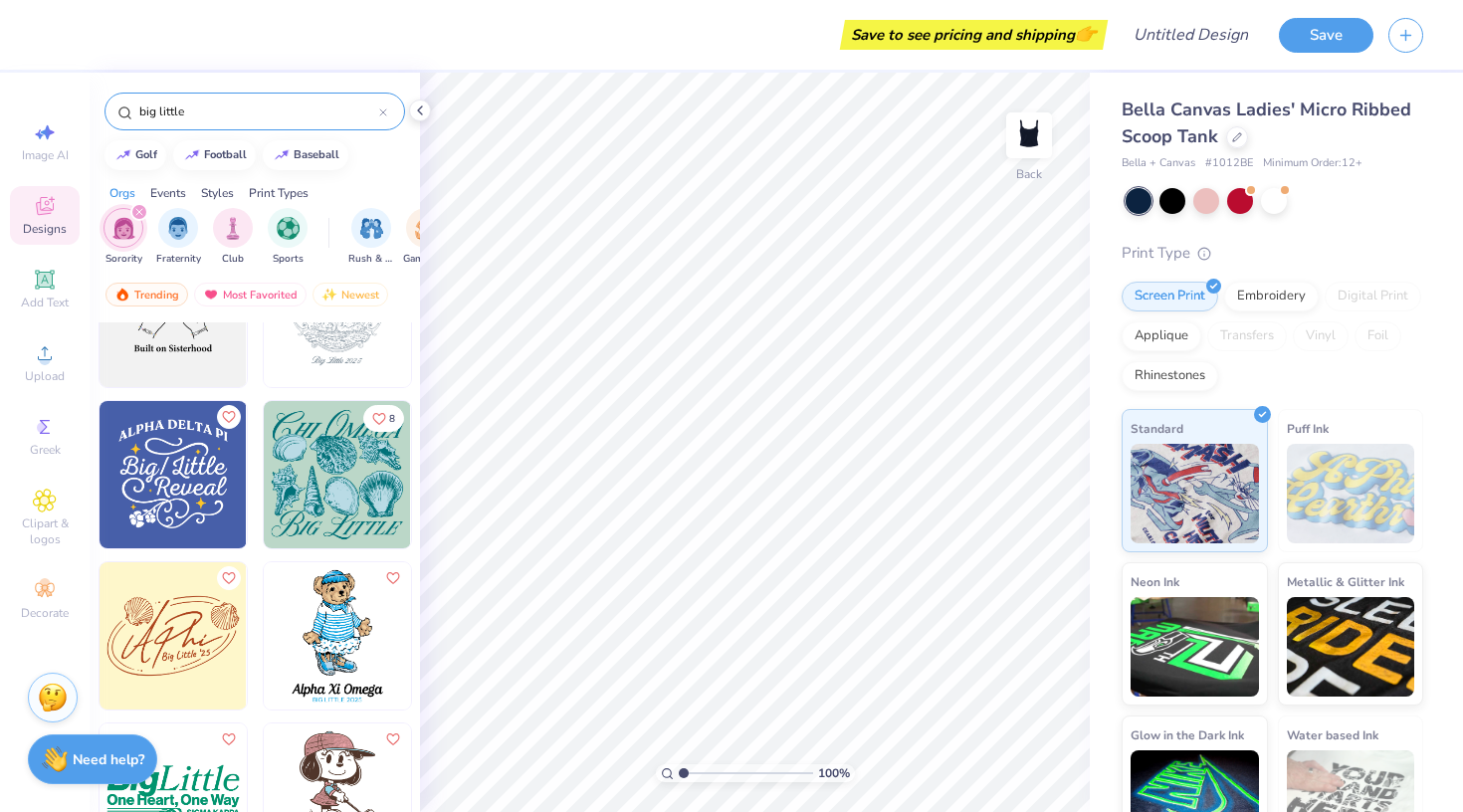 click on "big little" at bounding box center (255, 111) 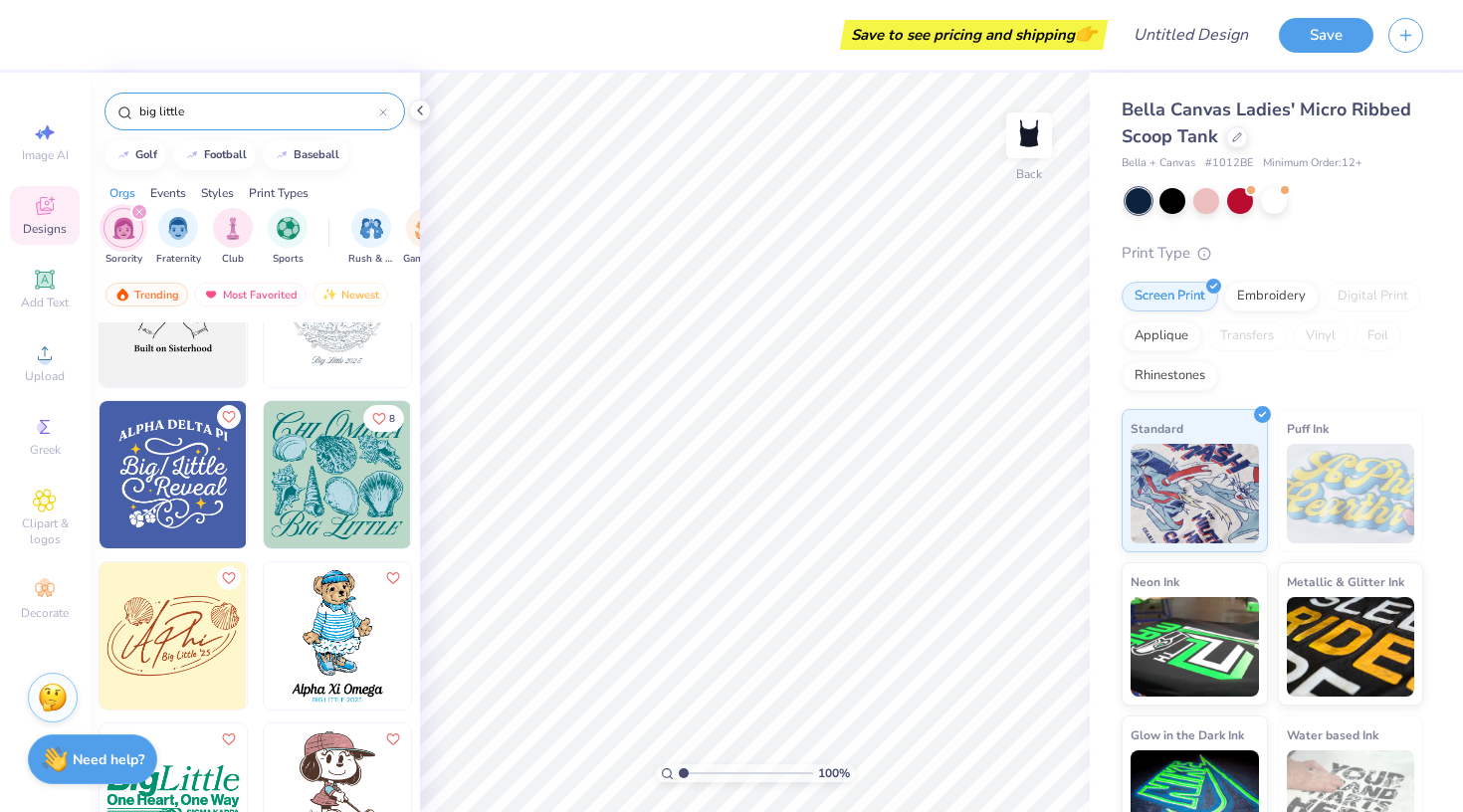 click on "big little" at bounding box center (258, 111) 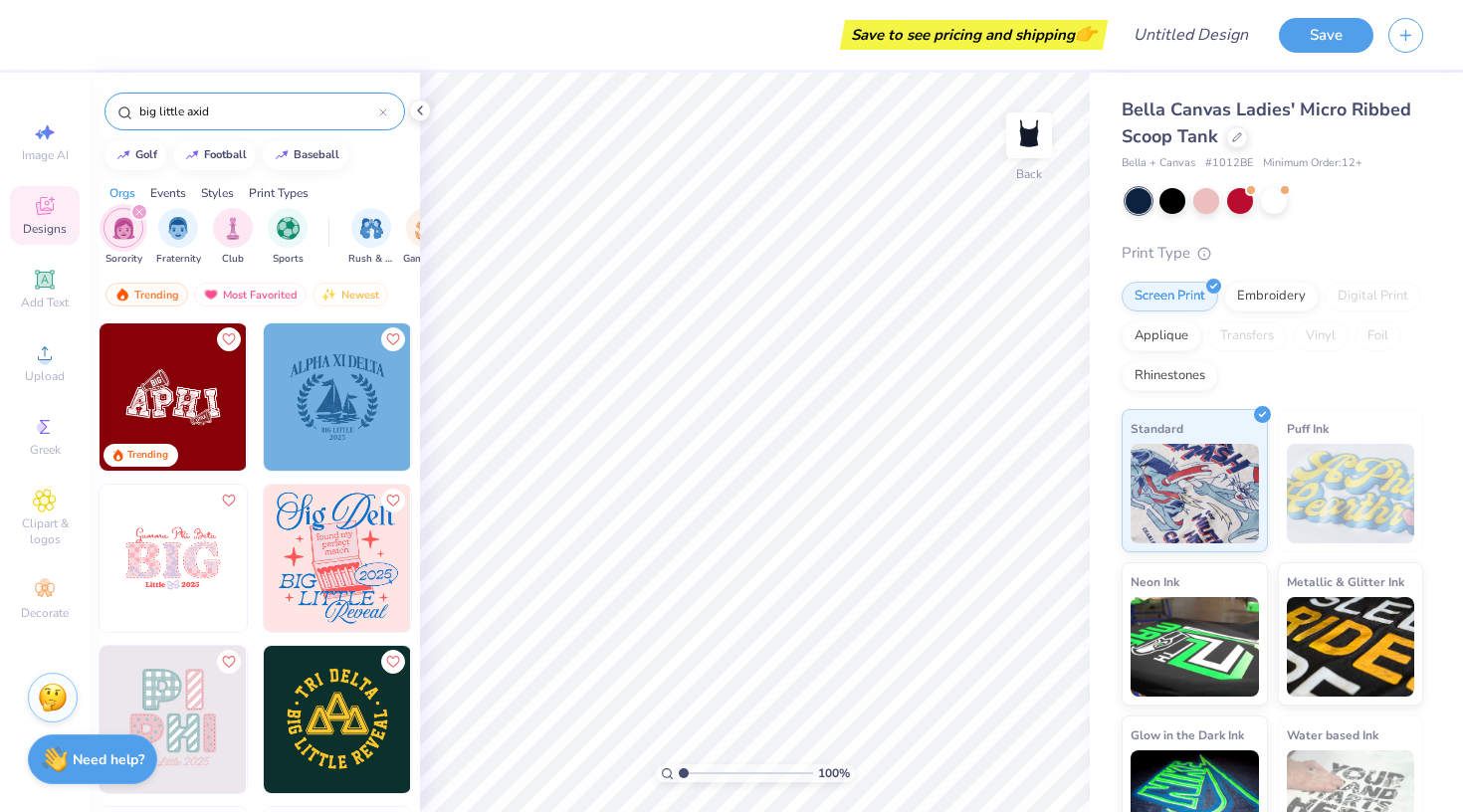 type on "big little axid" 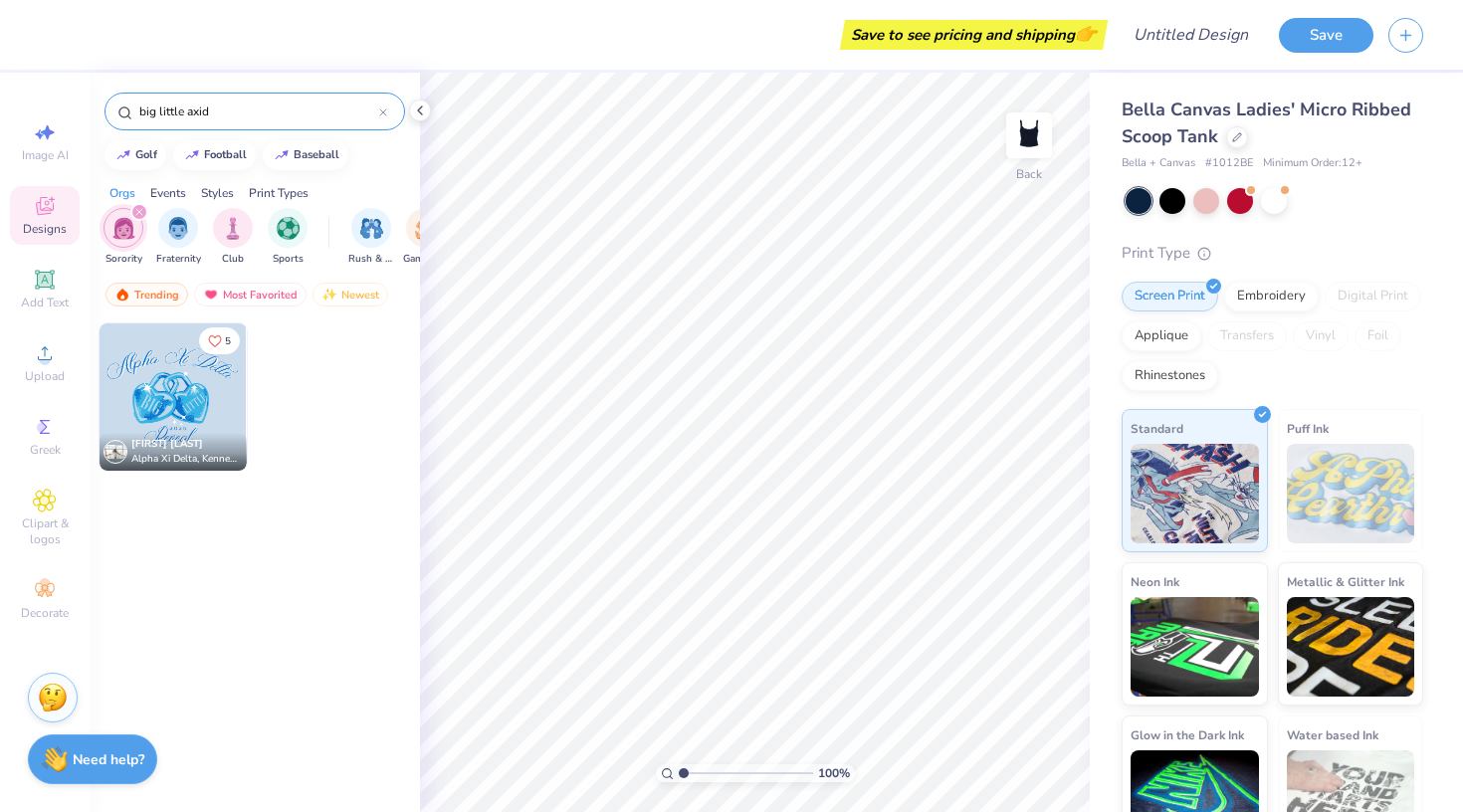 click at bounding box center (123, 228) 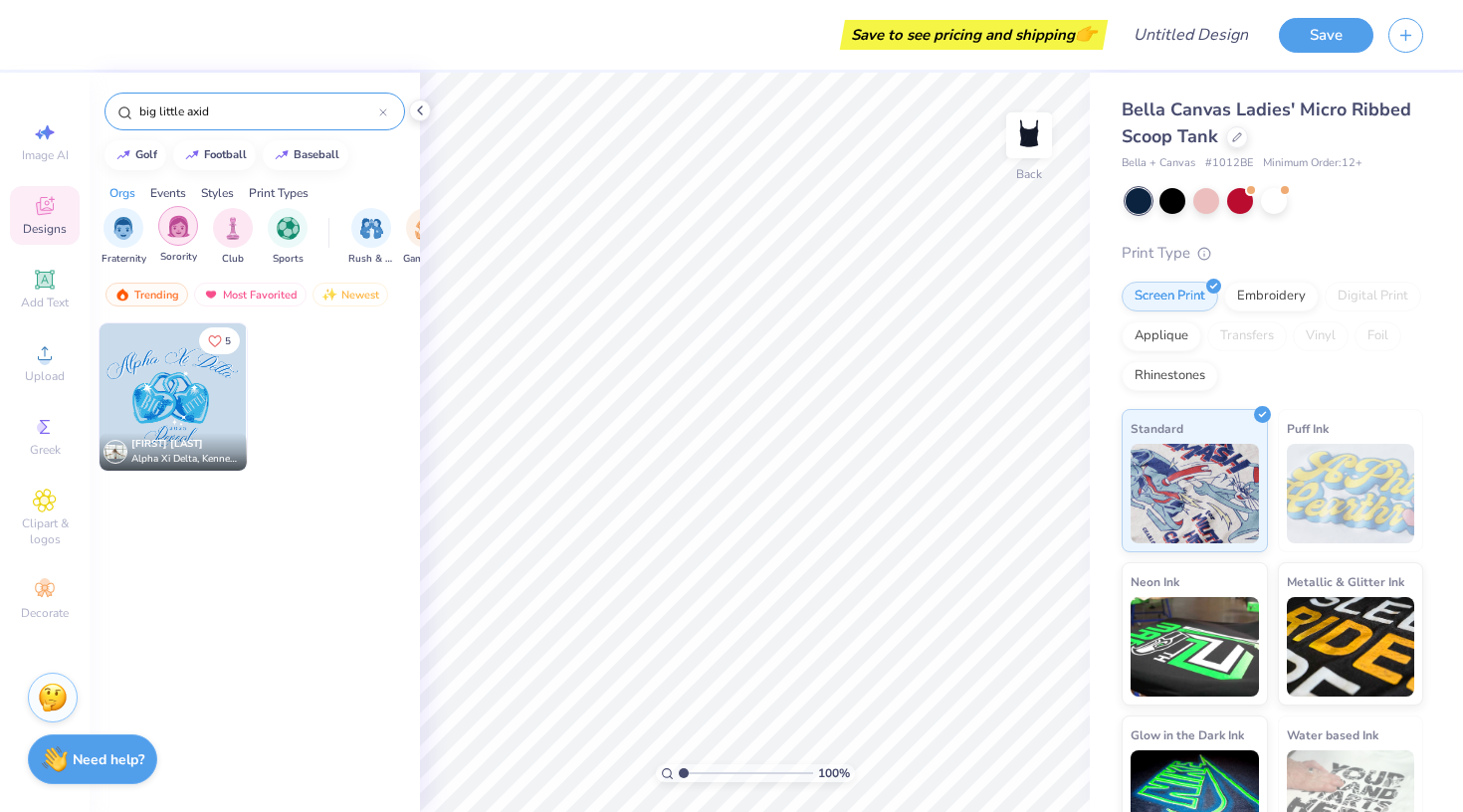 click at bounding box center [178, 226] 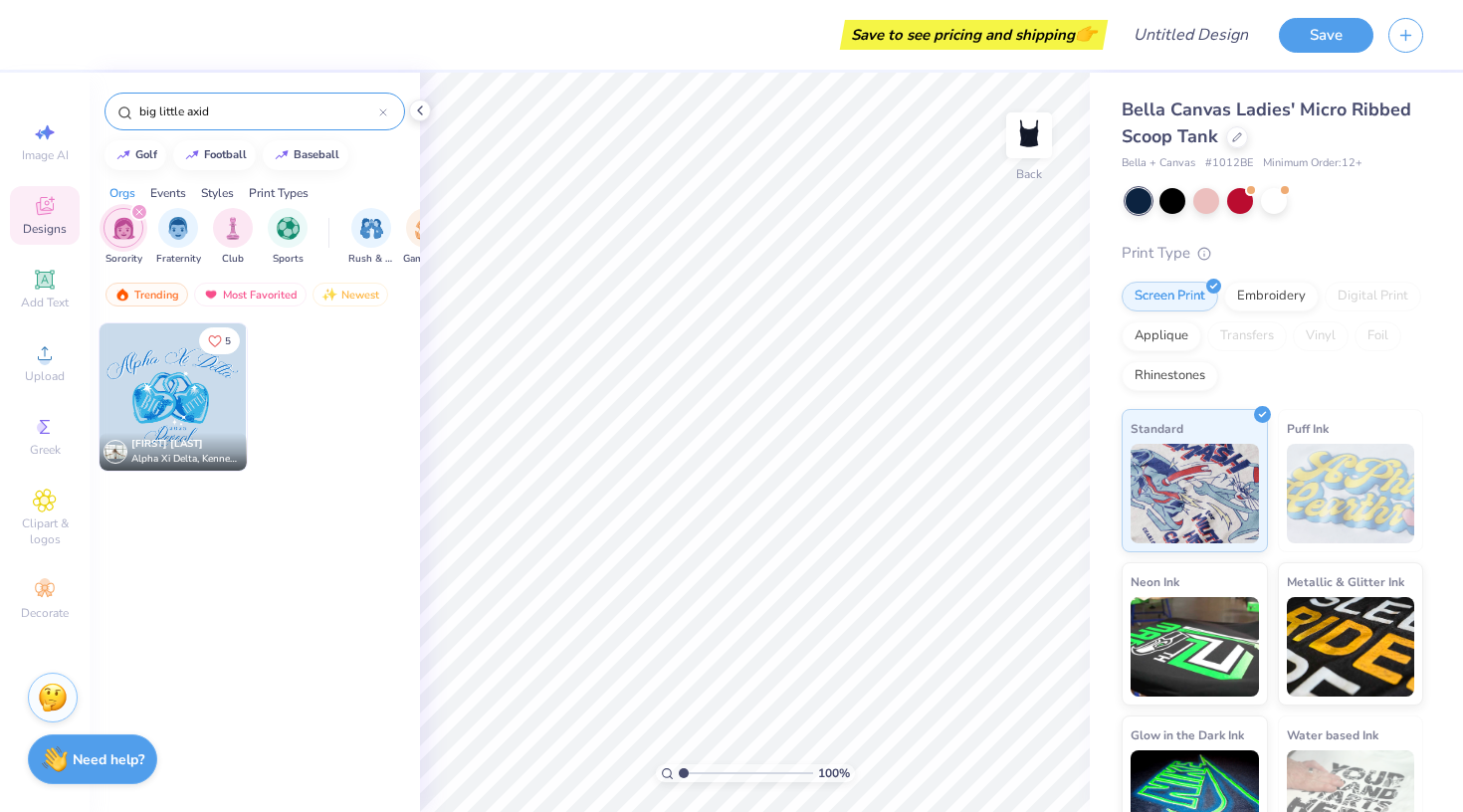 click on "big little axid" at bounding box center (255, 111) 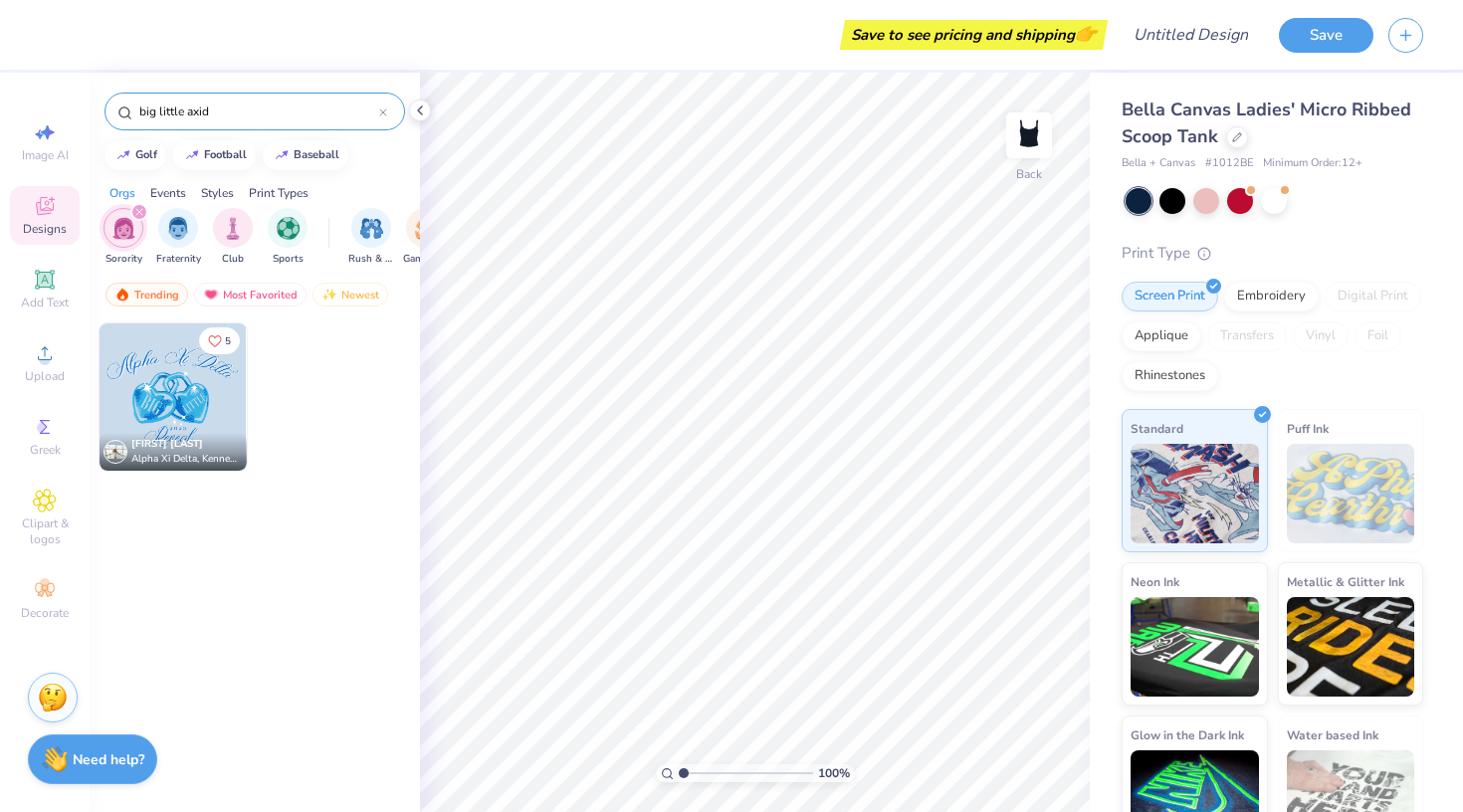 click on "big little axid" at bounding box center [255, 111] 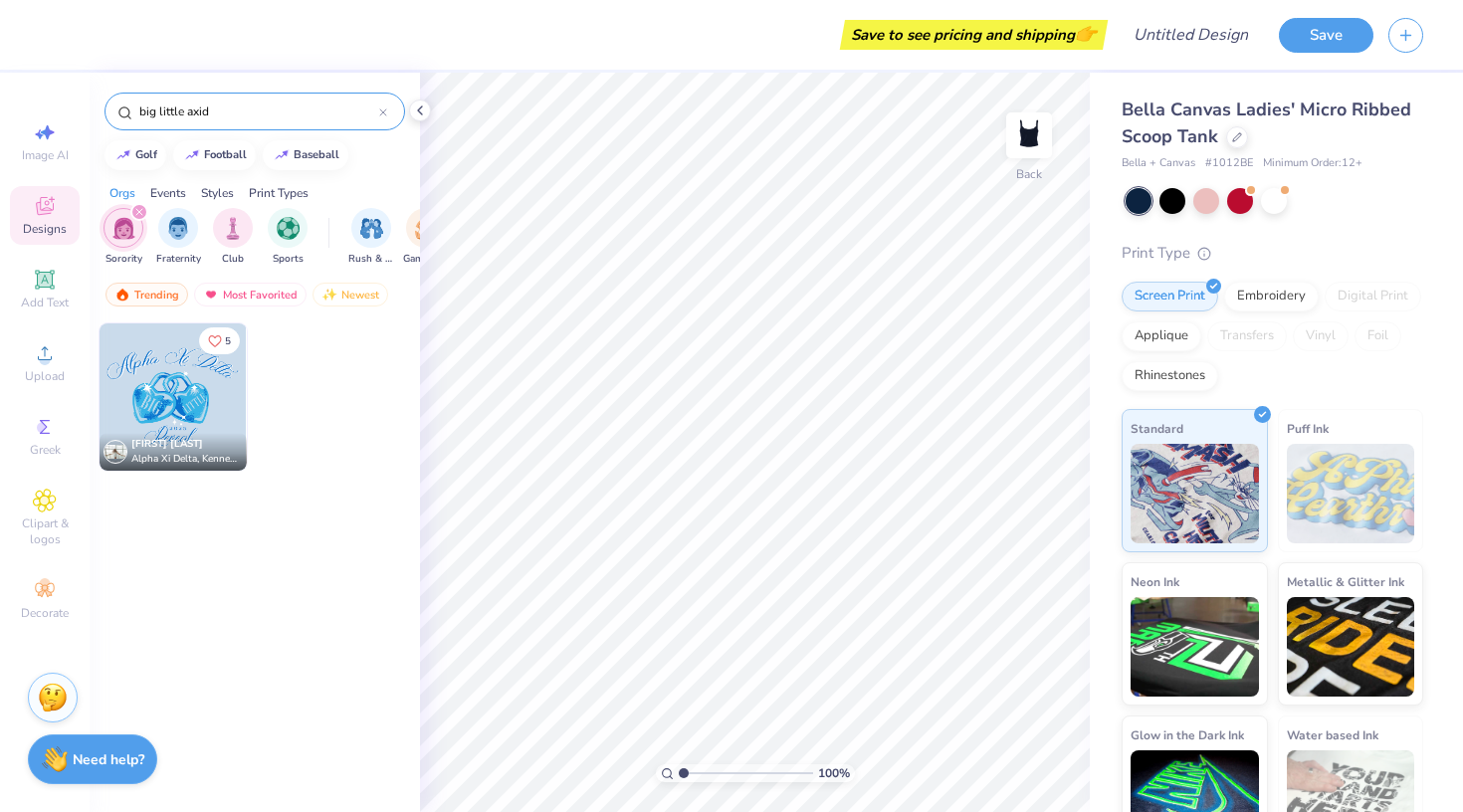 click 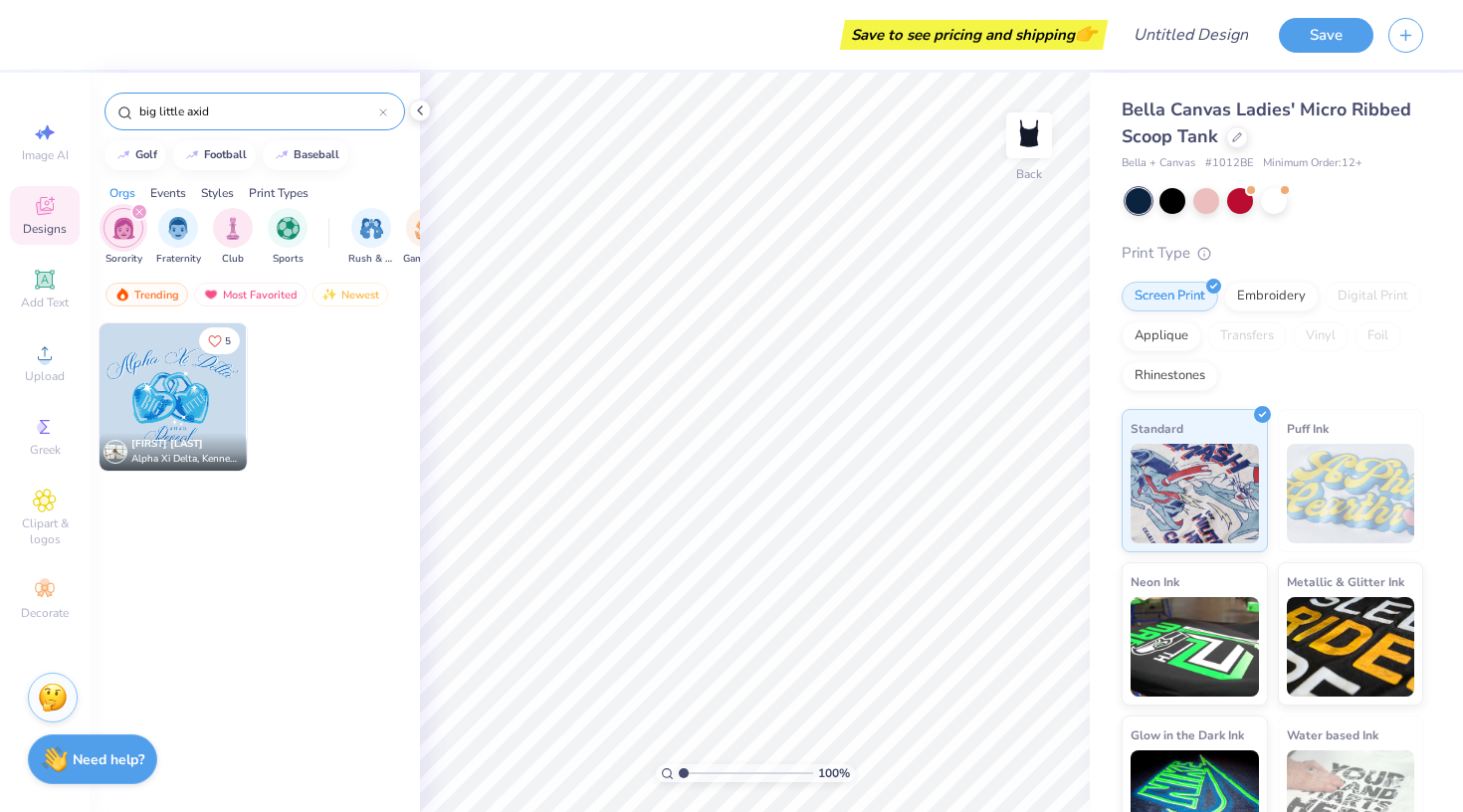 type 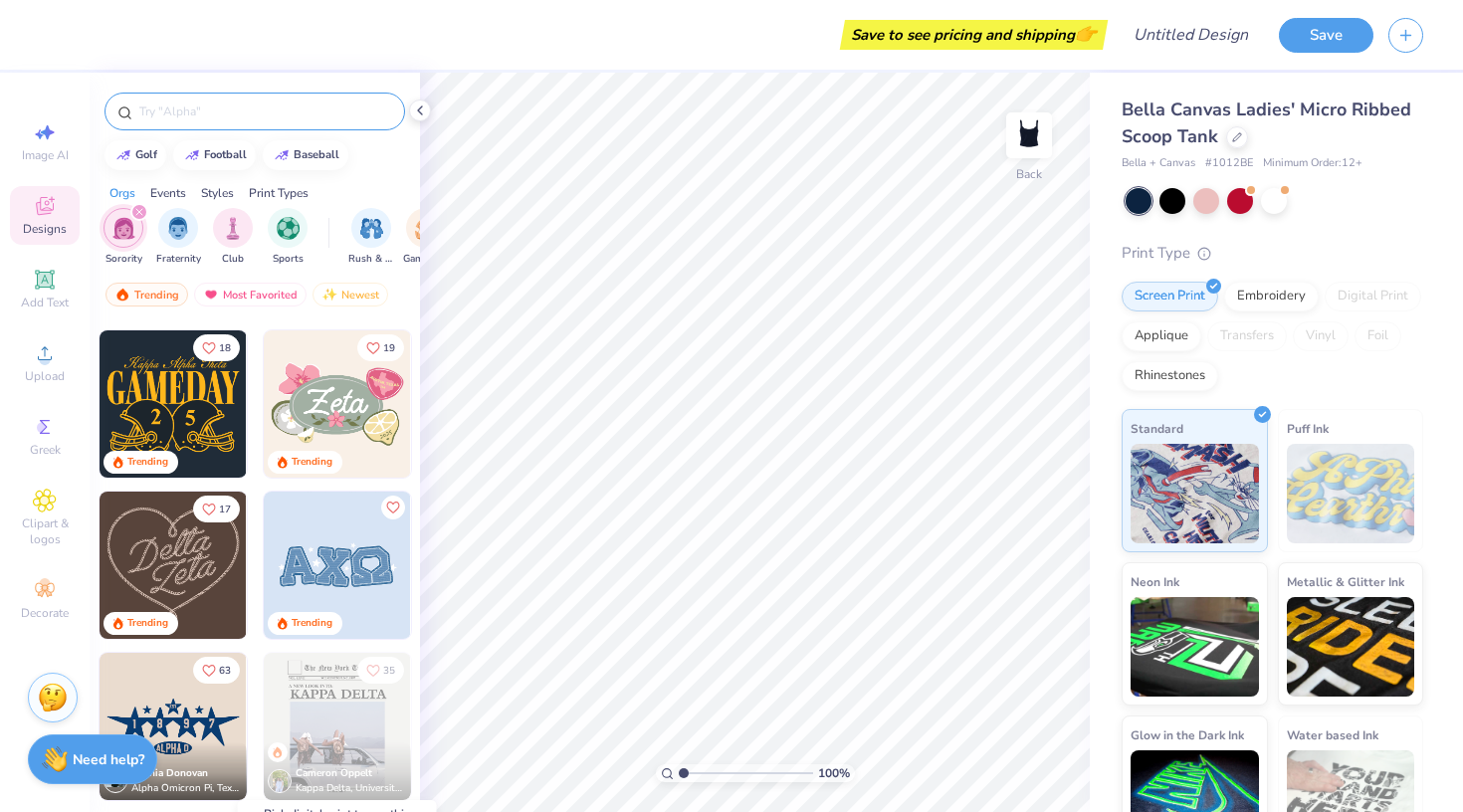 scroll, scrollTop: 109, scrollLeft: 0, axis: vertical 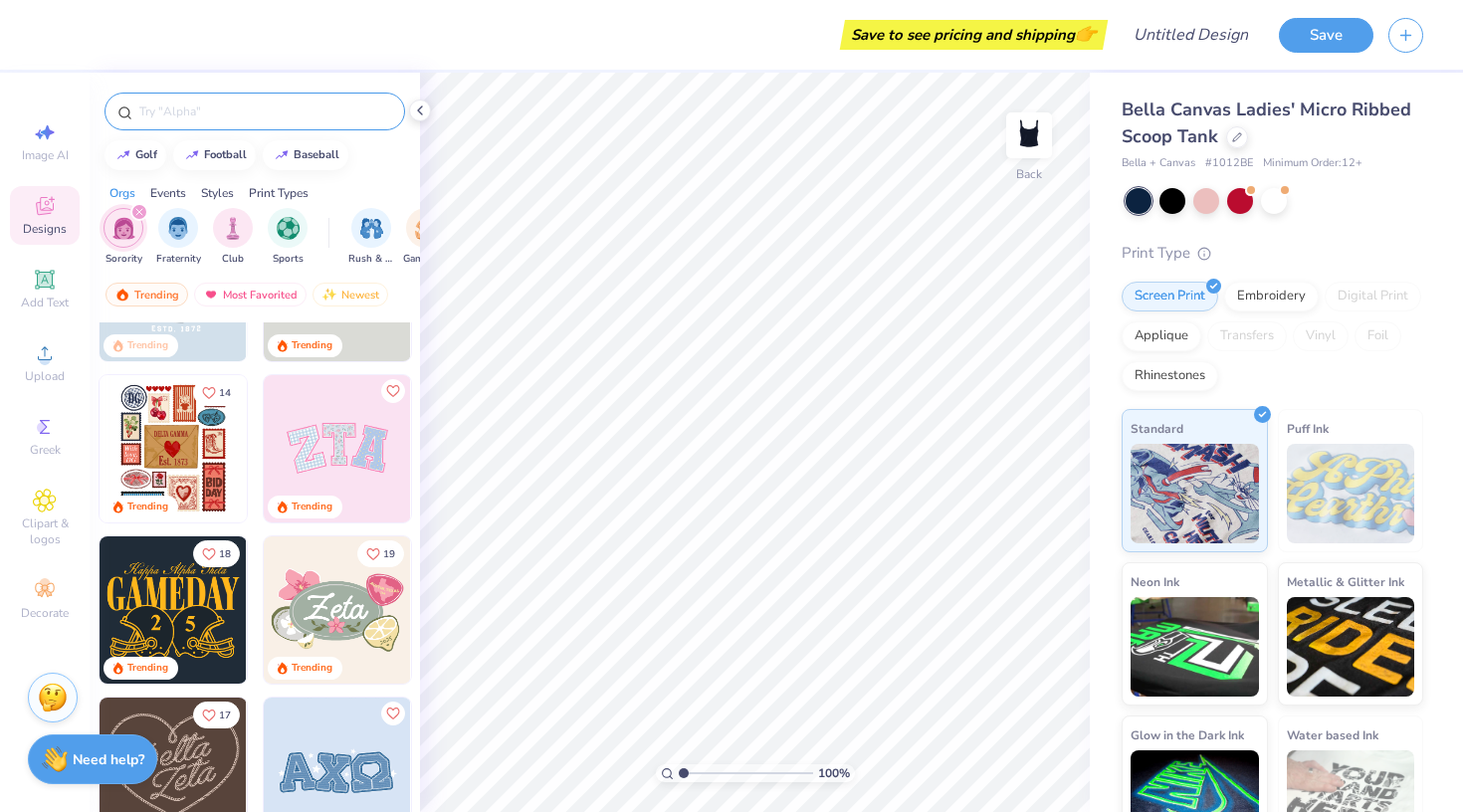 click on "Trending" at bounding box center [337, 508] 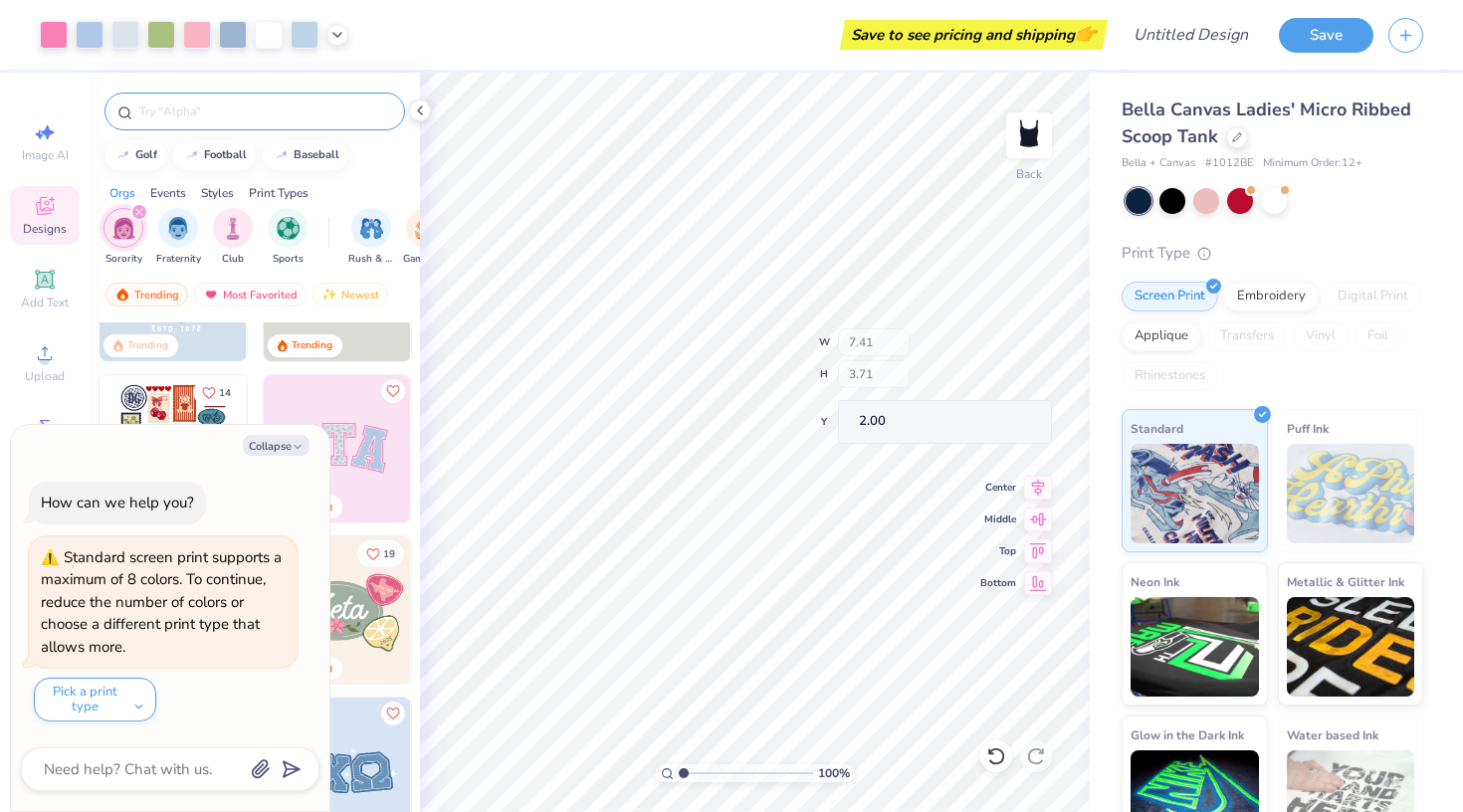 type on "x" 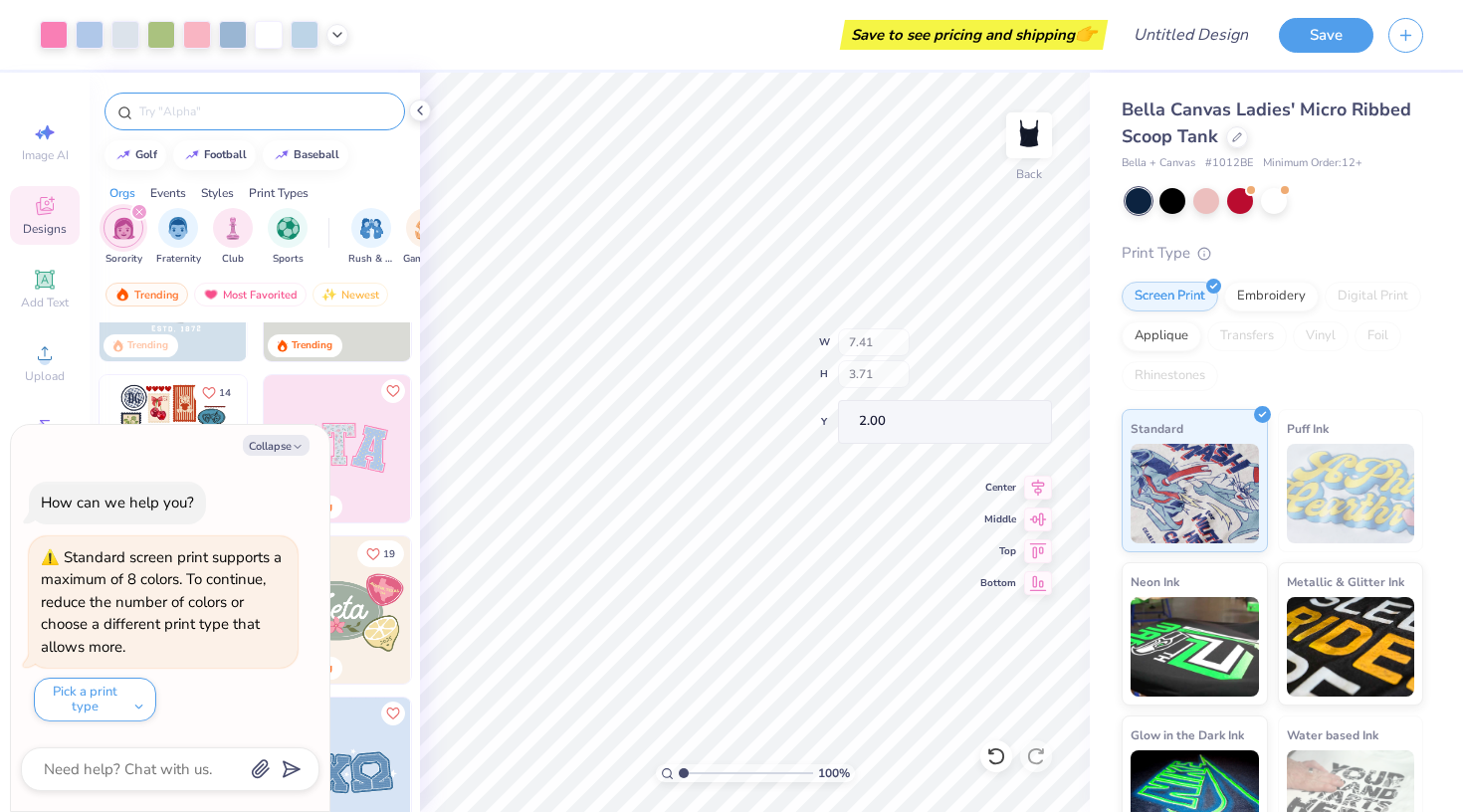 type on "2.69" 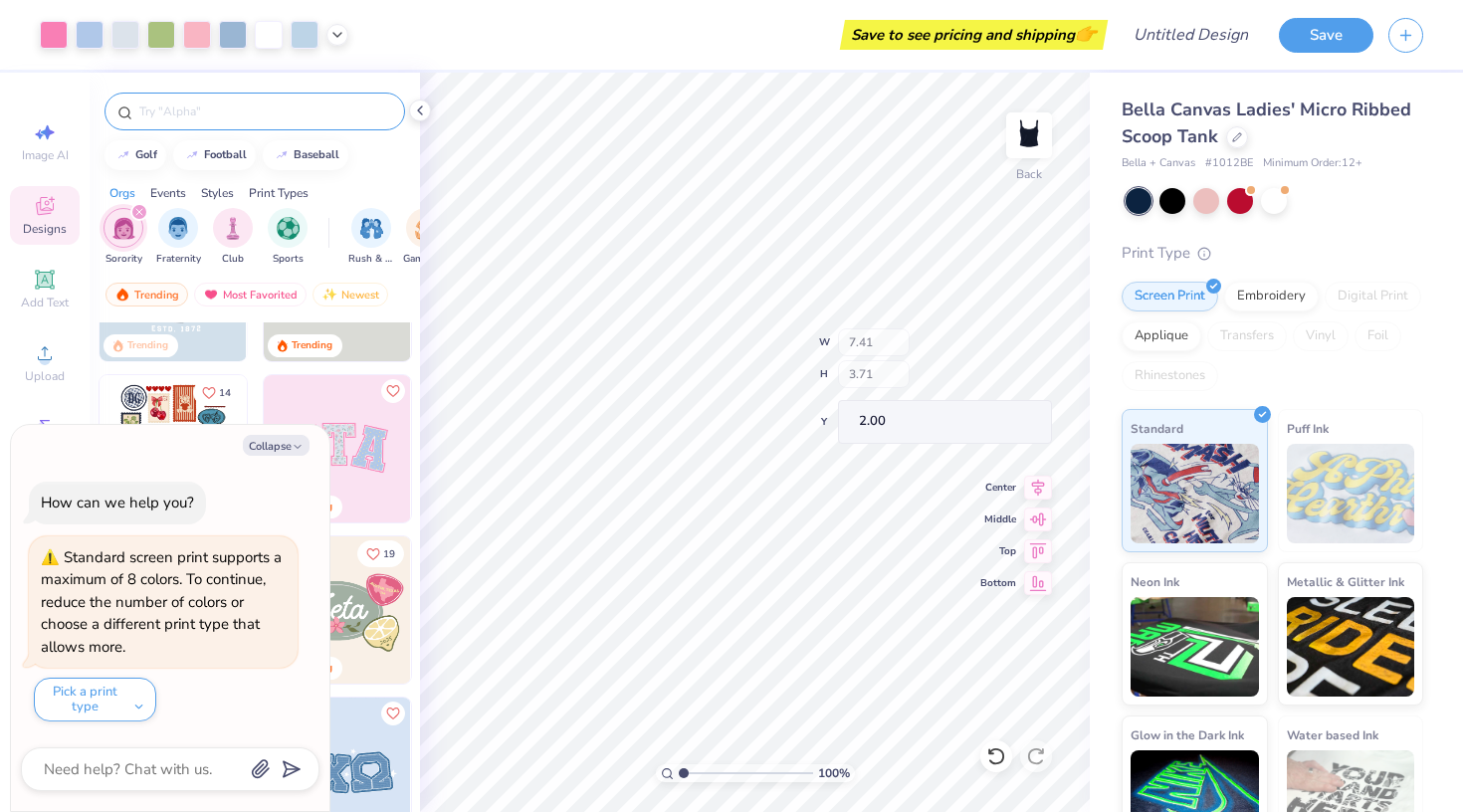 type on "3.35" 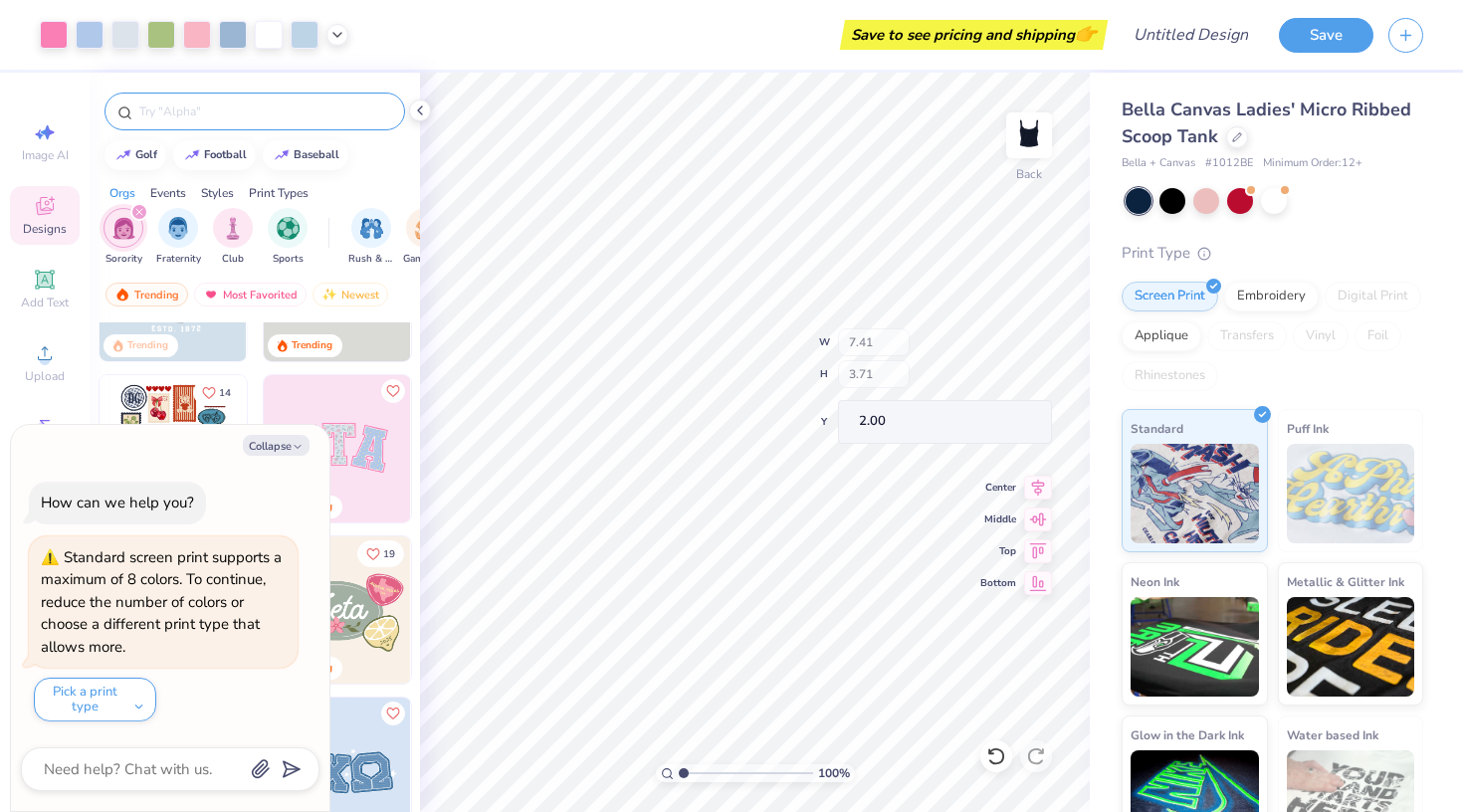type on "2.24" 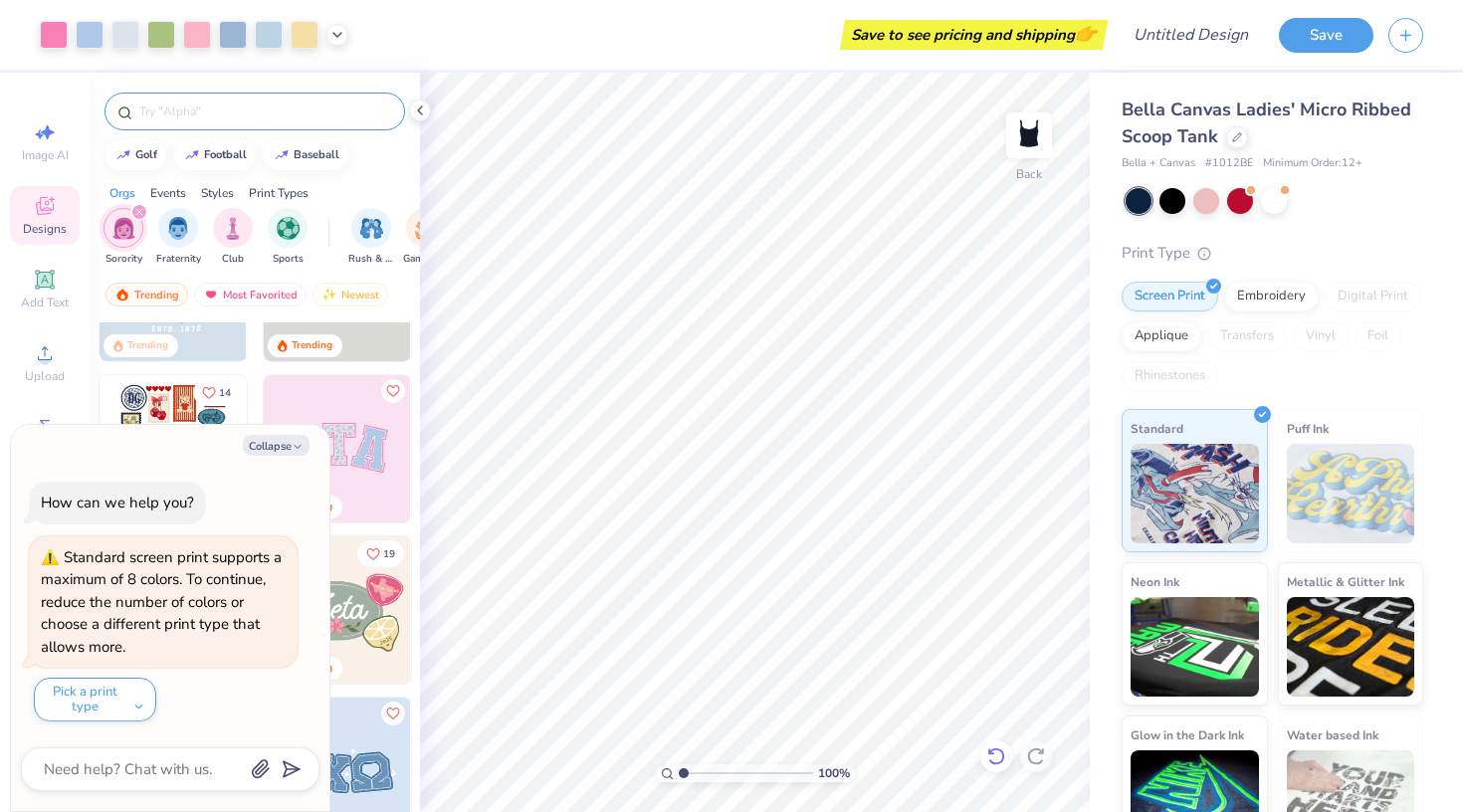 click 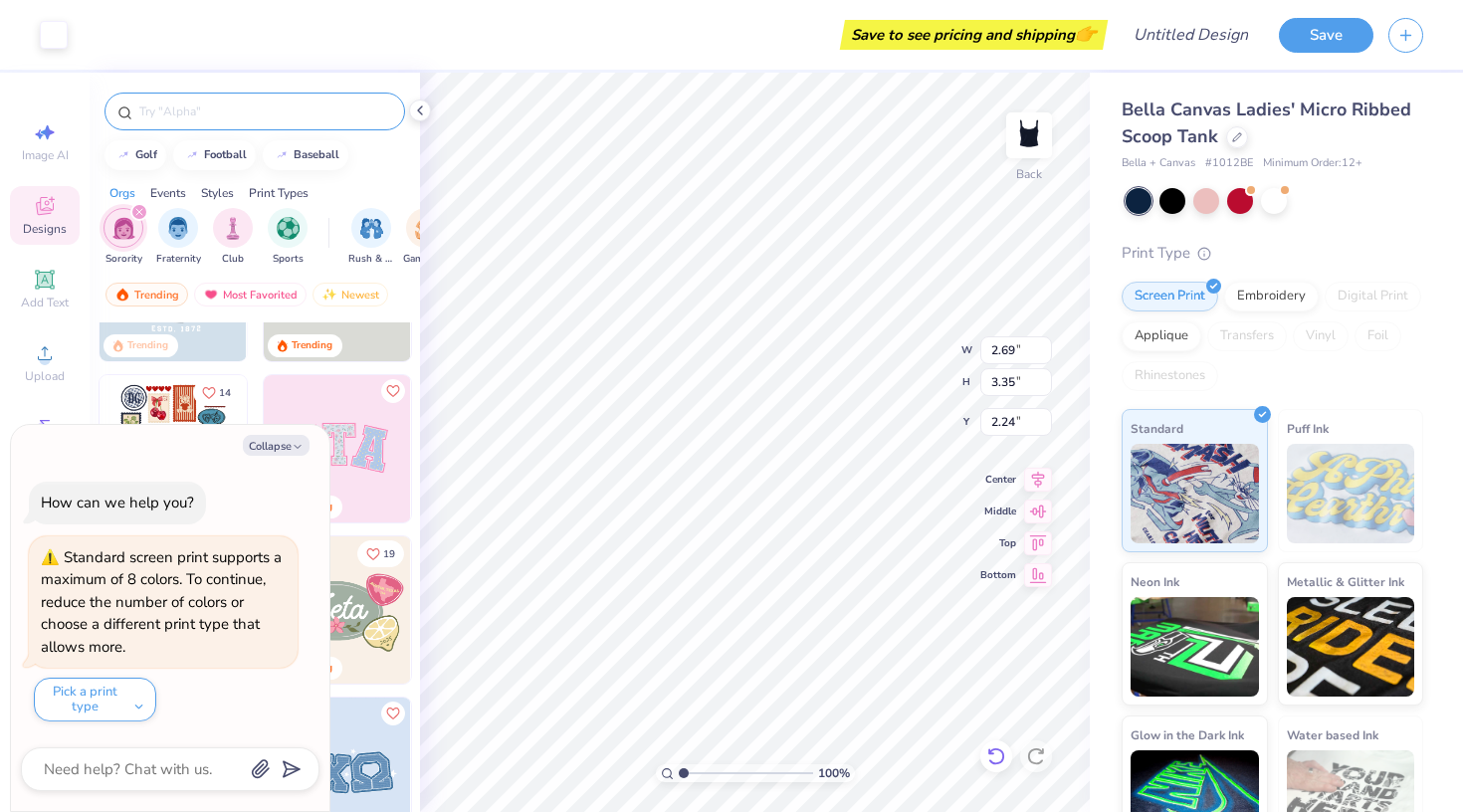 type on "x" 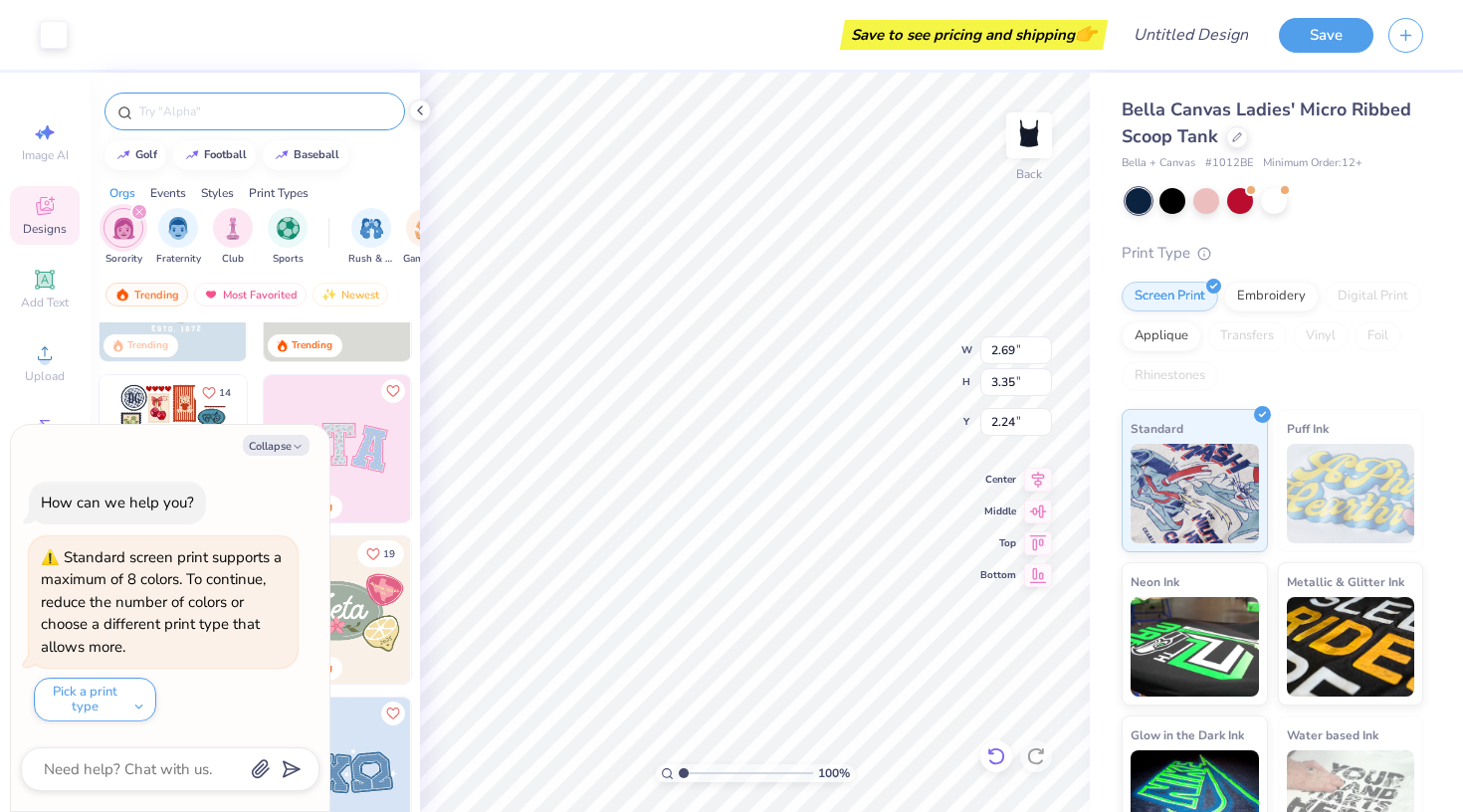 type on "3.36" 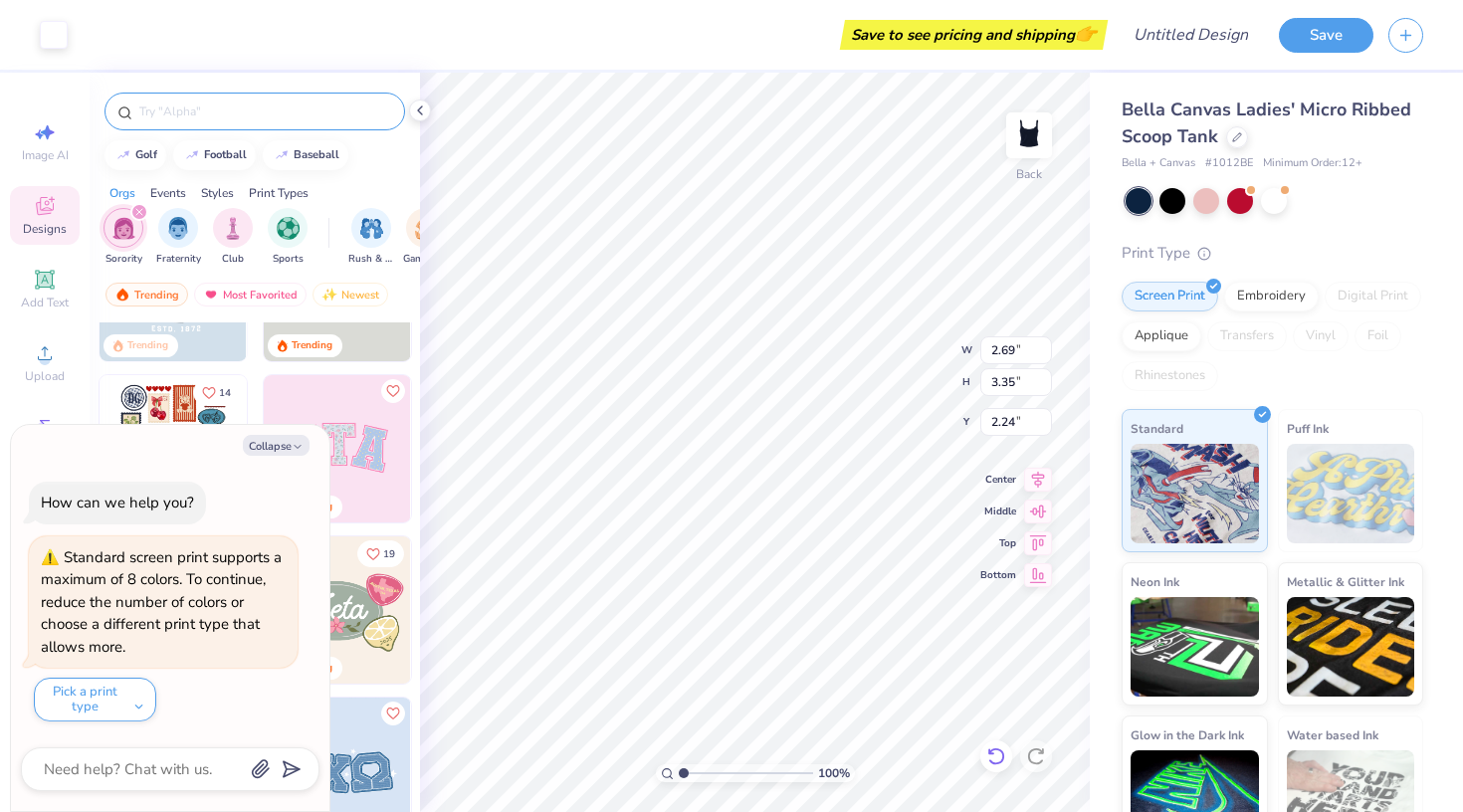 type on "2.23" 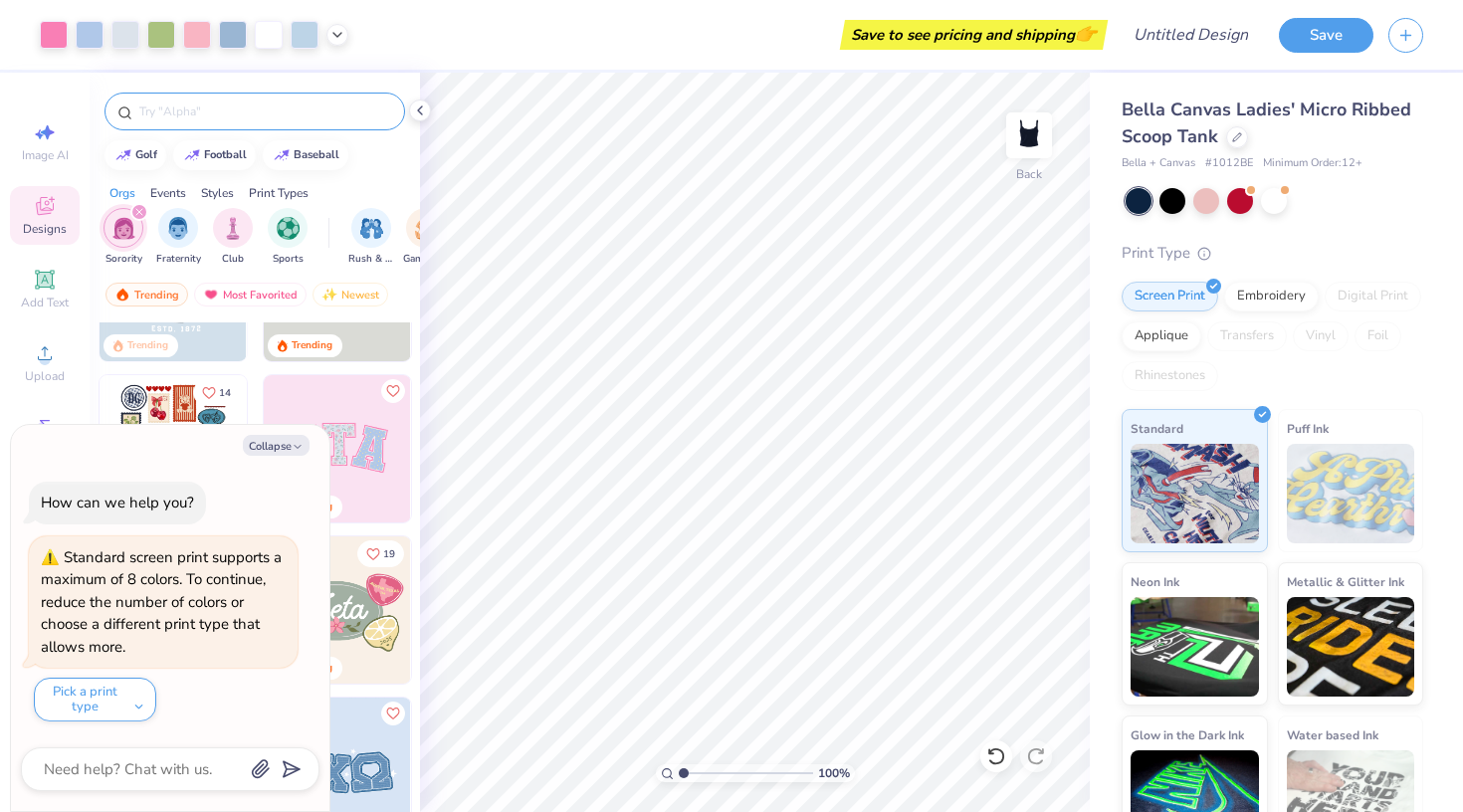 type on "x" 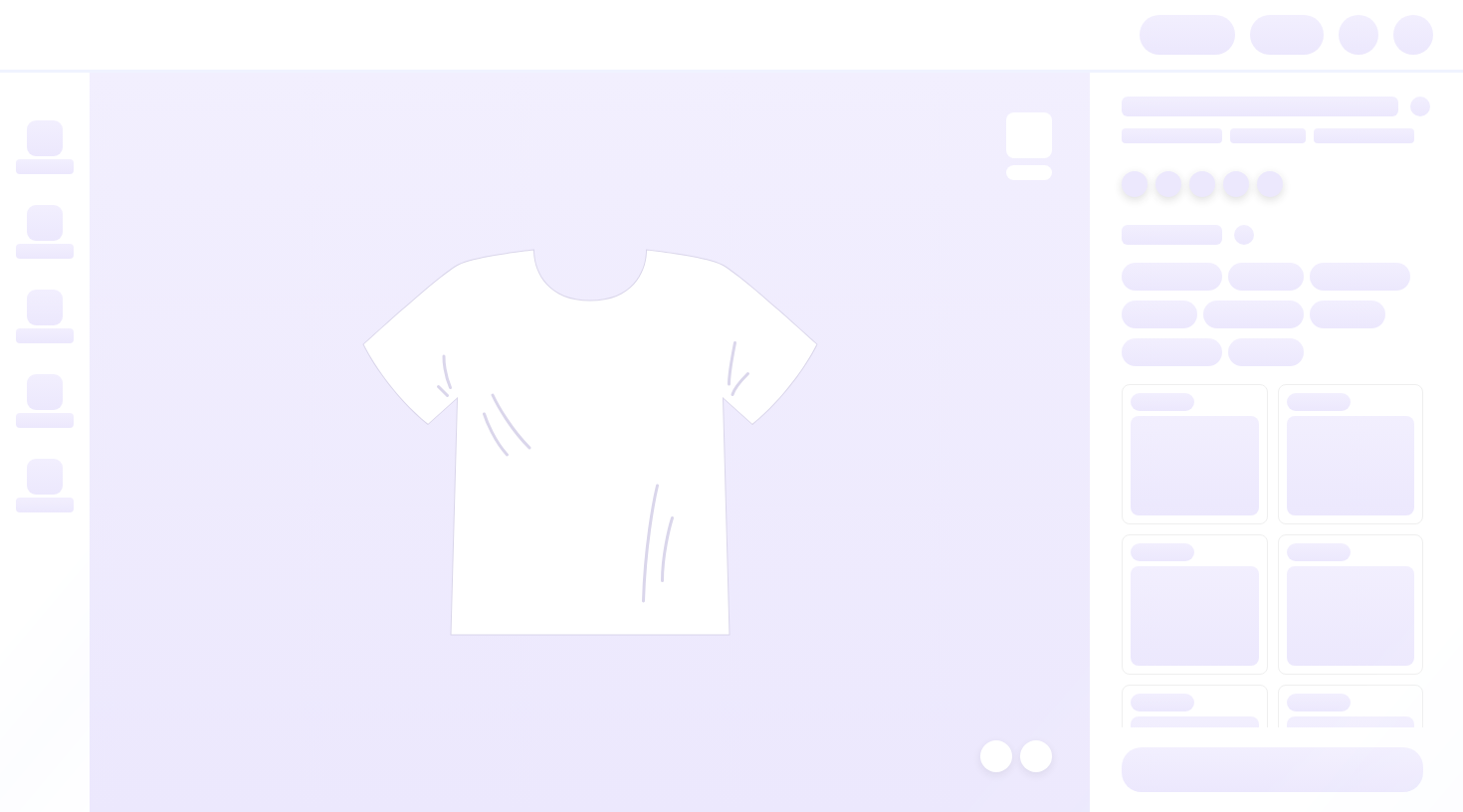 scroll, scrollTop: 0, scrollLeft: 0, axis: both 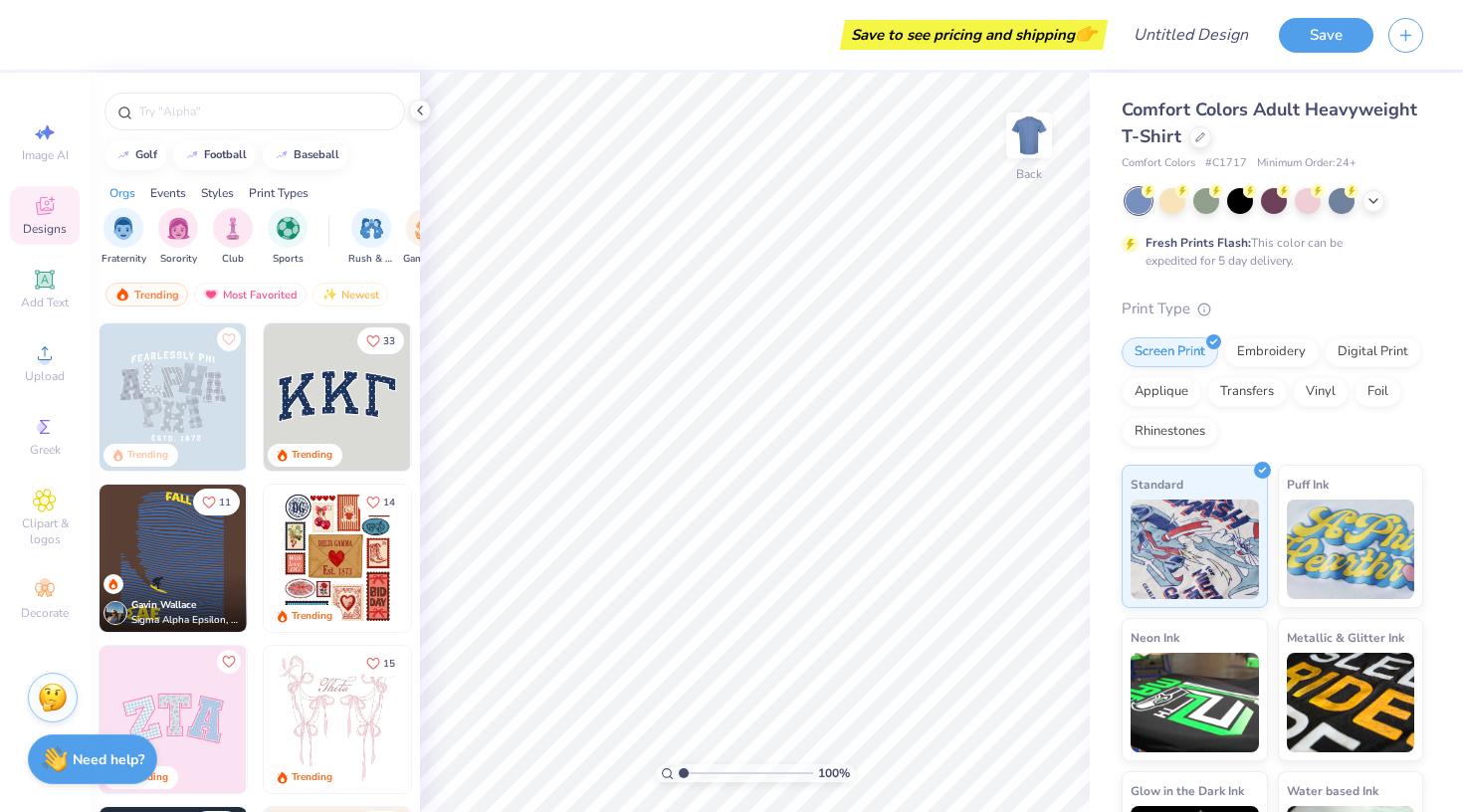click on "Comfort Colors Adult Heavyweight T-Shirt" at bounding box center (1272, 123) 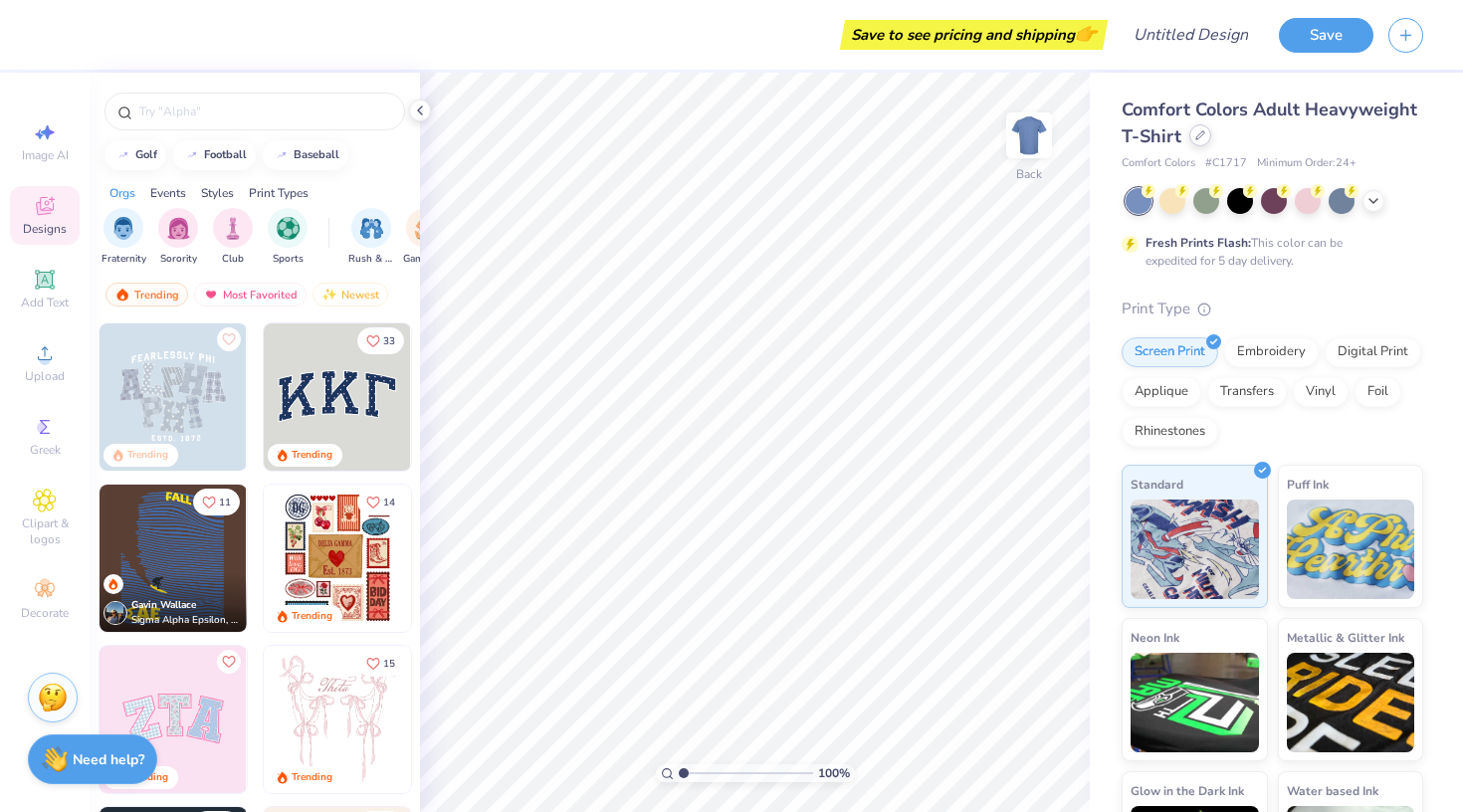 click at bounding box center (1200, 135) 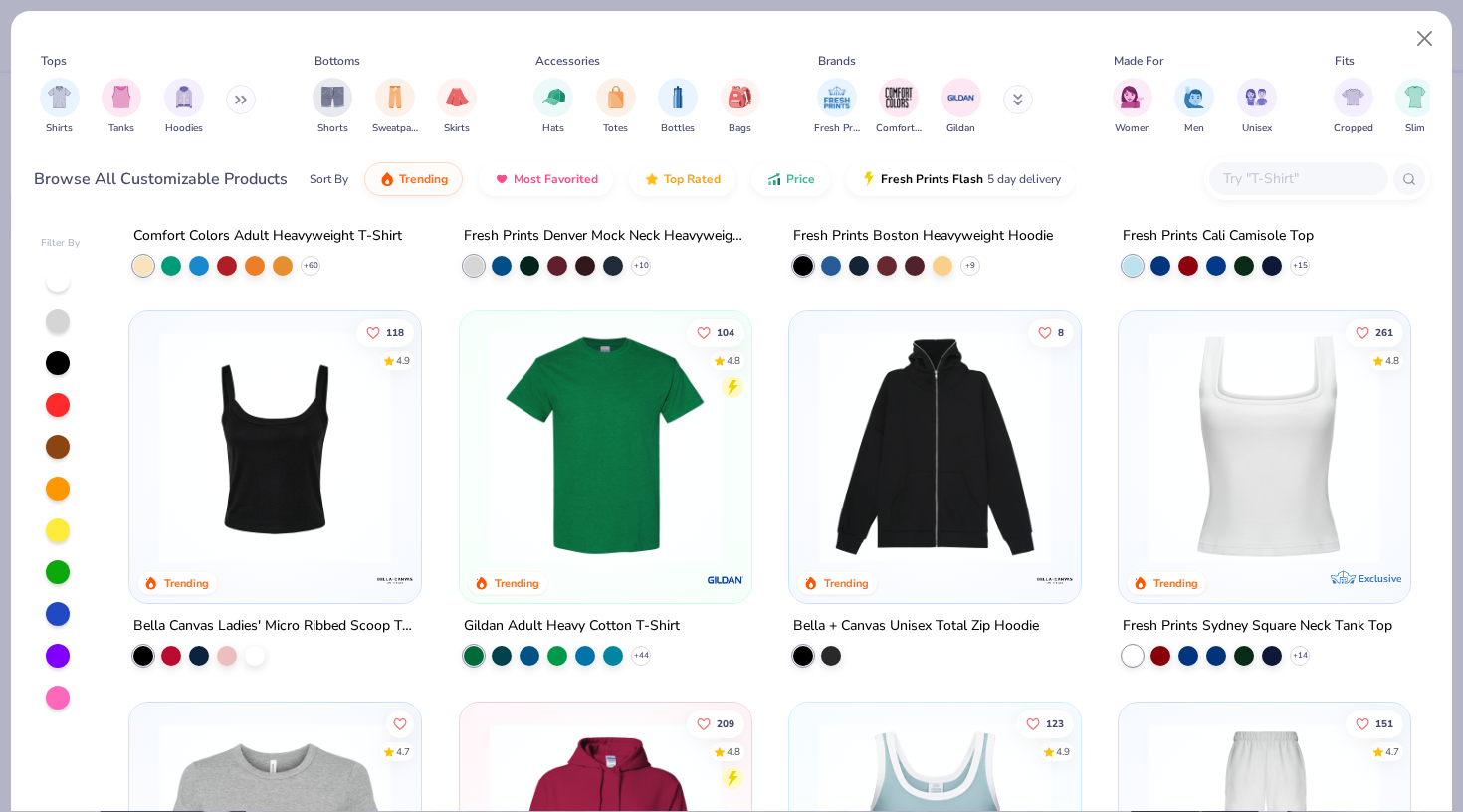 scroll, scrollTop: 332, scrollLeft: 0, axis: vertical 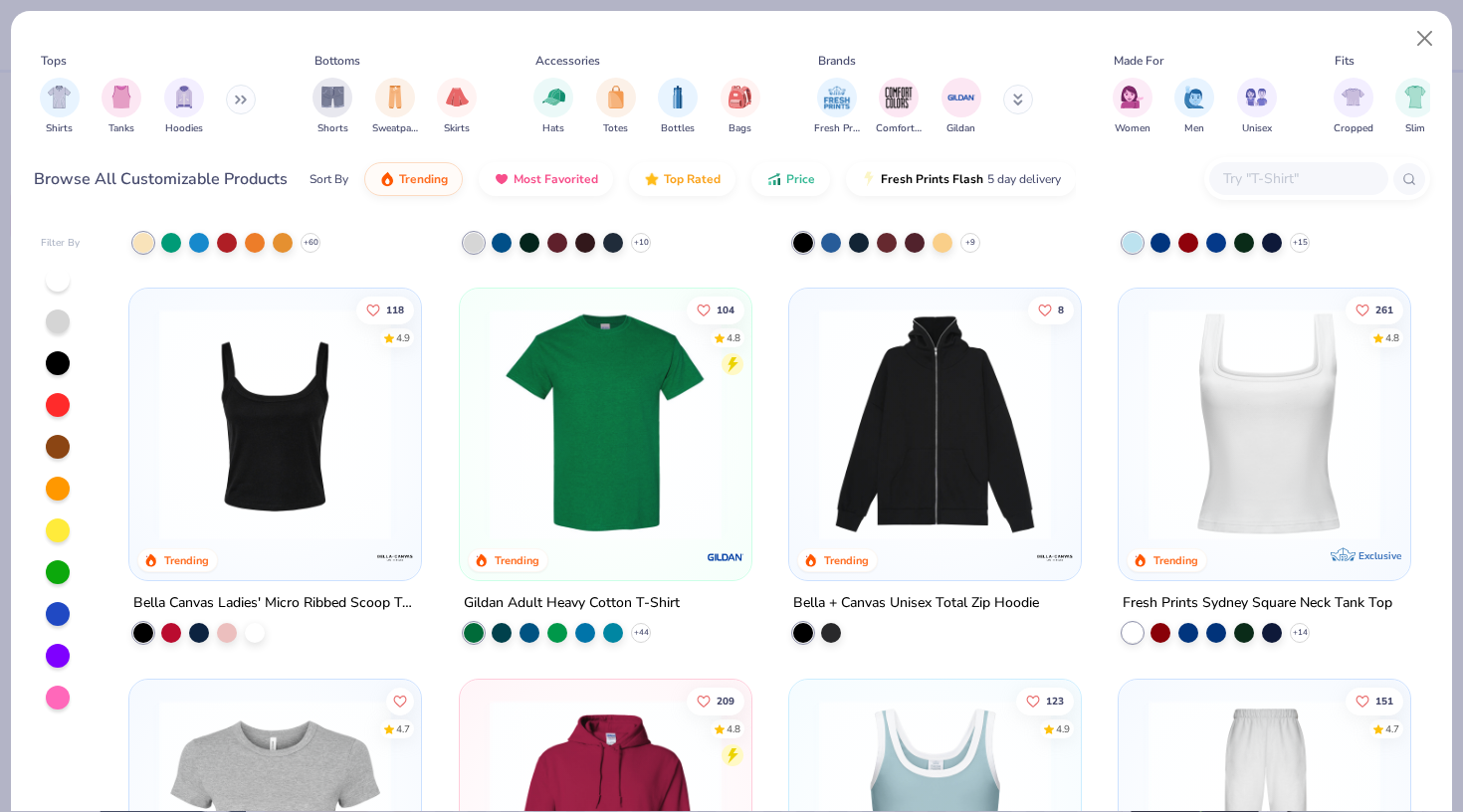 click at bounding box center (275, 424) 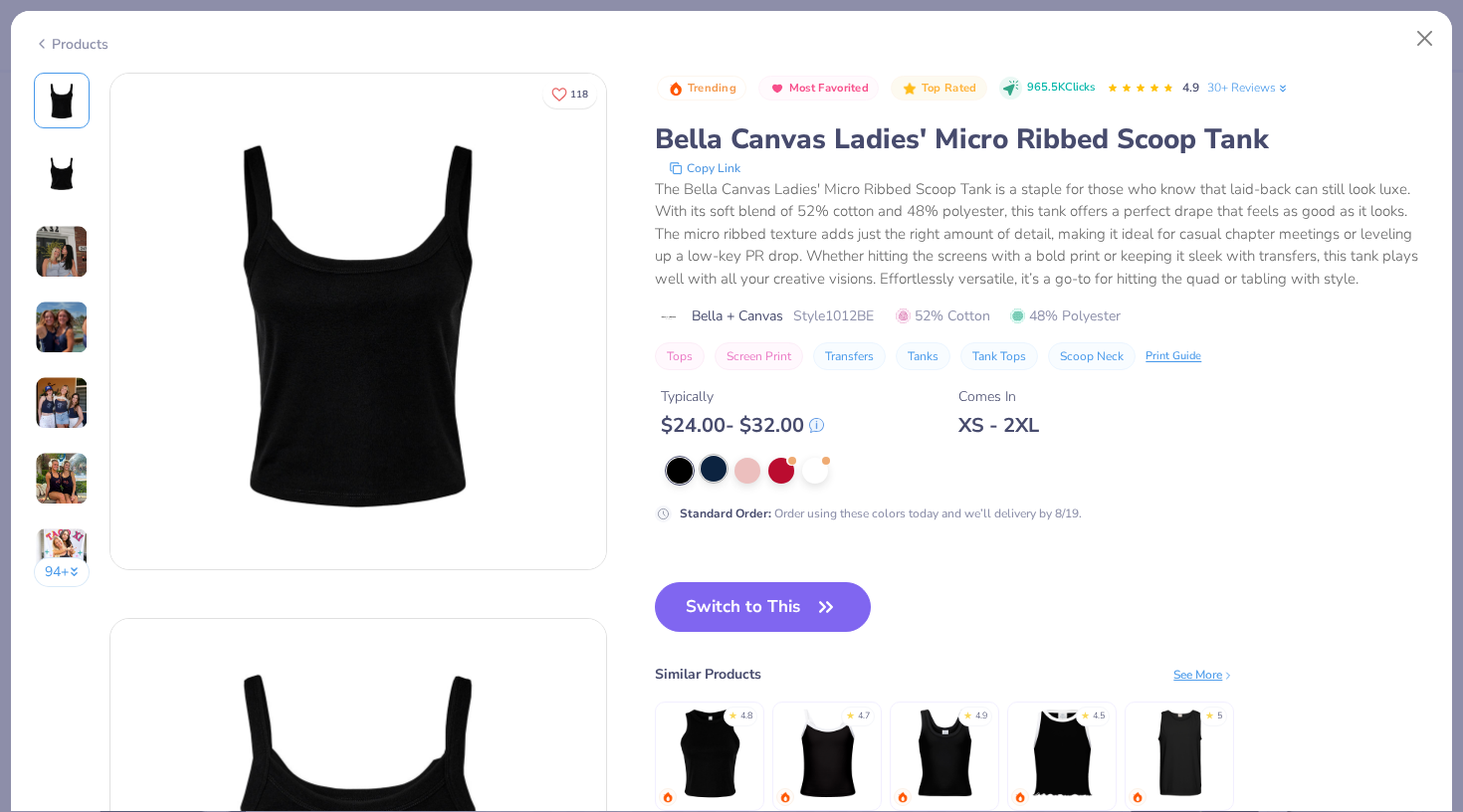 click at bounding box center (714, 469) 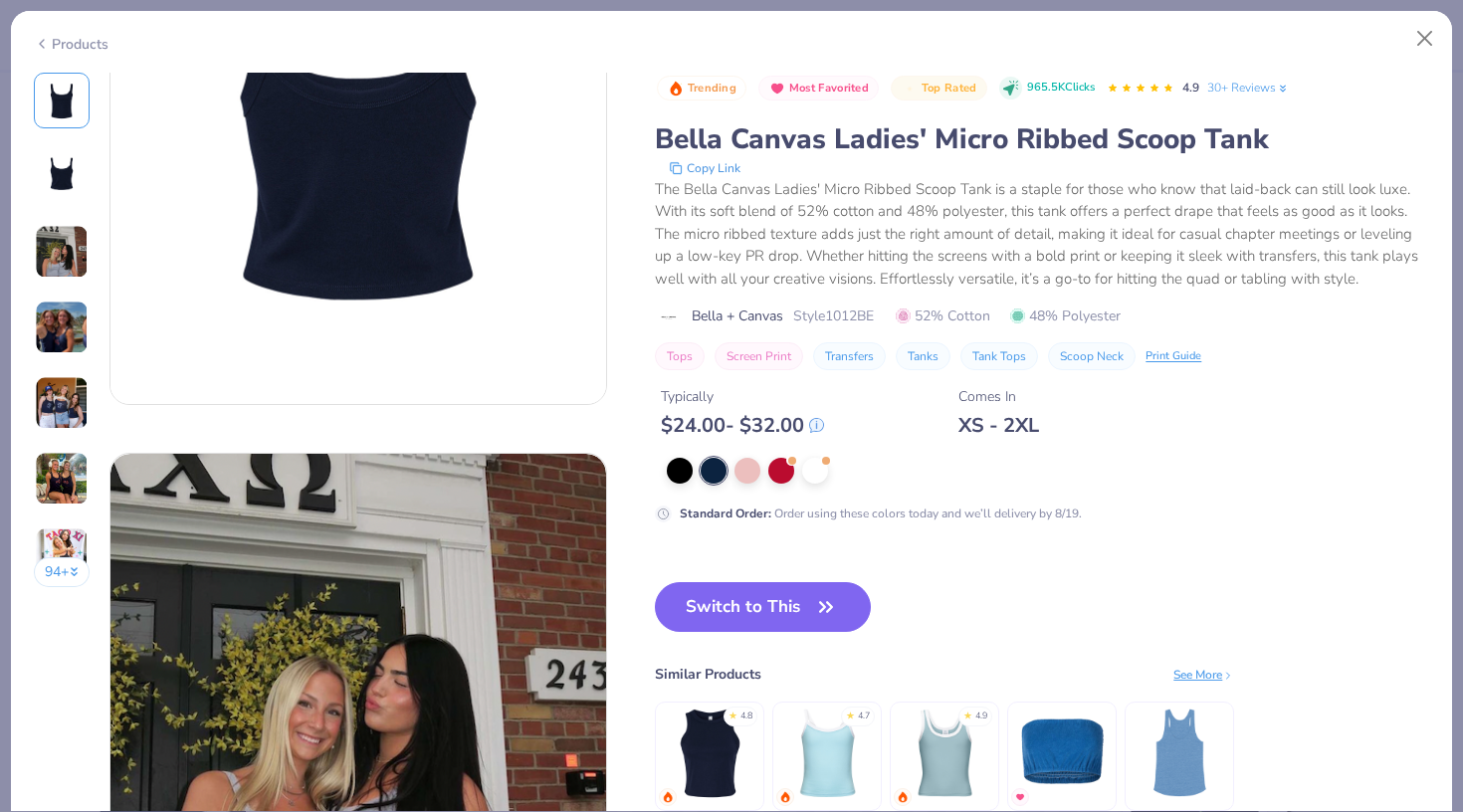 scroll, scrollTop: 739, scrollLeft: 0, axis: vertical 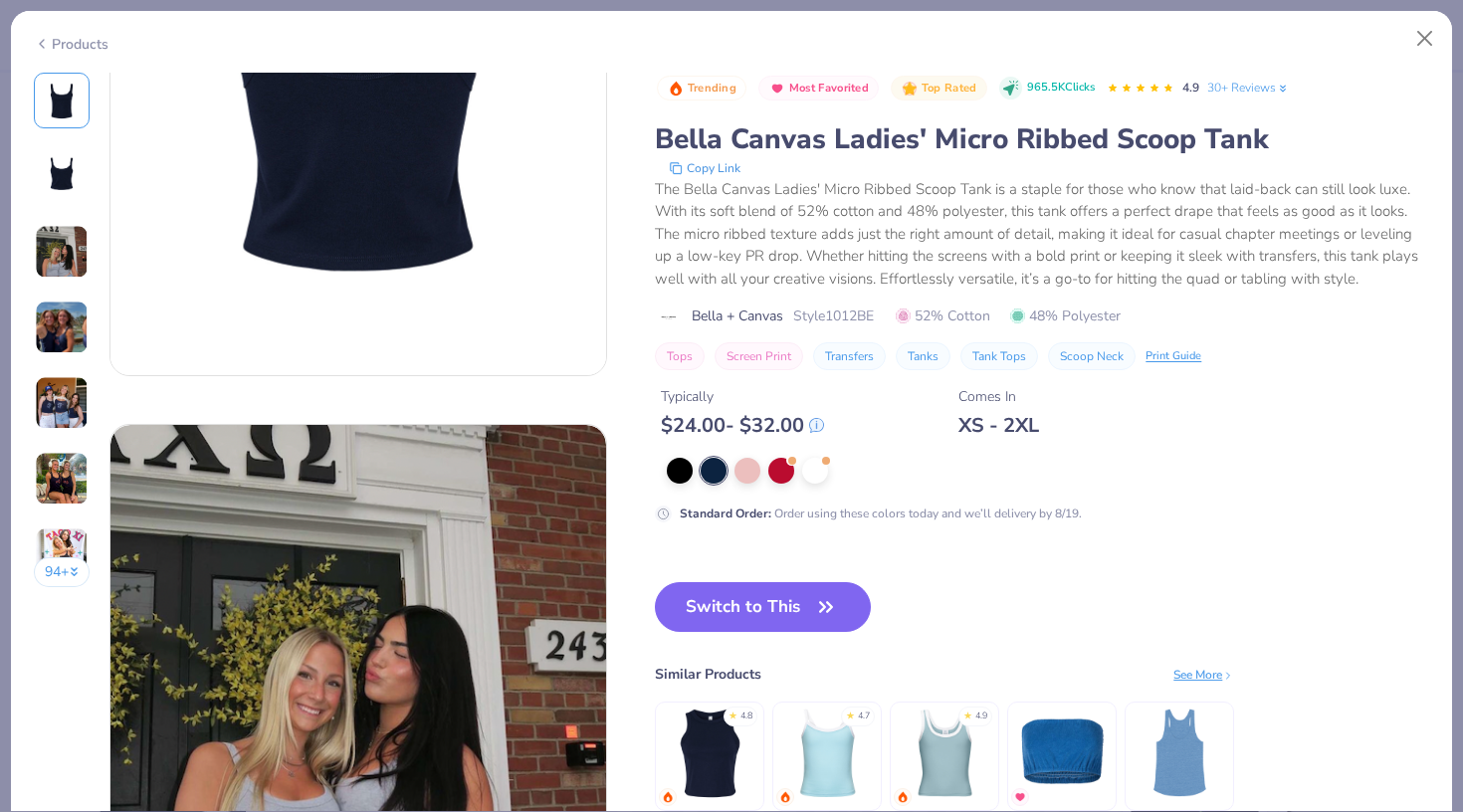 click on "See More" at bounding box center [1203, 675] 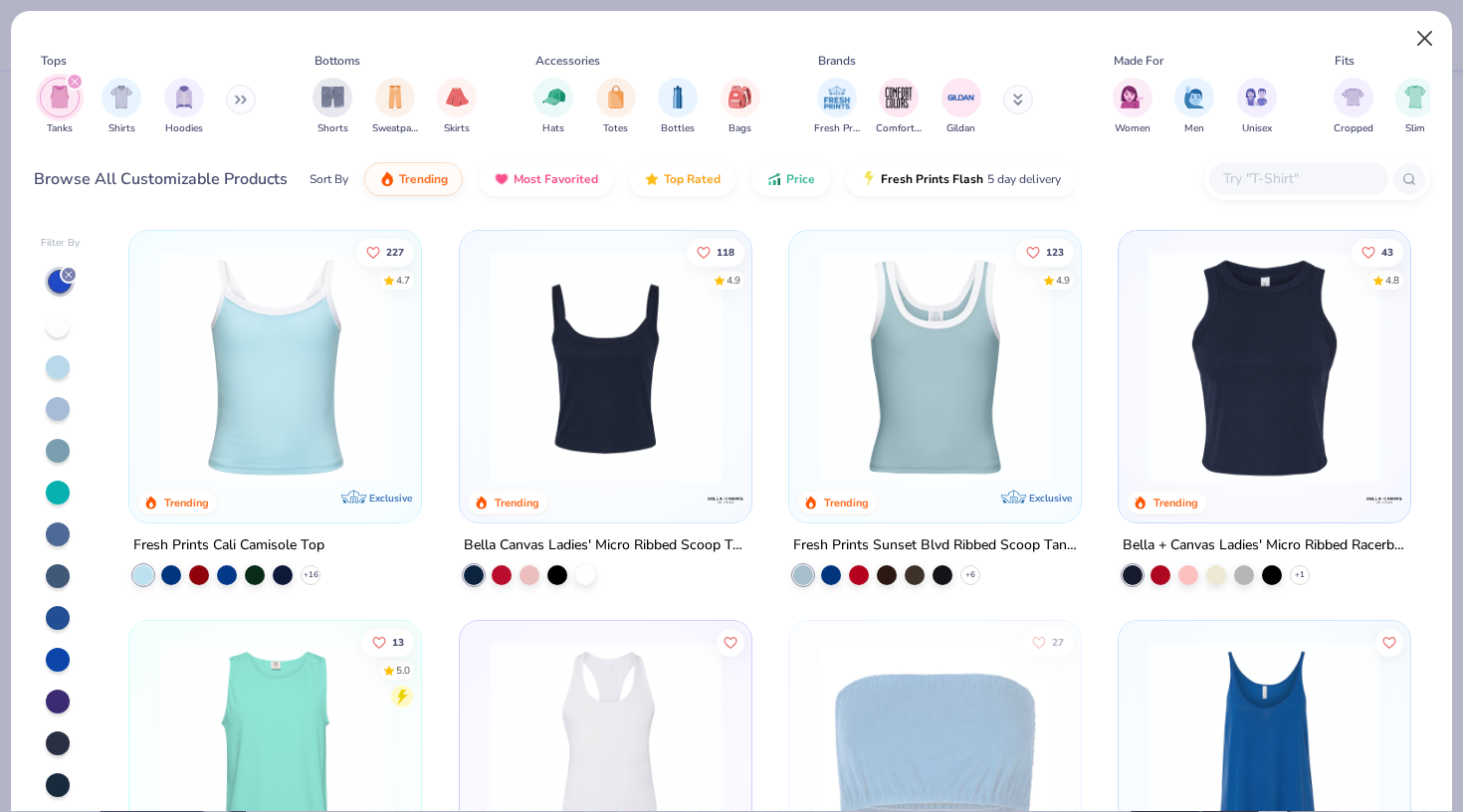 scroll, scrollTop: 0, scrollLeft: 0, axis: both 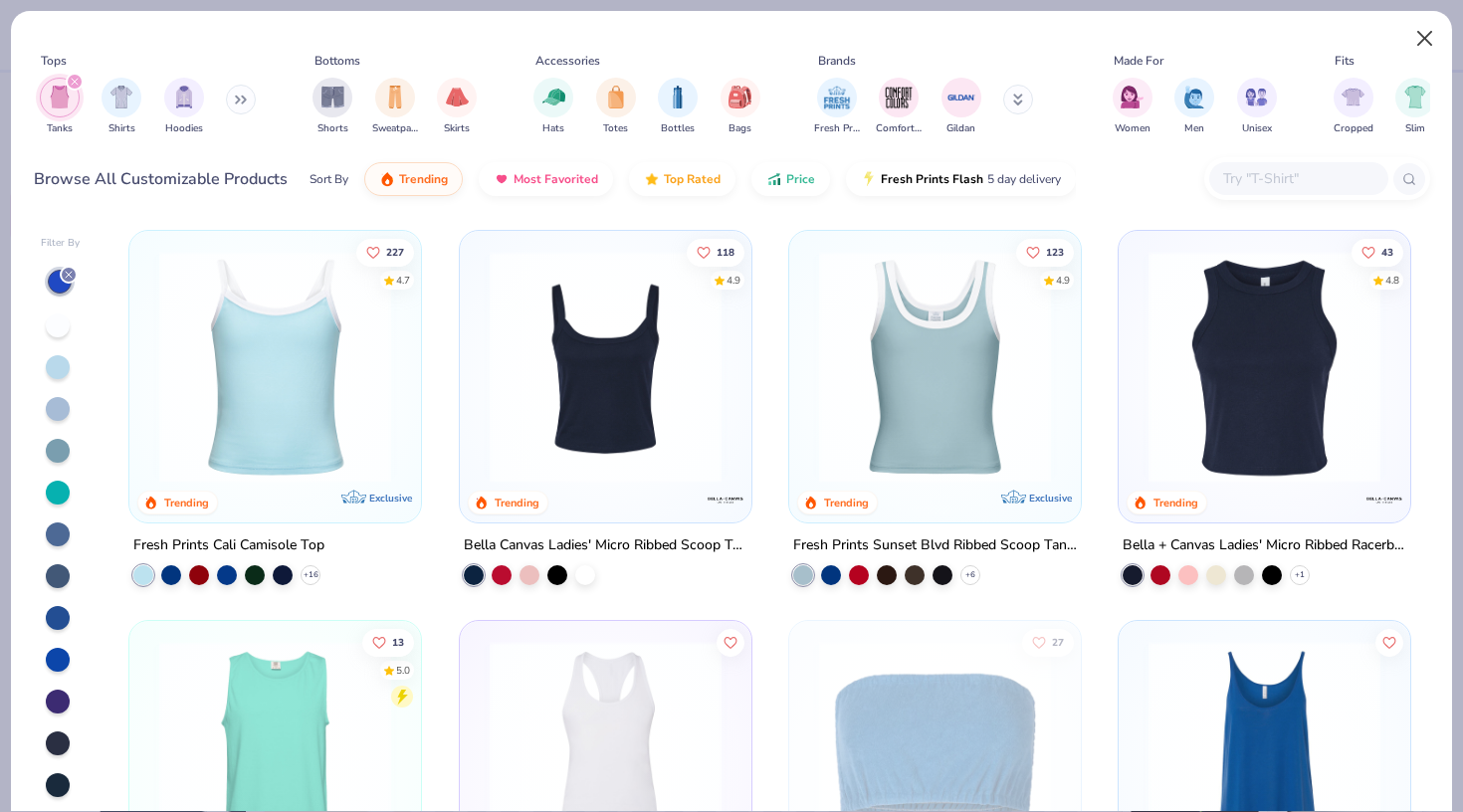 click at bounding box center (1425, 39) 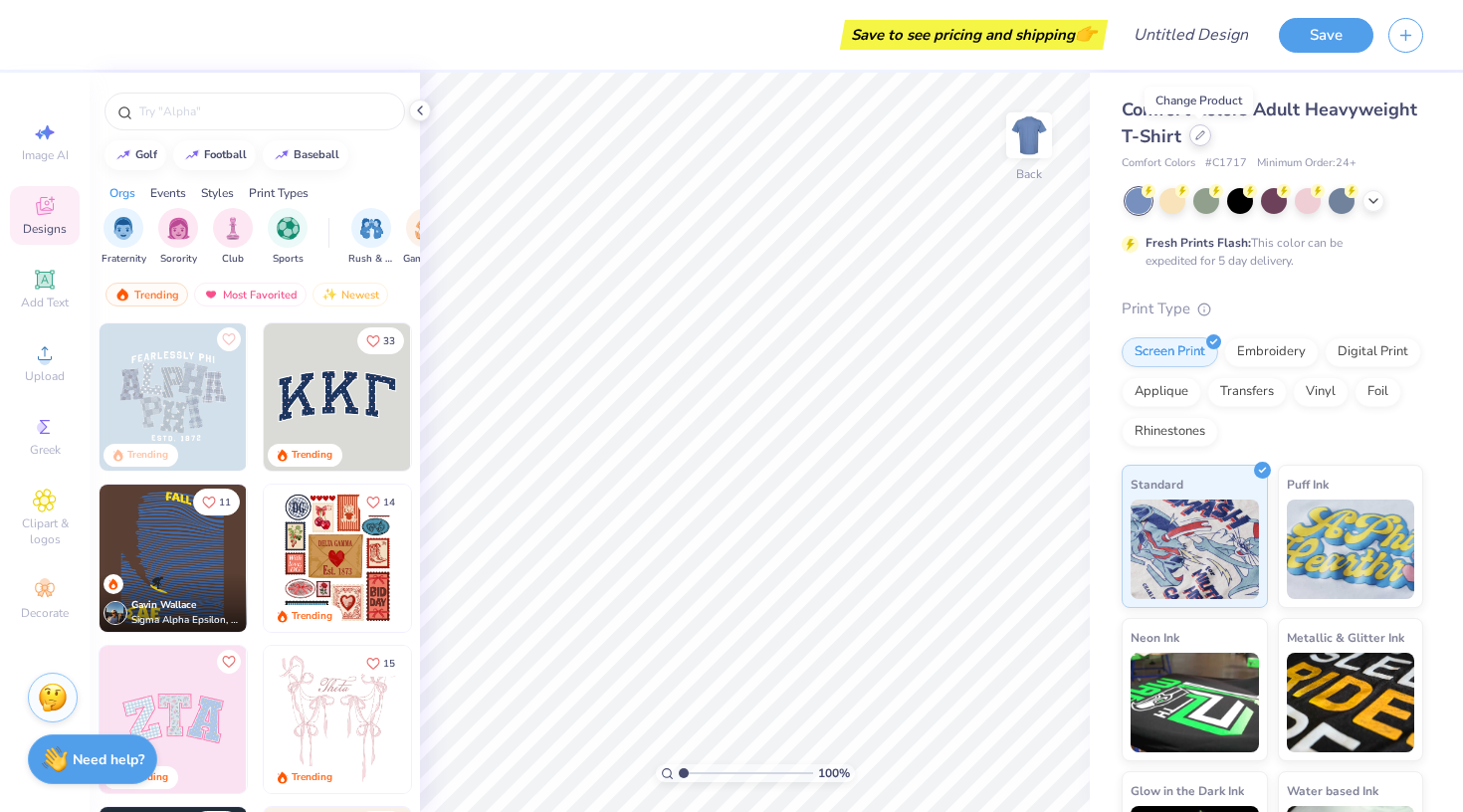 click at bounding box center [1200, 135] 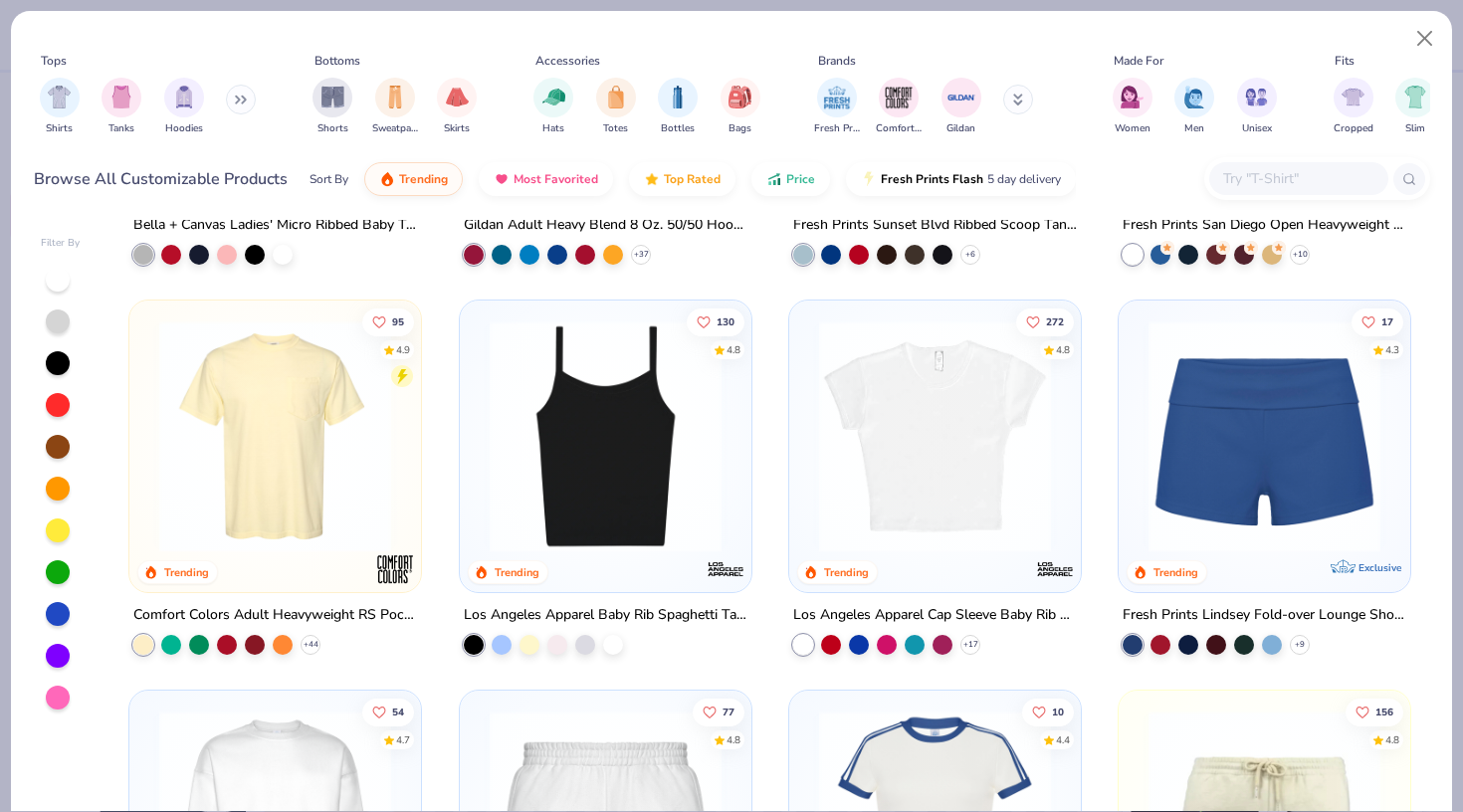 scroll, scrollTop: 1112, scrollLeft: 0, axis: vertical 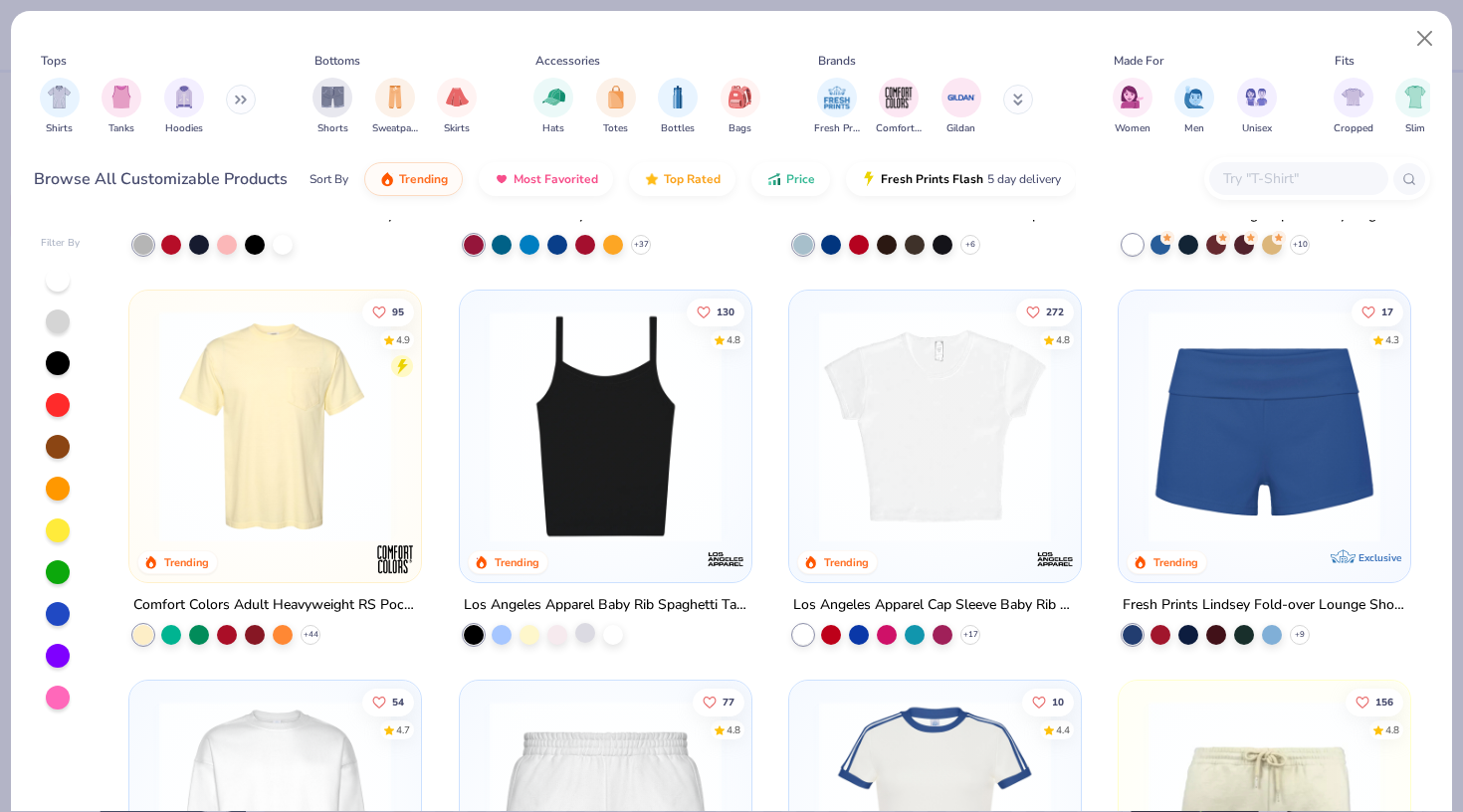click at bounding box center [585, 633] 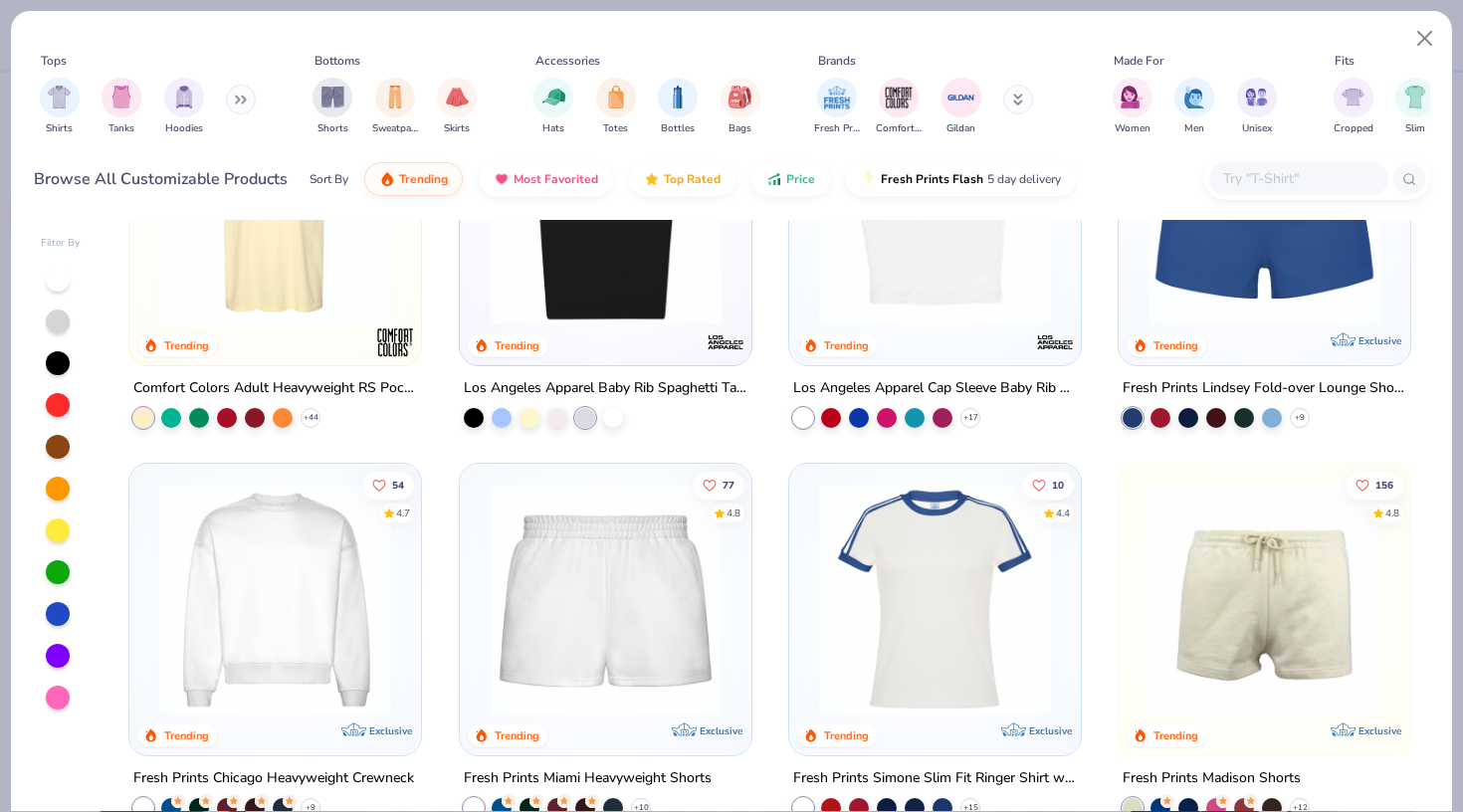 scroll, scrollTop: 1582, scrollLeft: 0, axis: vertical 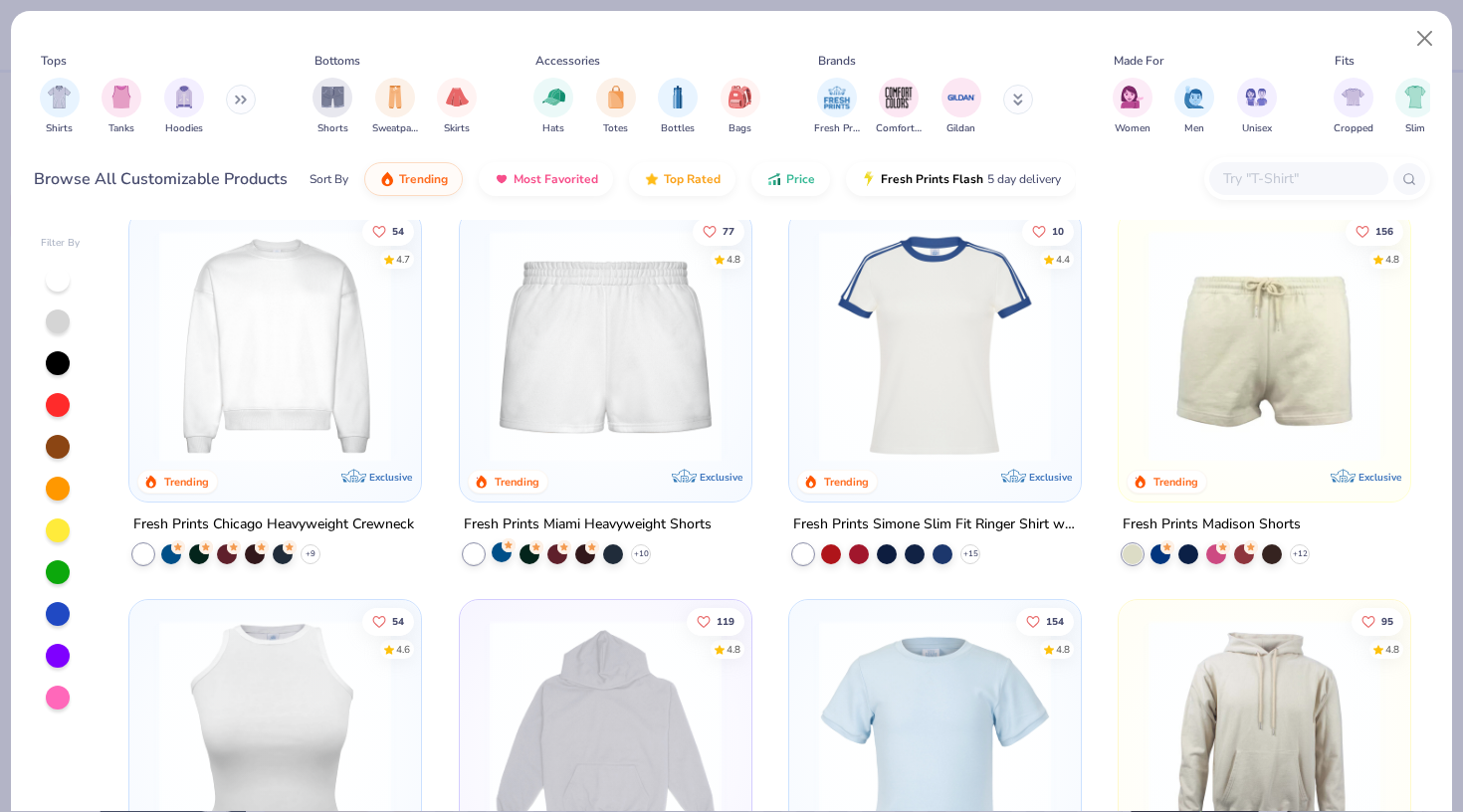 click at bounding box center (502, 552) 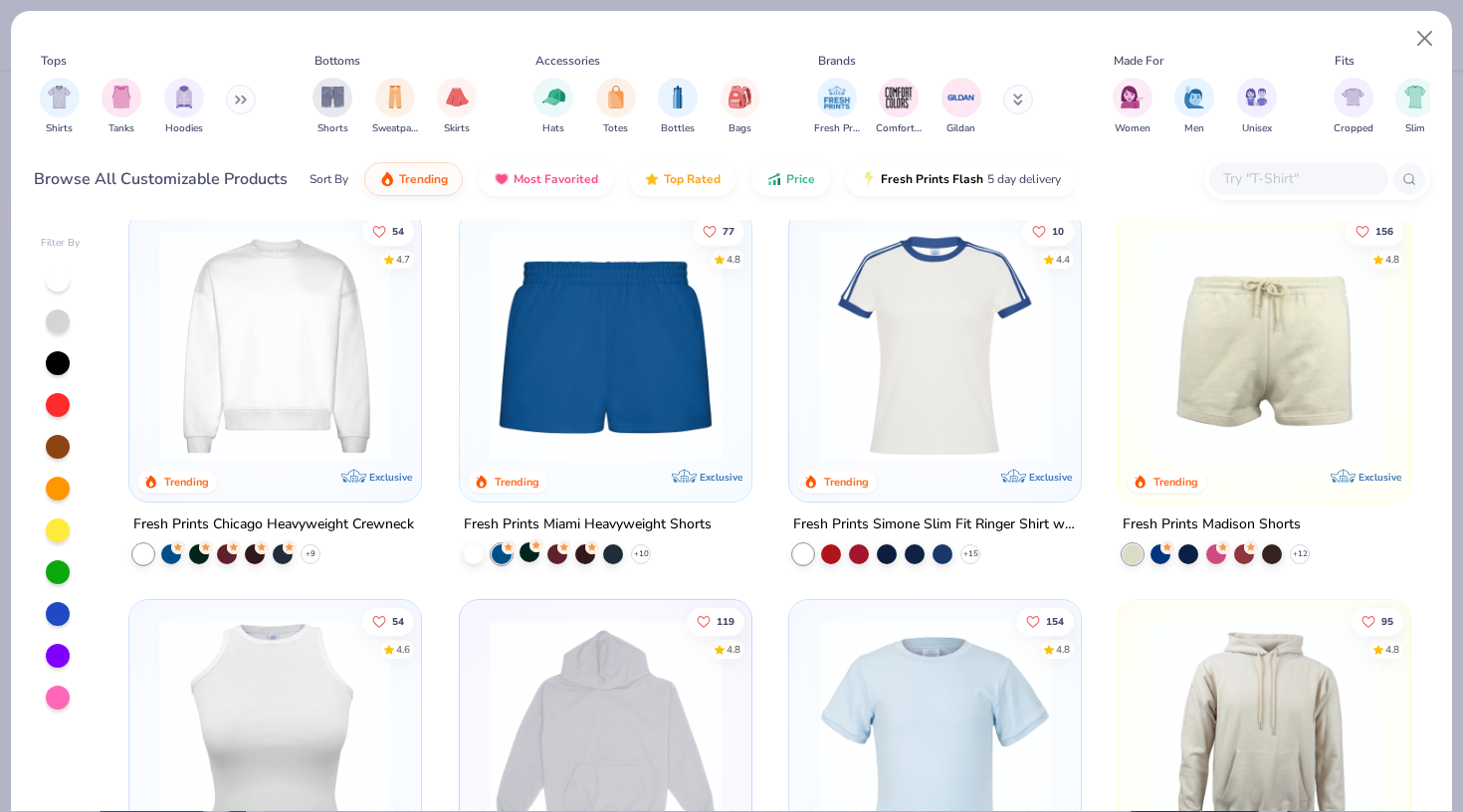 click at bounding box center [529, 552] 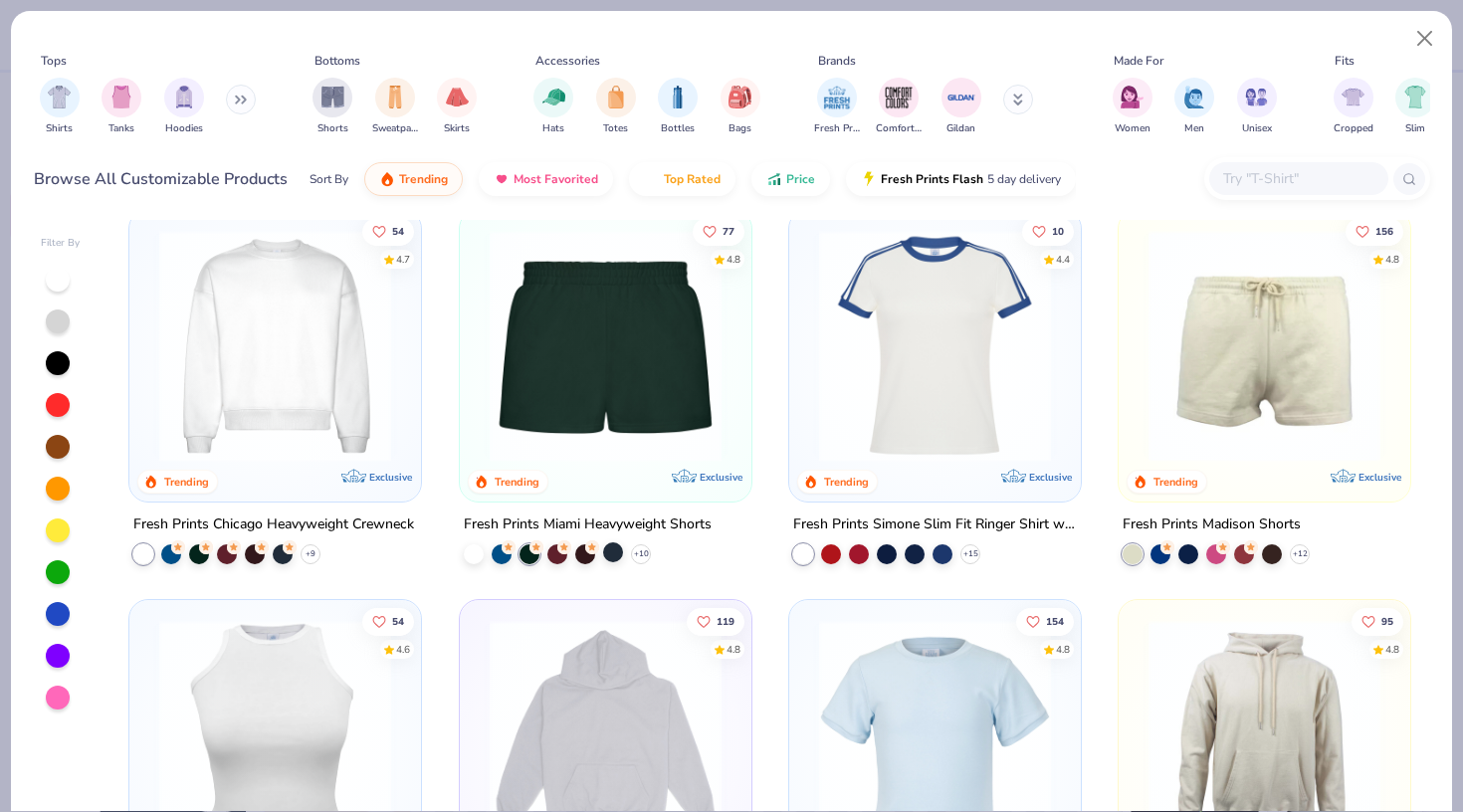 click at bounding box center [613, 552] 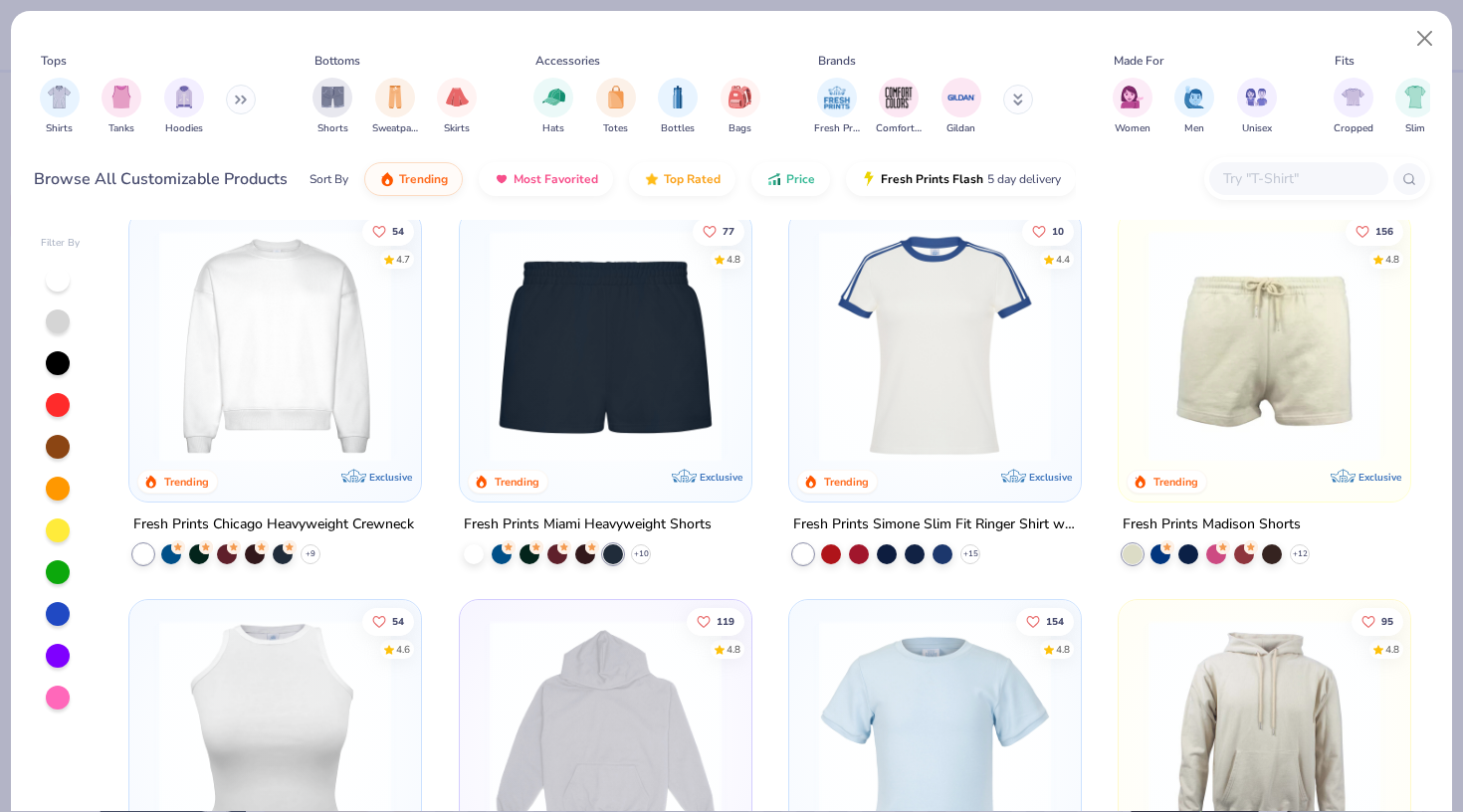 click at bounding box center (605, 345) 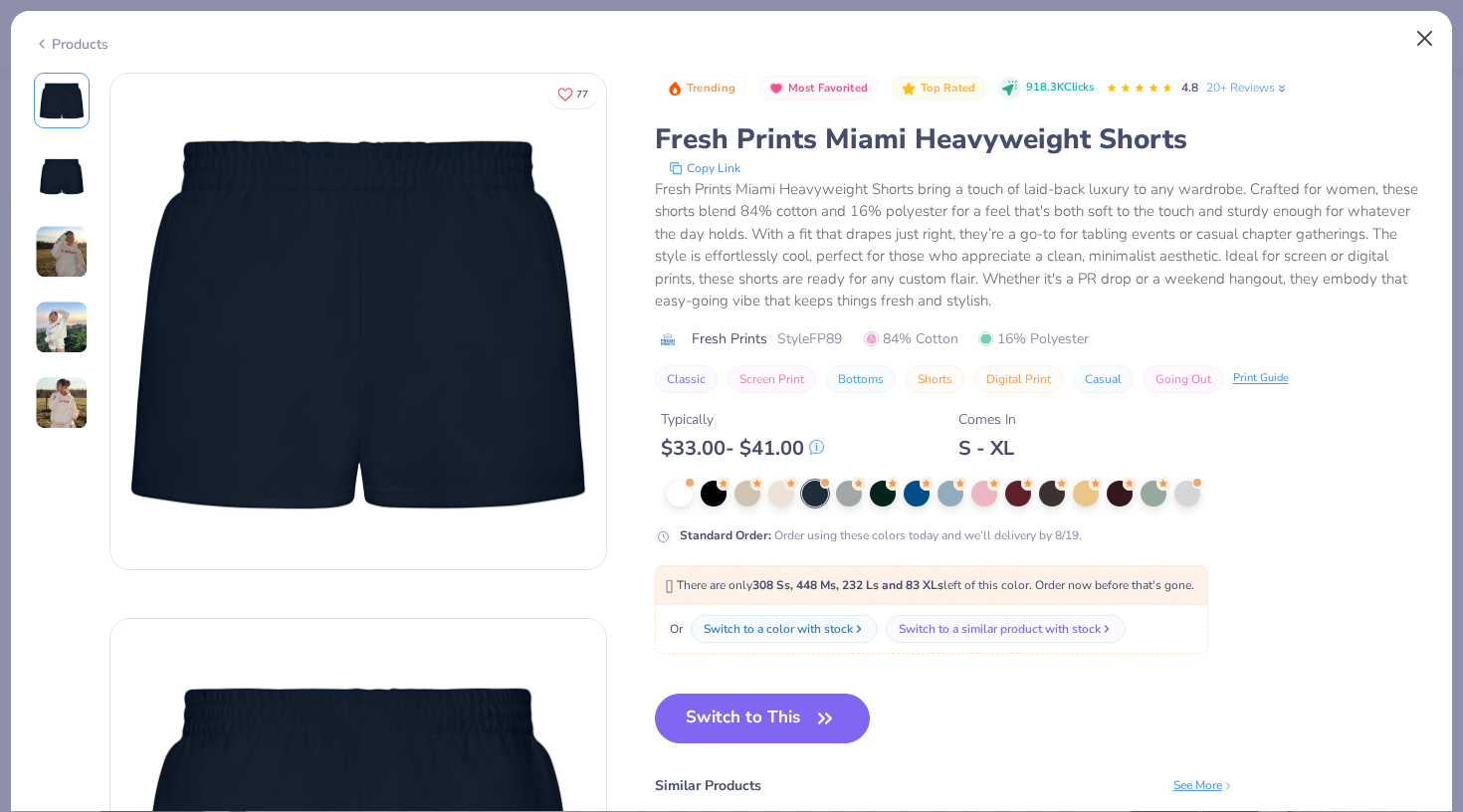 click at bounding box center [1425, 39] 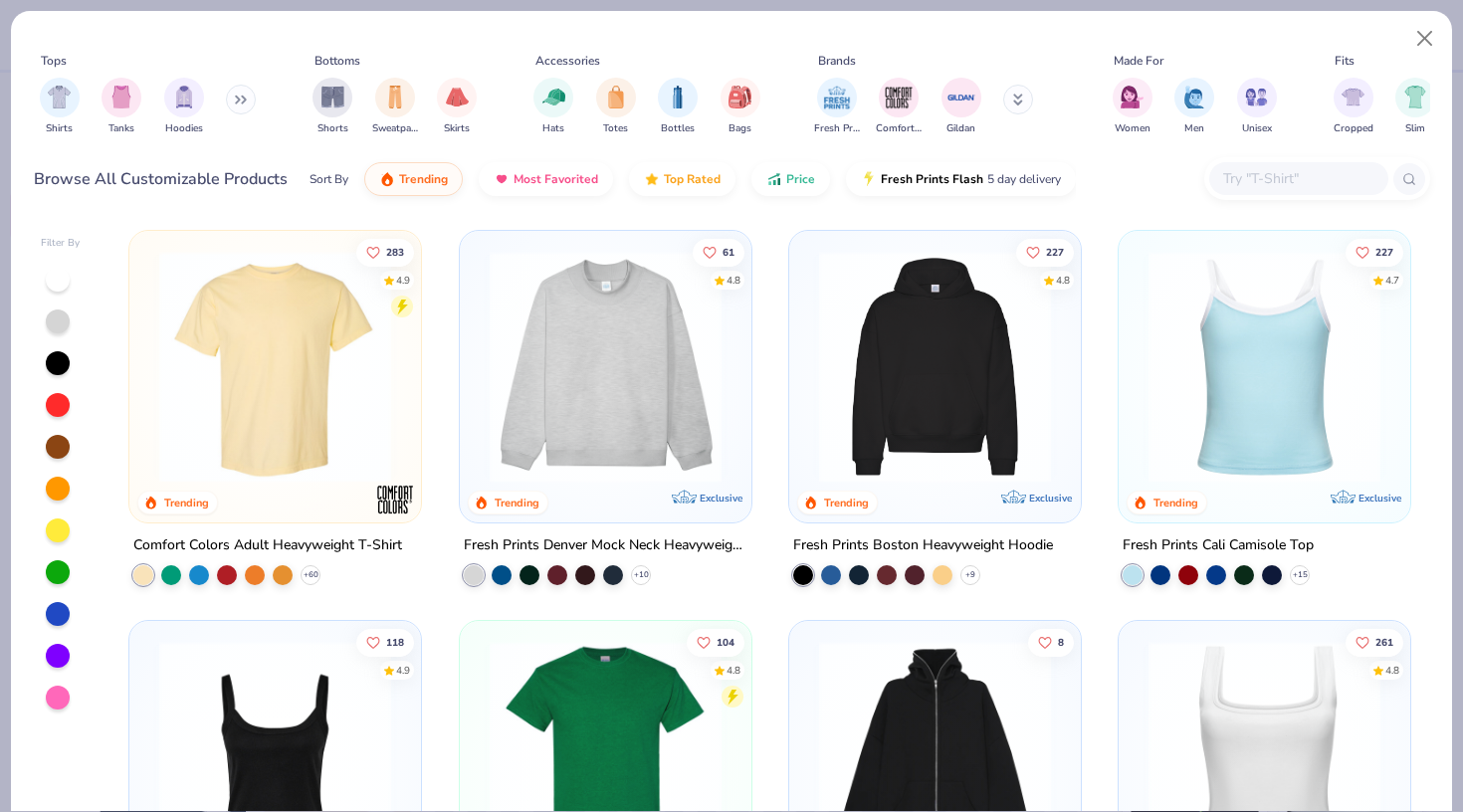 scroll, scrollTop: 0, scrollLeft: 0, axis: both 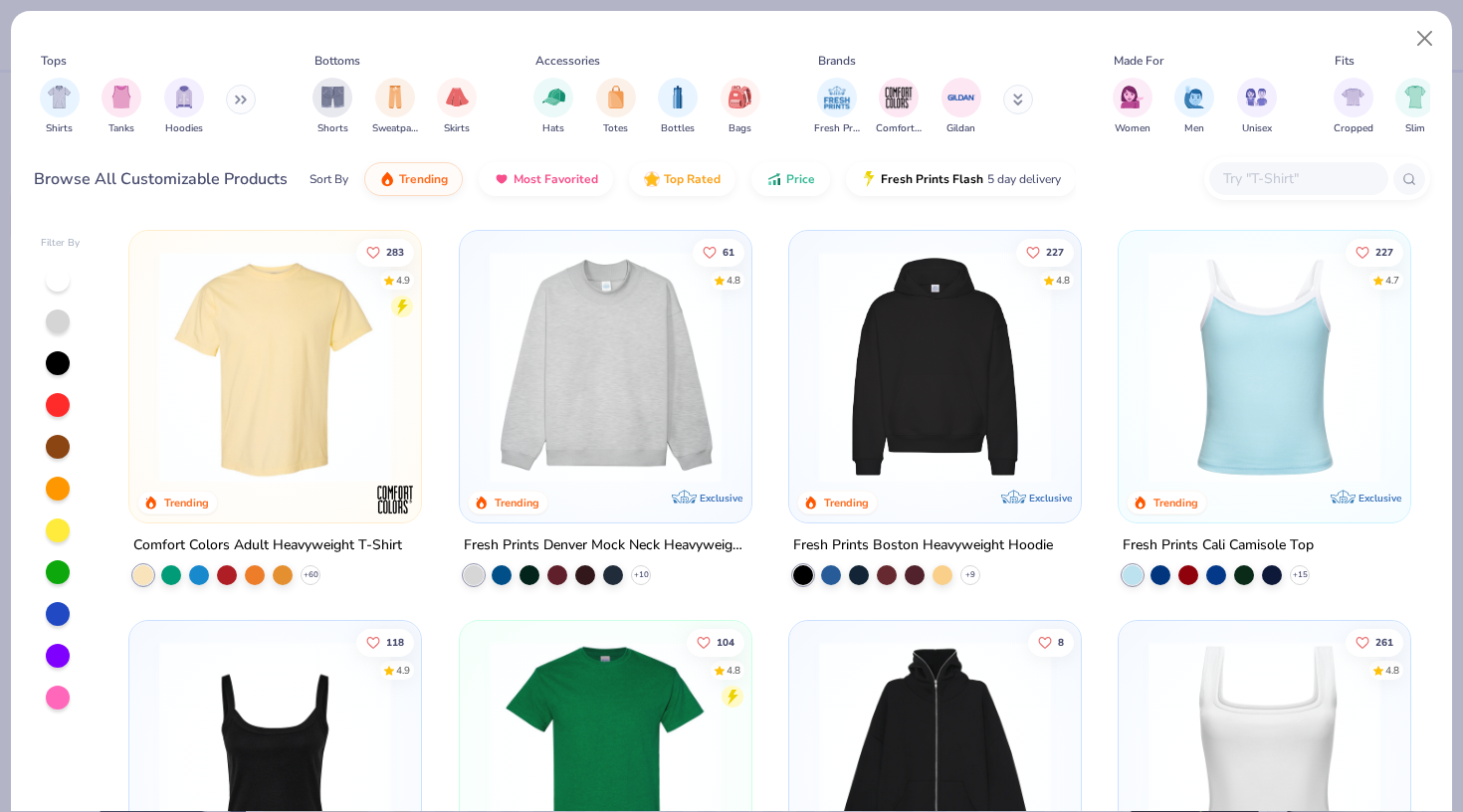 click at bounding box center [605, 366] 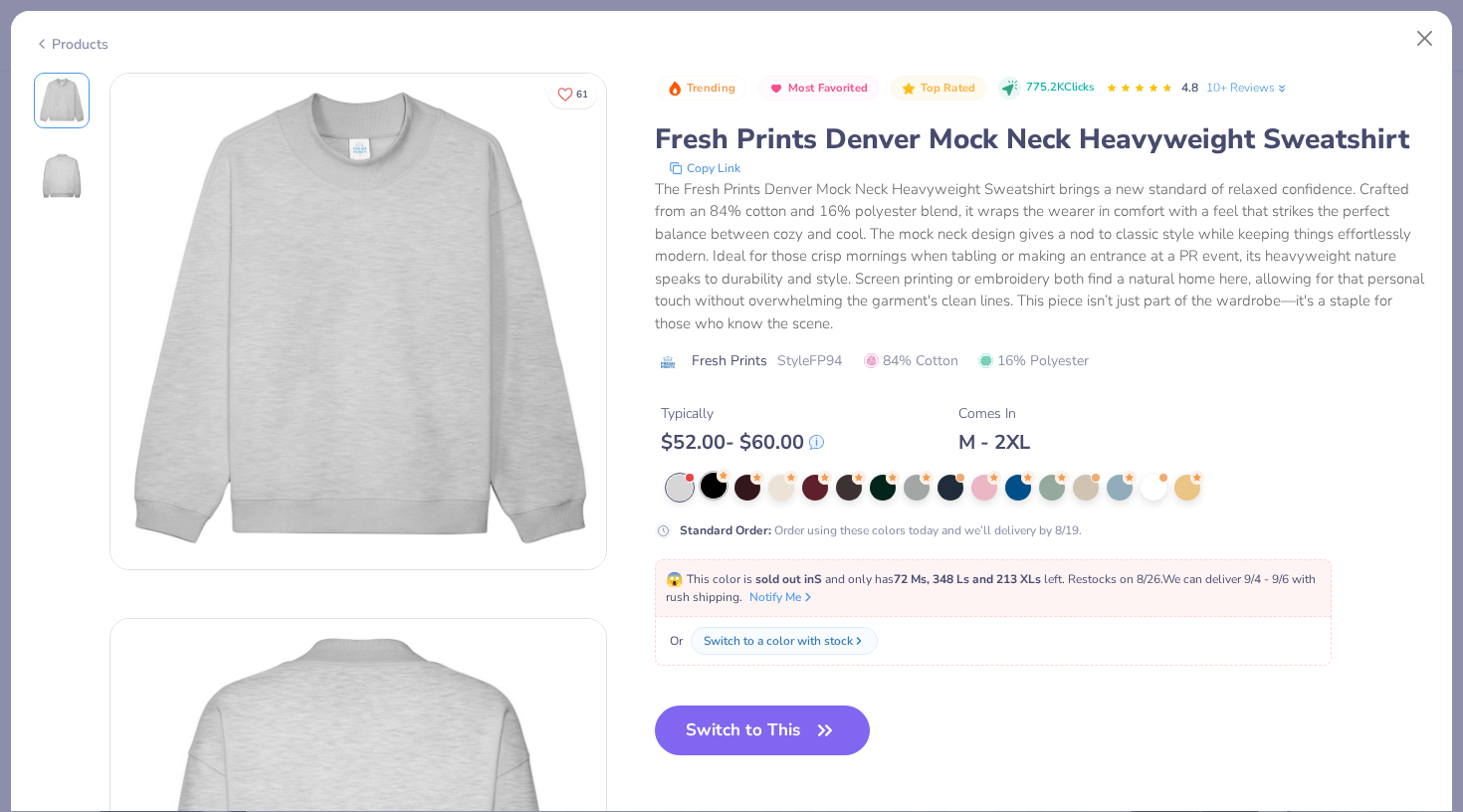 click at bounding box center (714, 486) 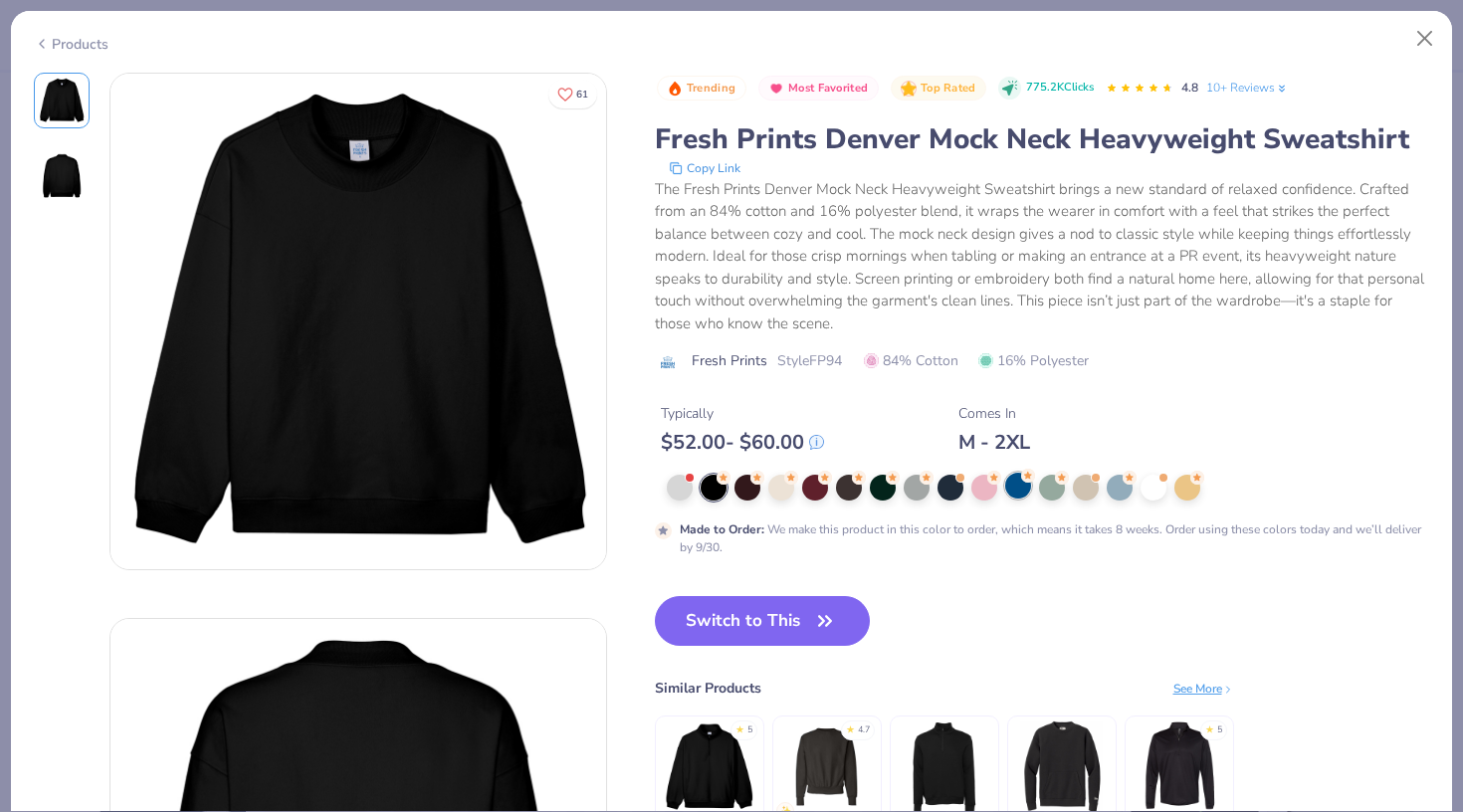 click at bounding box center (1018, 486) 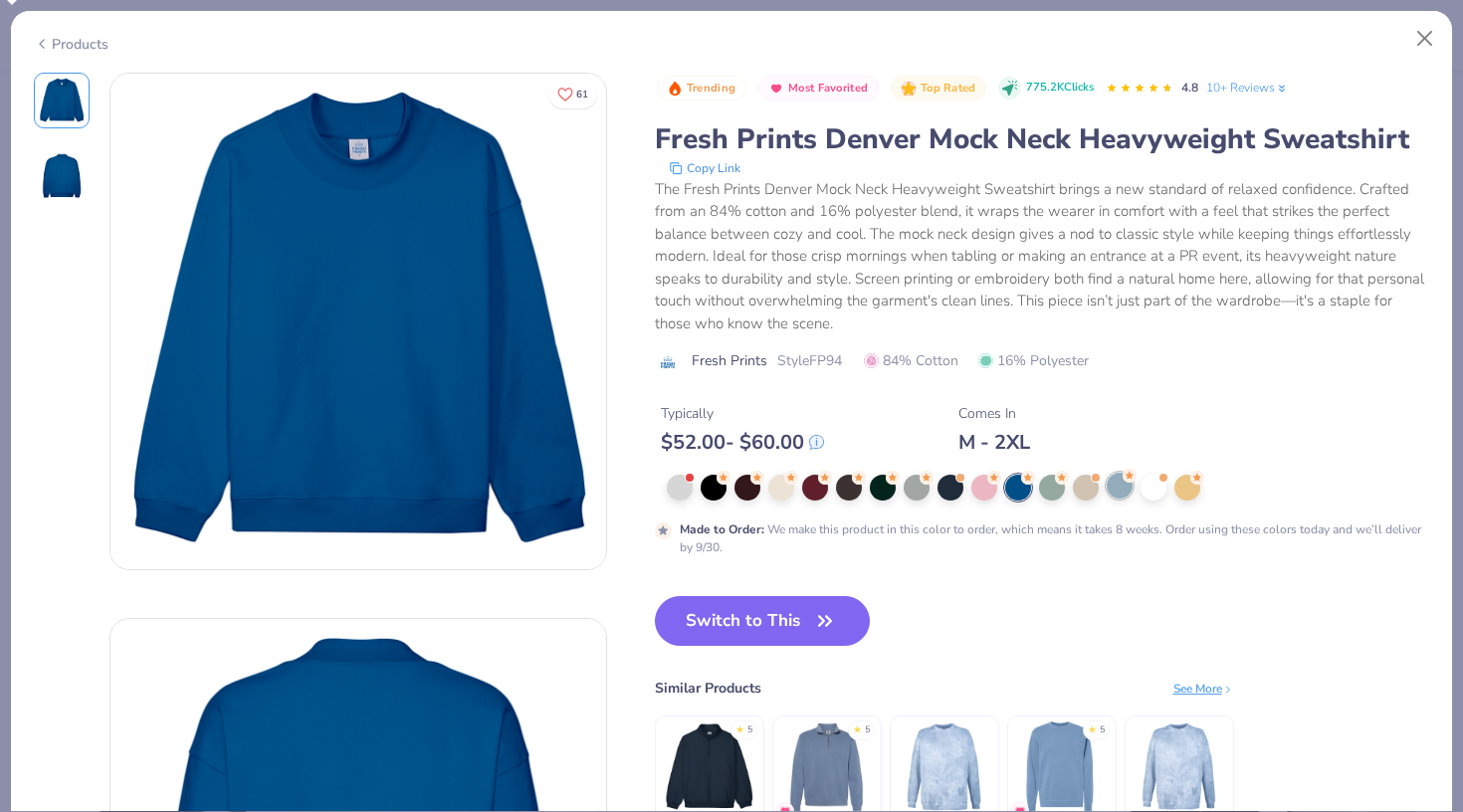 click at bounding box center [1120, 486] 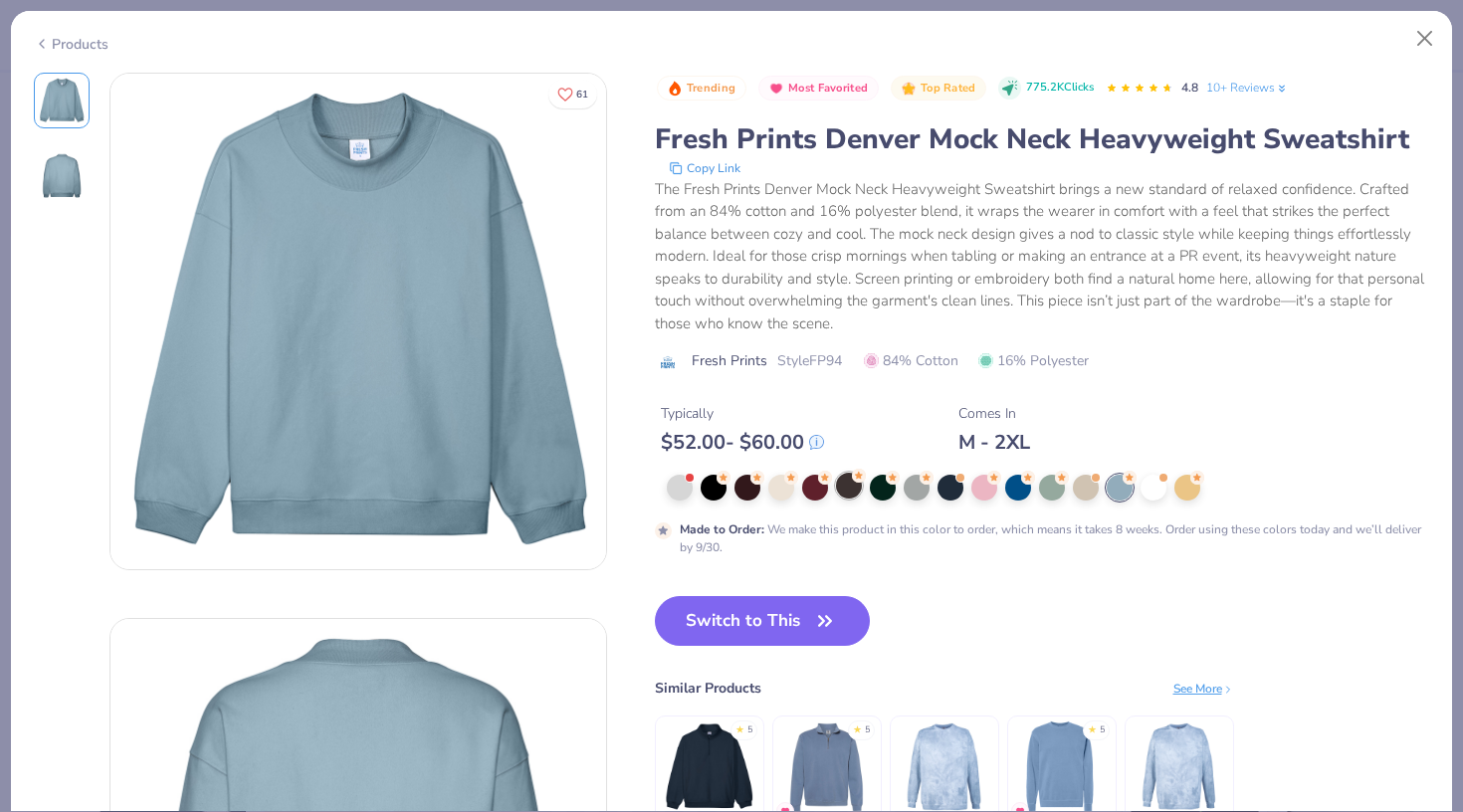 click 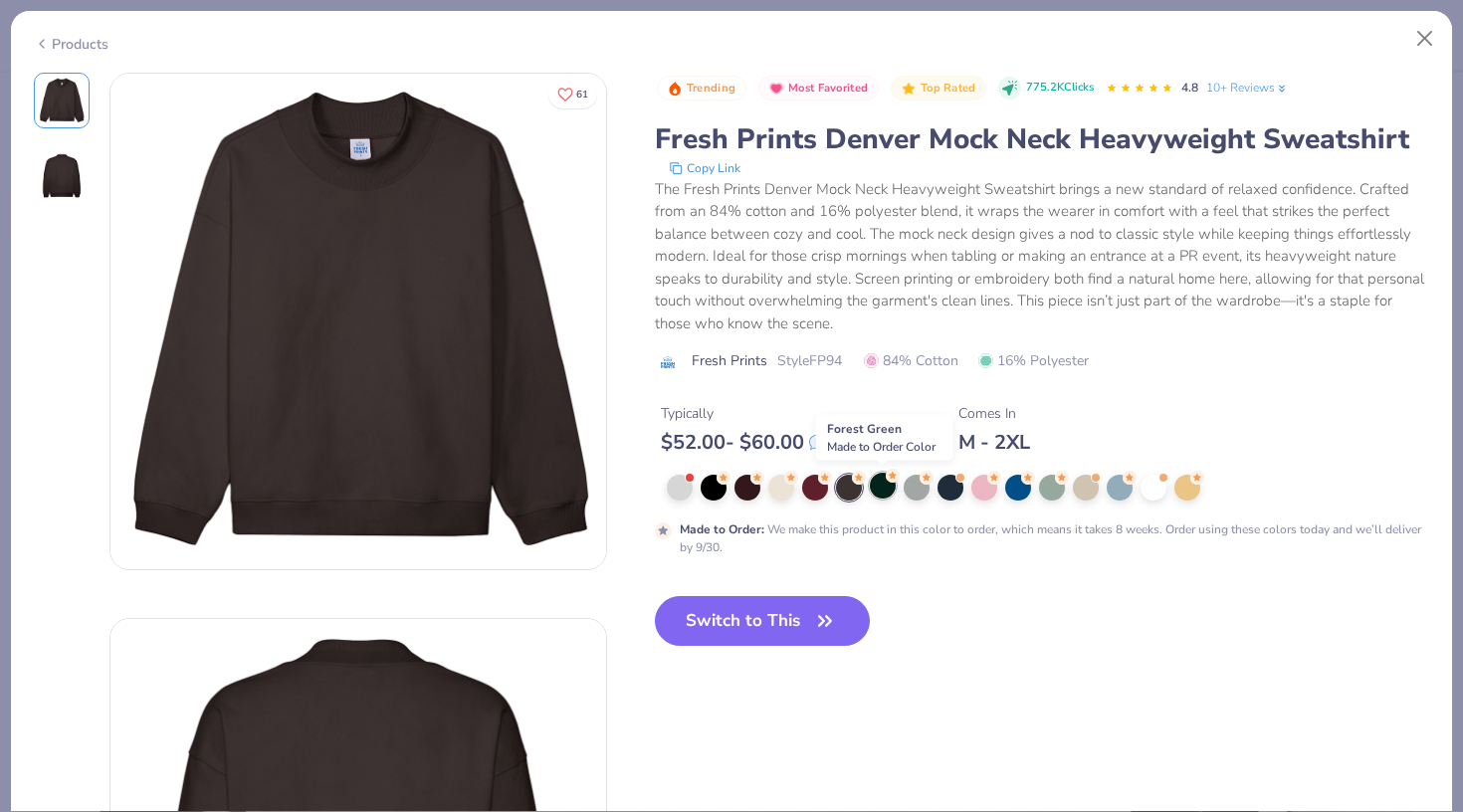 click at bounding box center (883, 486) 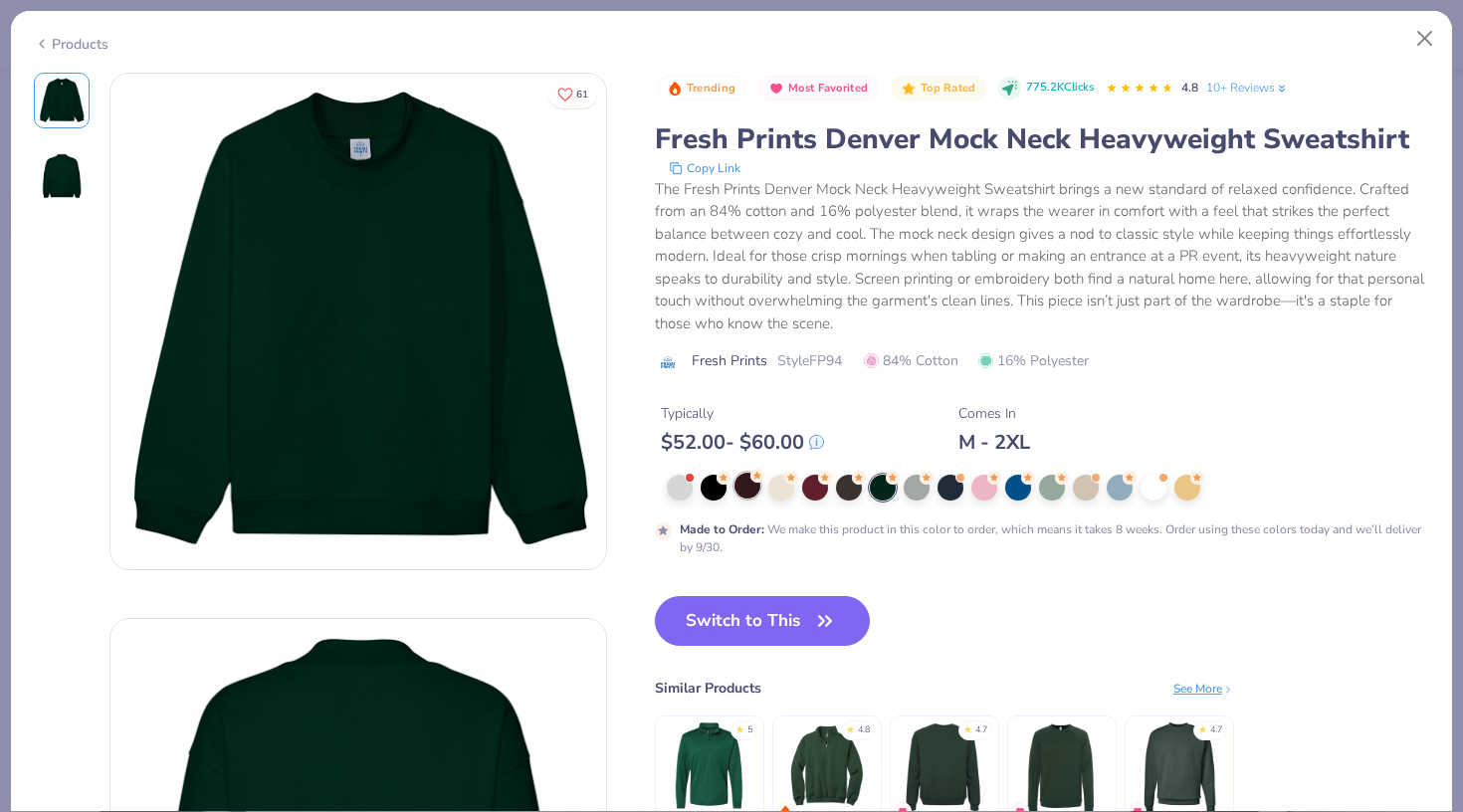 click at bounding box center (747, 486) 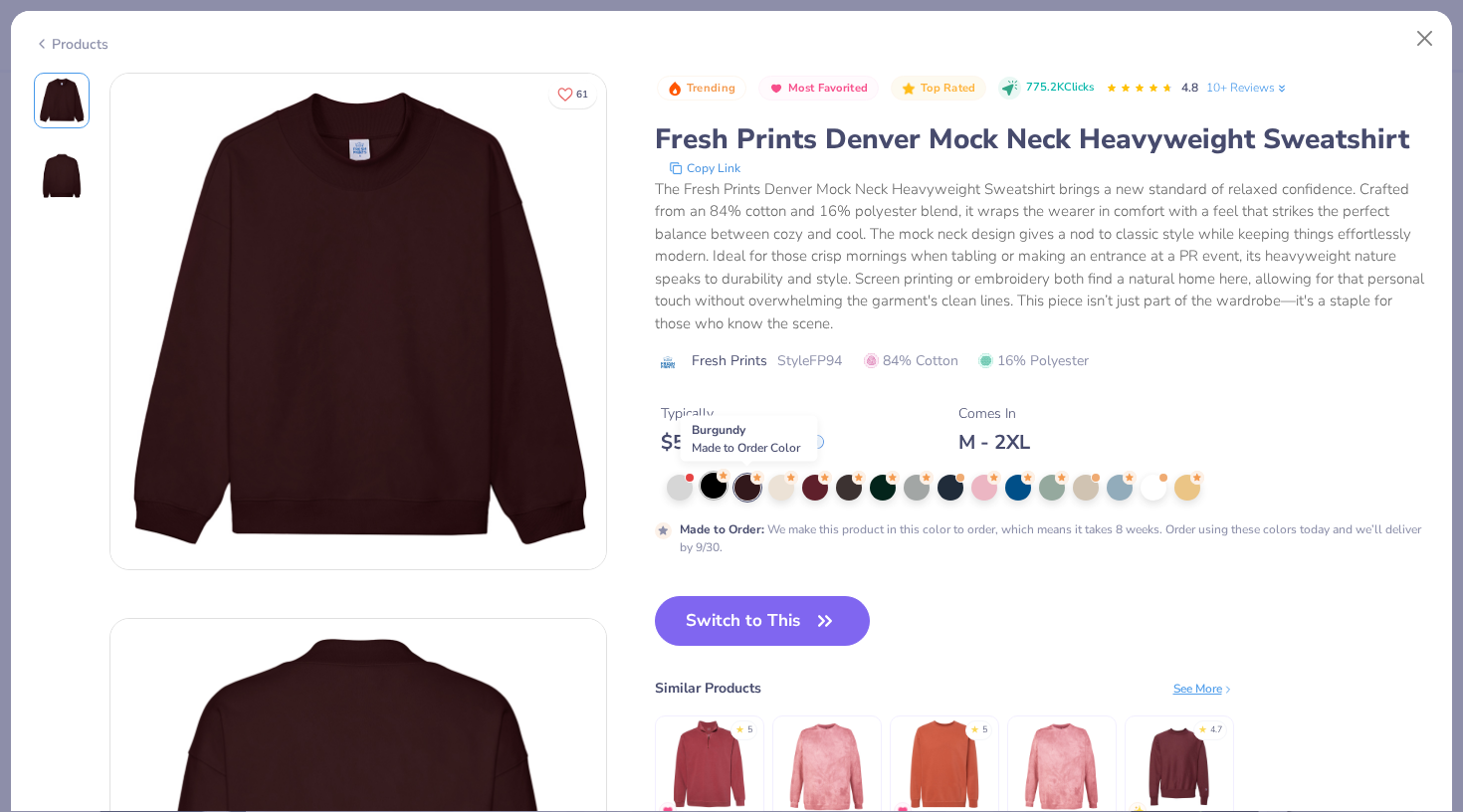 click at bounding box center (714, 486) 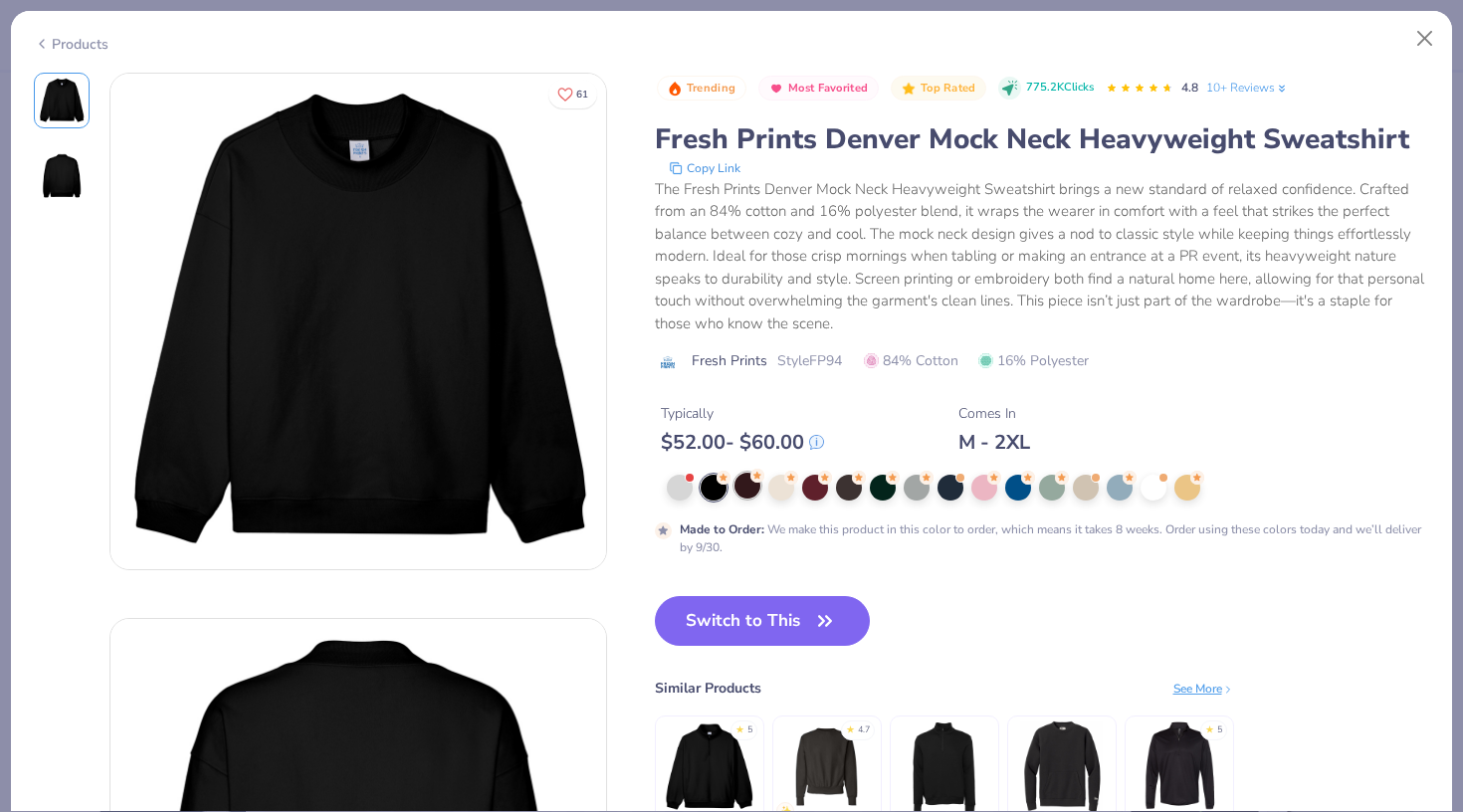 click at bounding box center [747, 486] 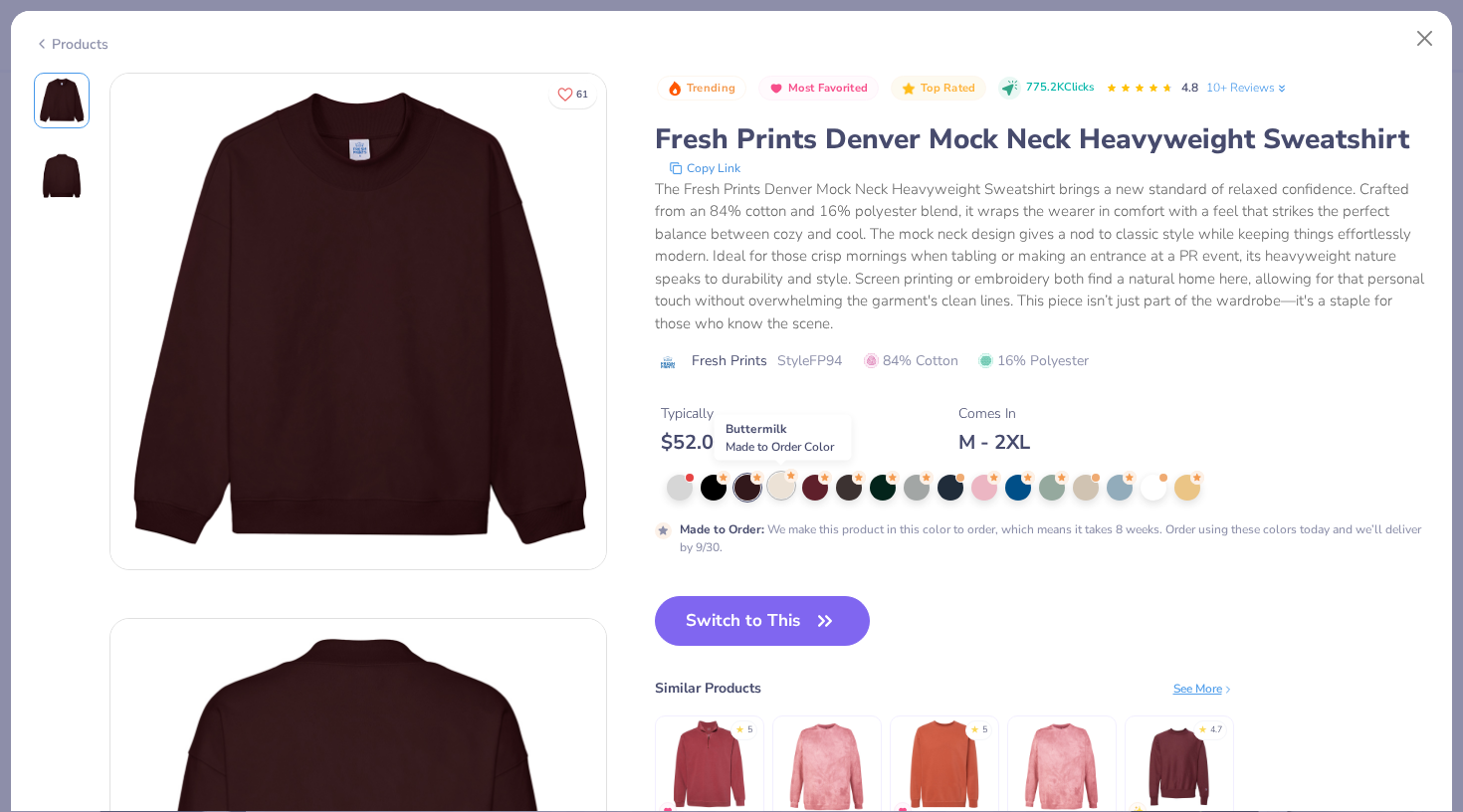 click at bounding box center (781, 486) 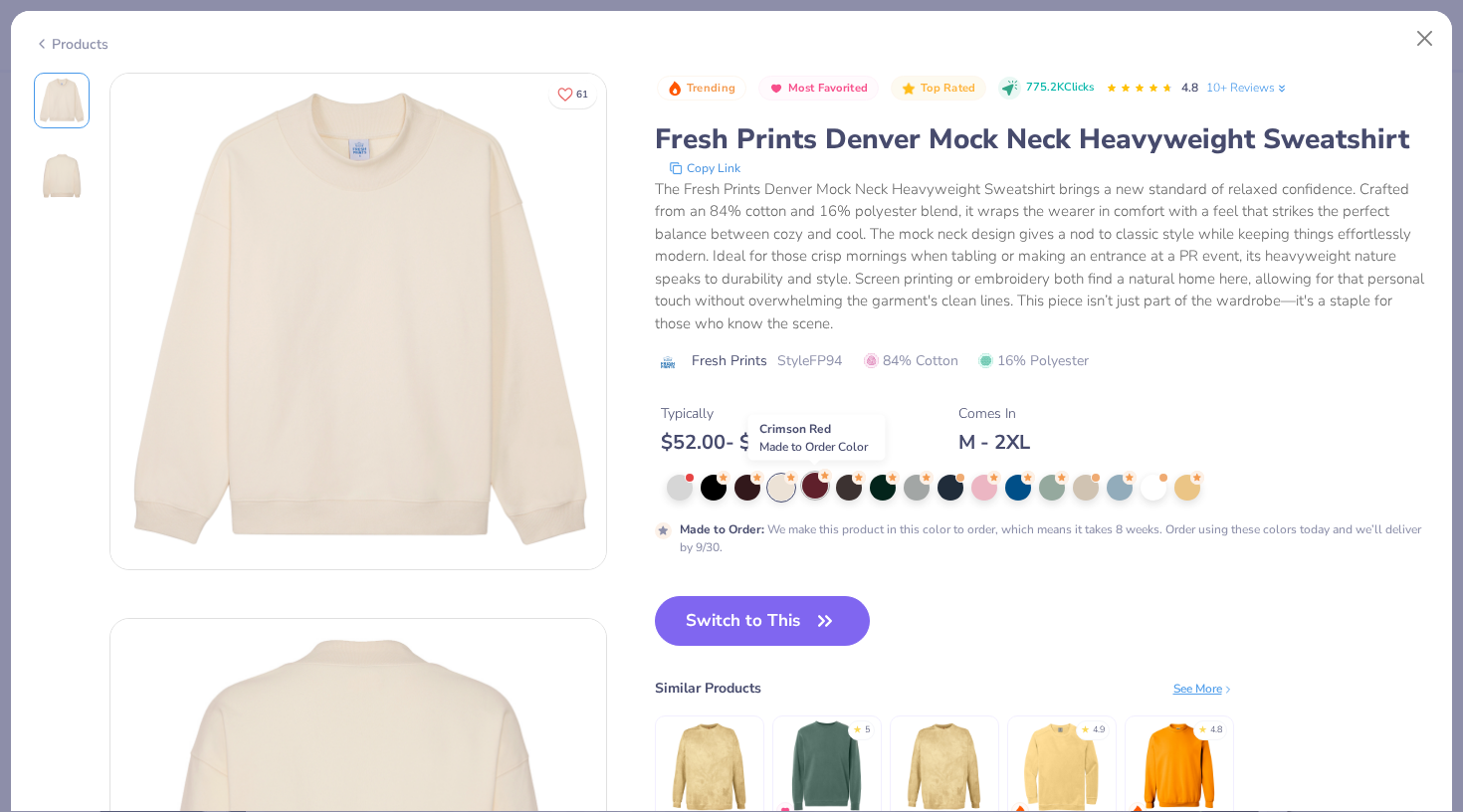 click at bounding box center [815, 486] 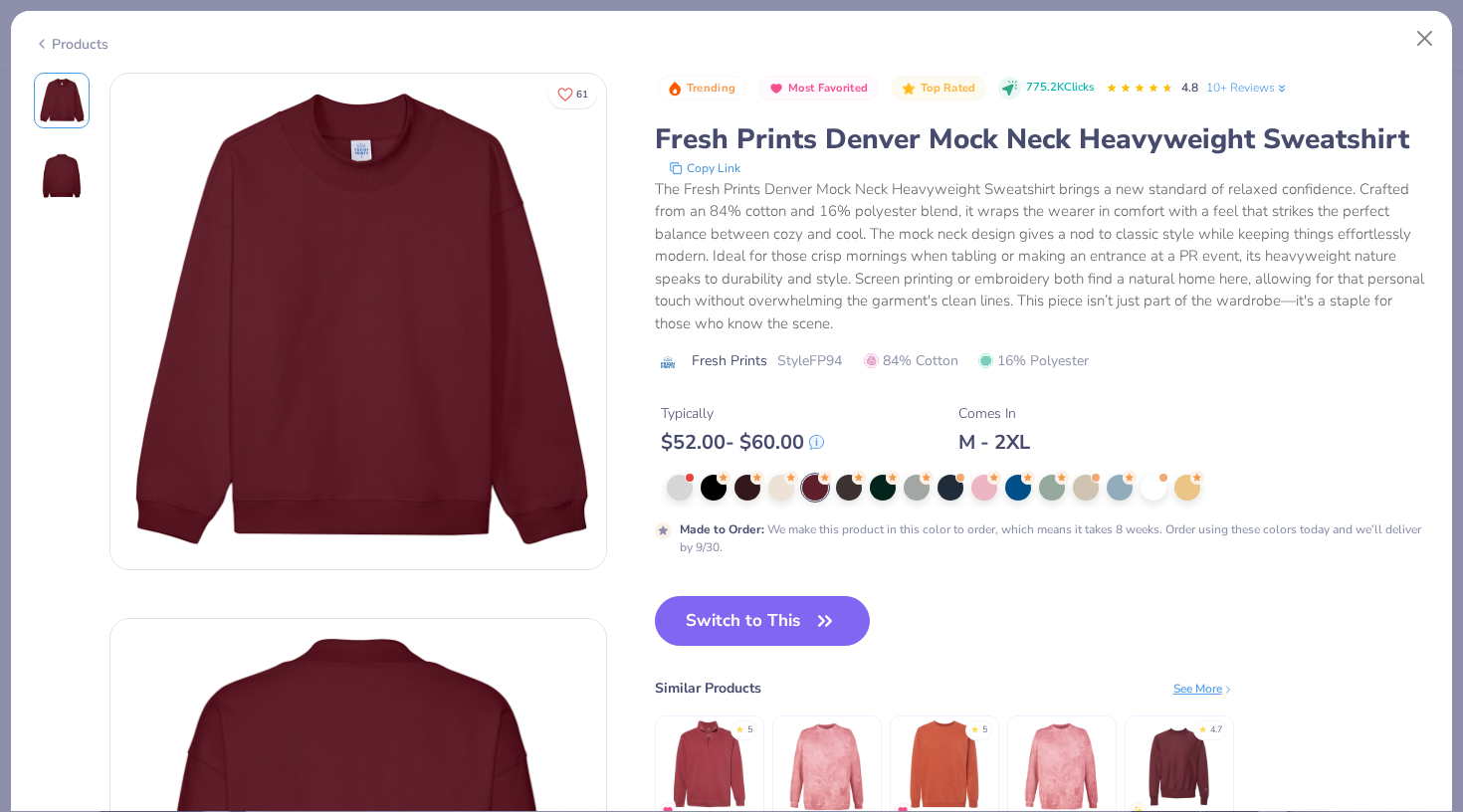 click at bounding box center (1048, 488) 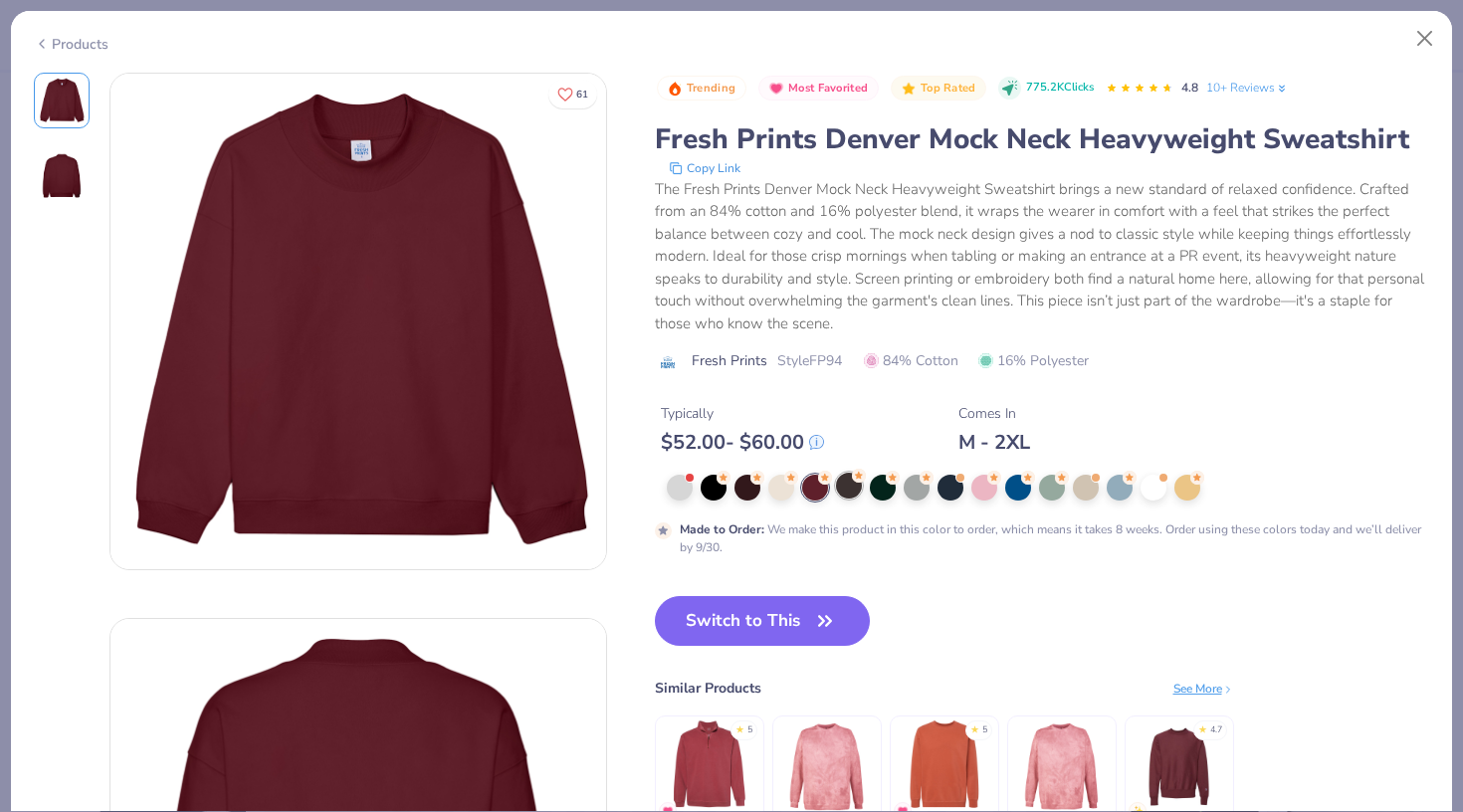 click at bounding box center [849, 486] 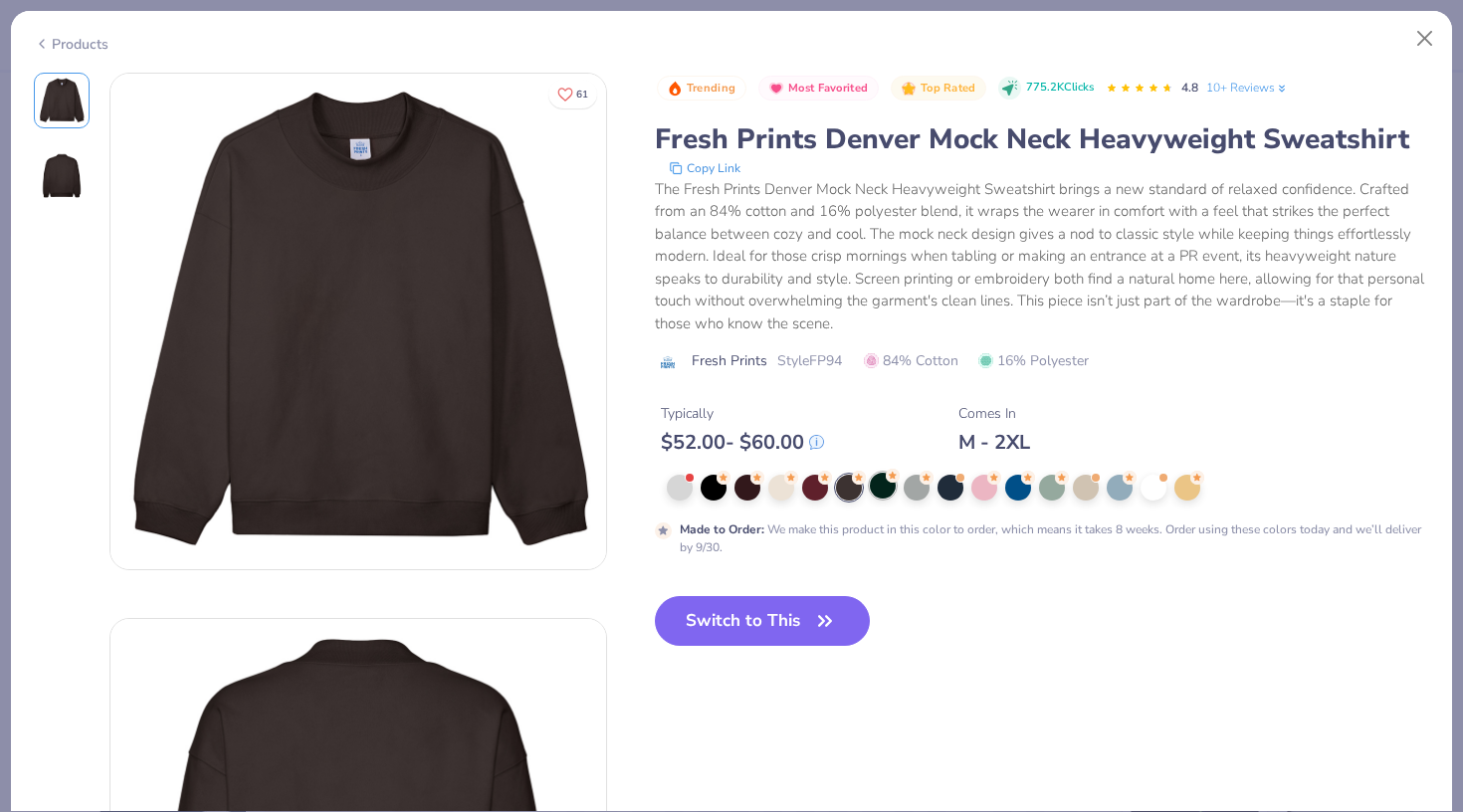 click at bounding box center [883, 486] 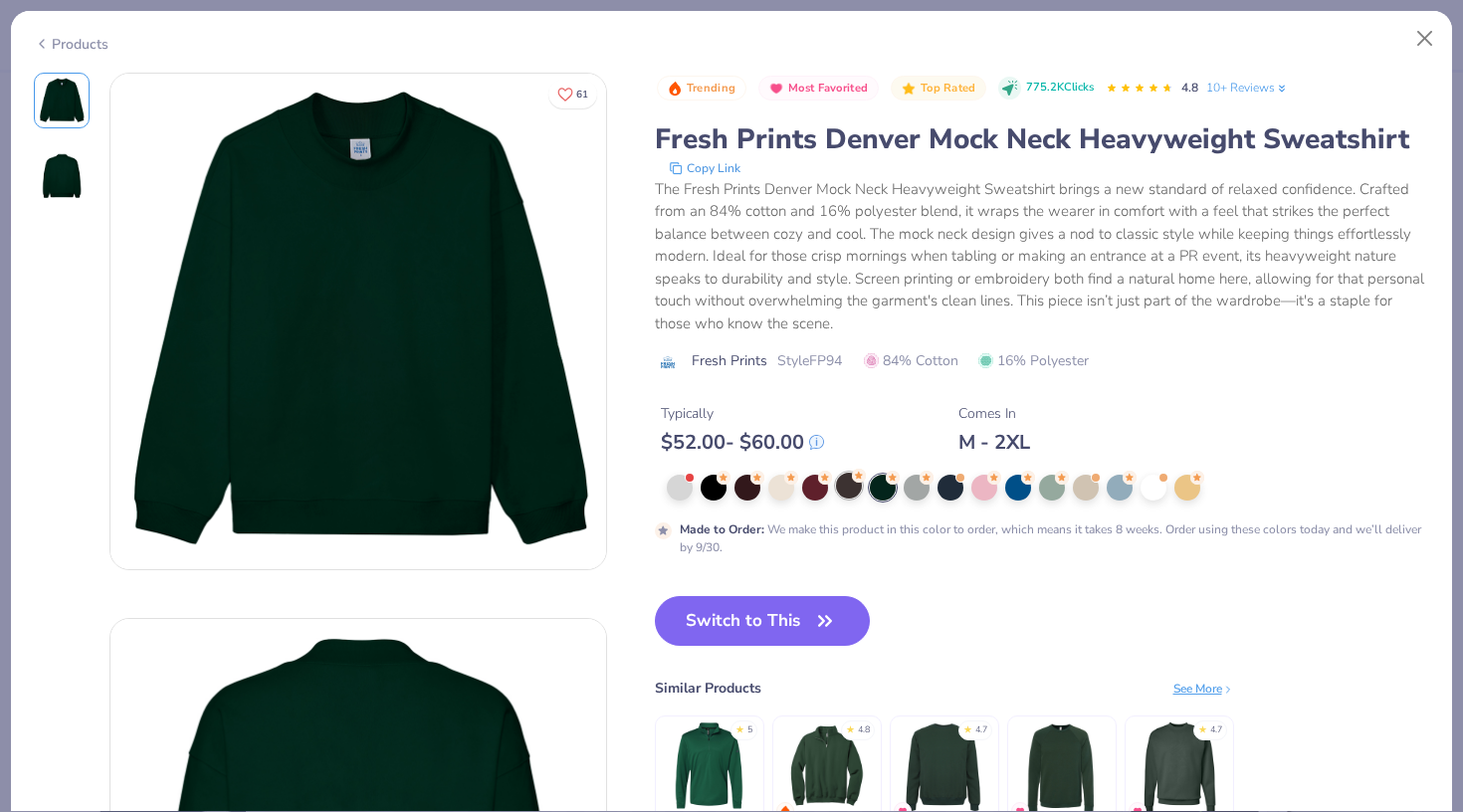 click at bounding box center (849, 486) 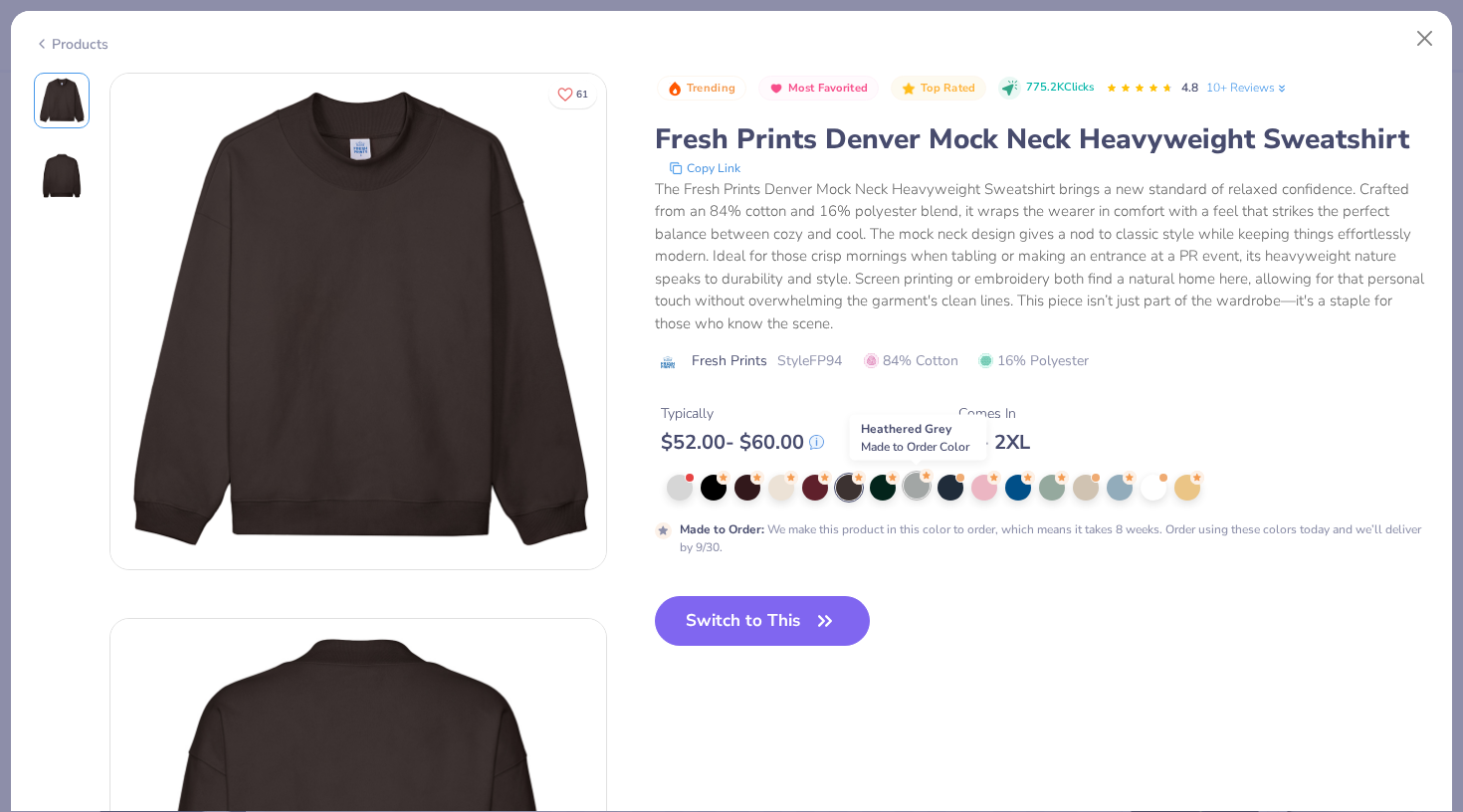 click at bounding box center (917, 486) 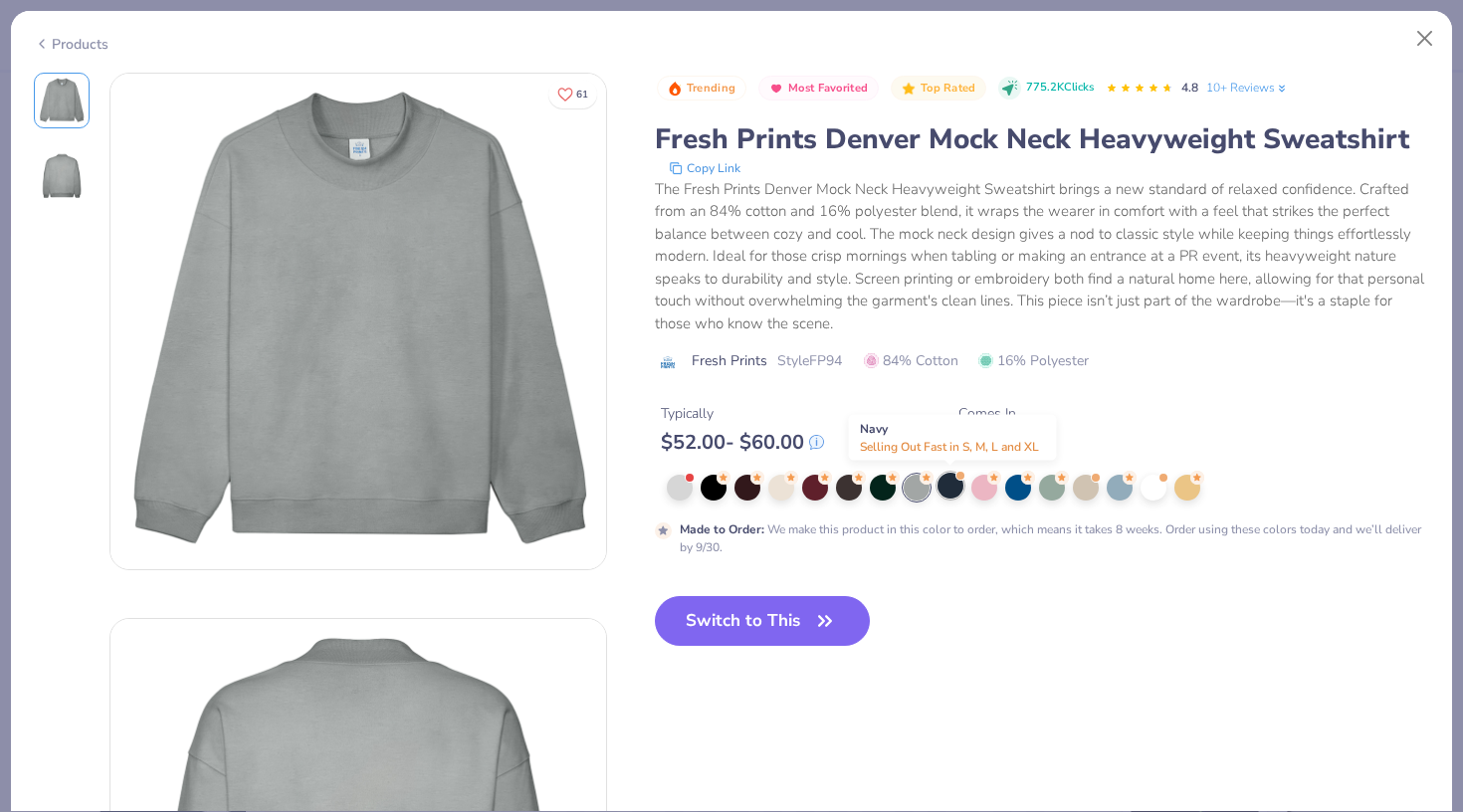 click at bounding box center [950, 486] 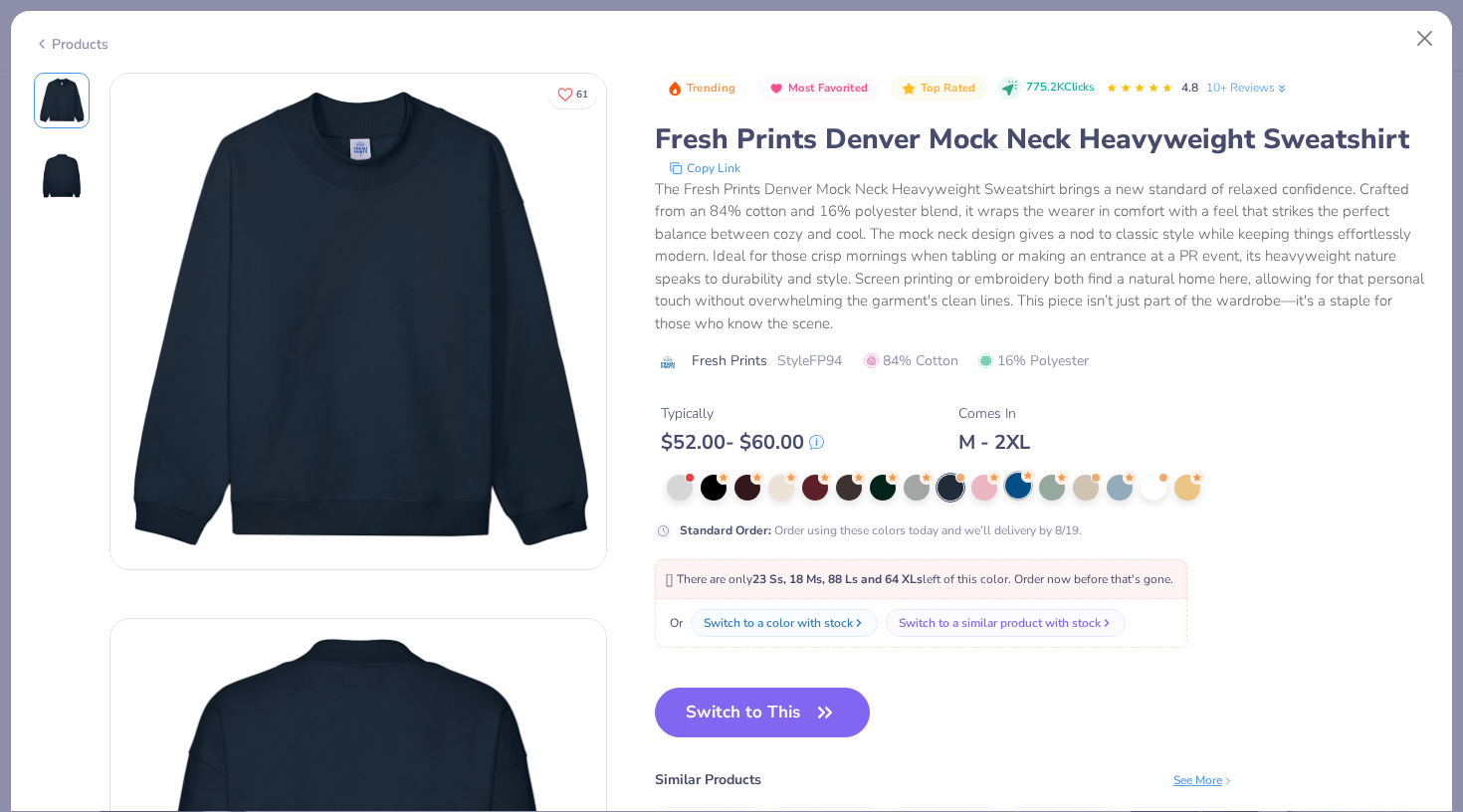 click at bounding box center (1018, 486) 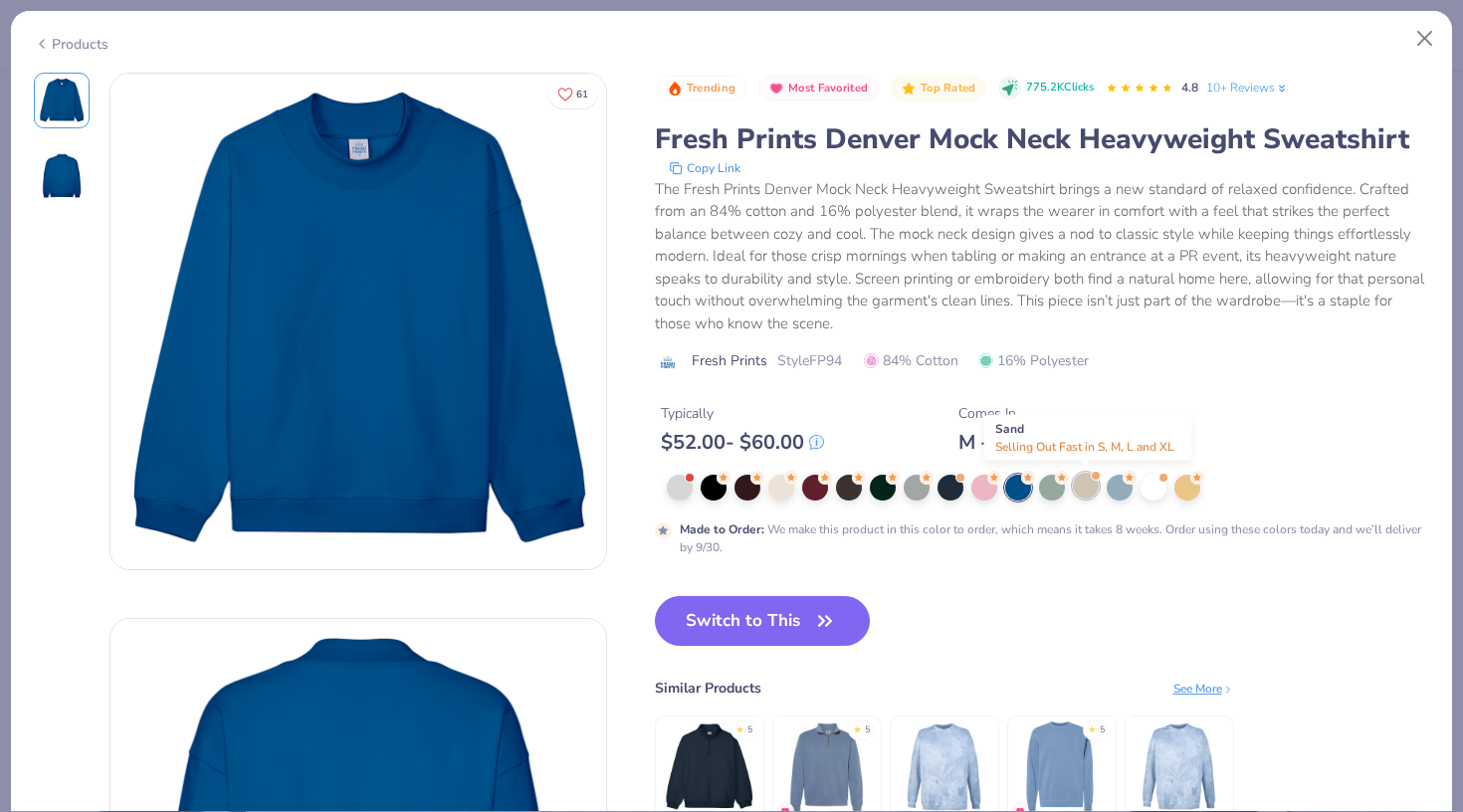click at bounding box center (1086, 486) 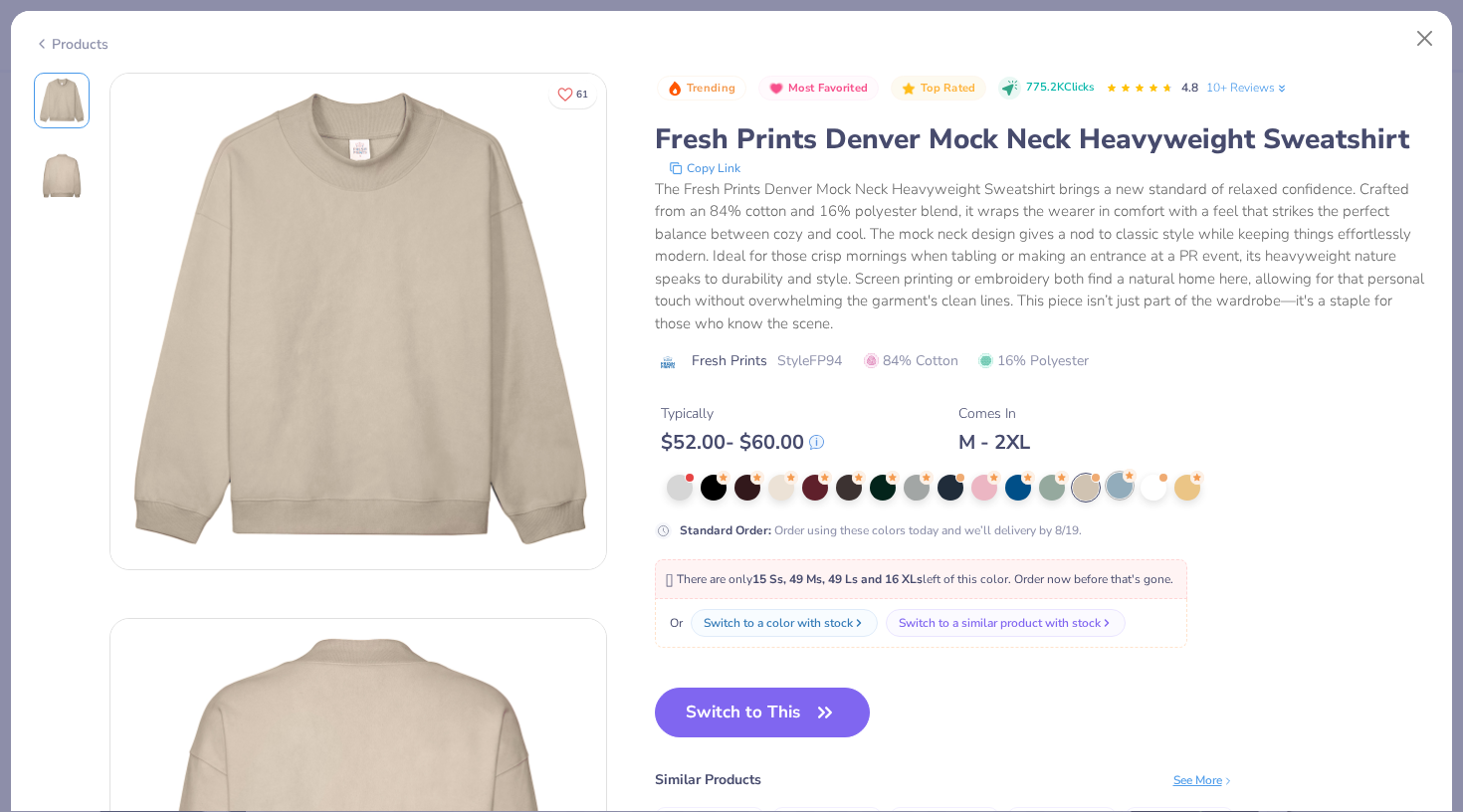 click at bounding box center [1120, 486] 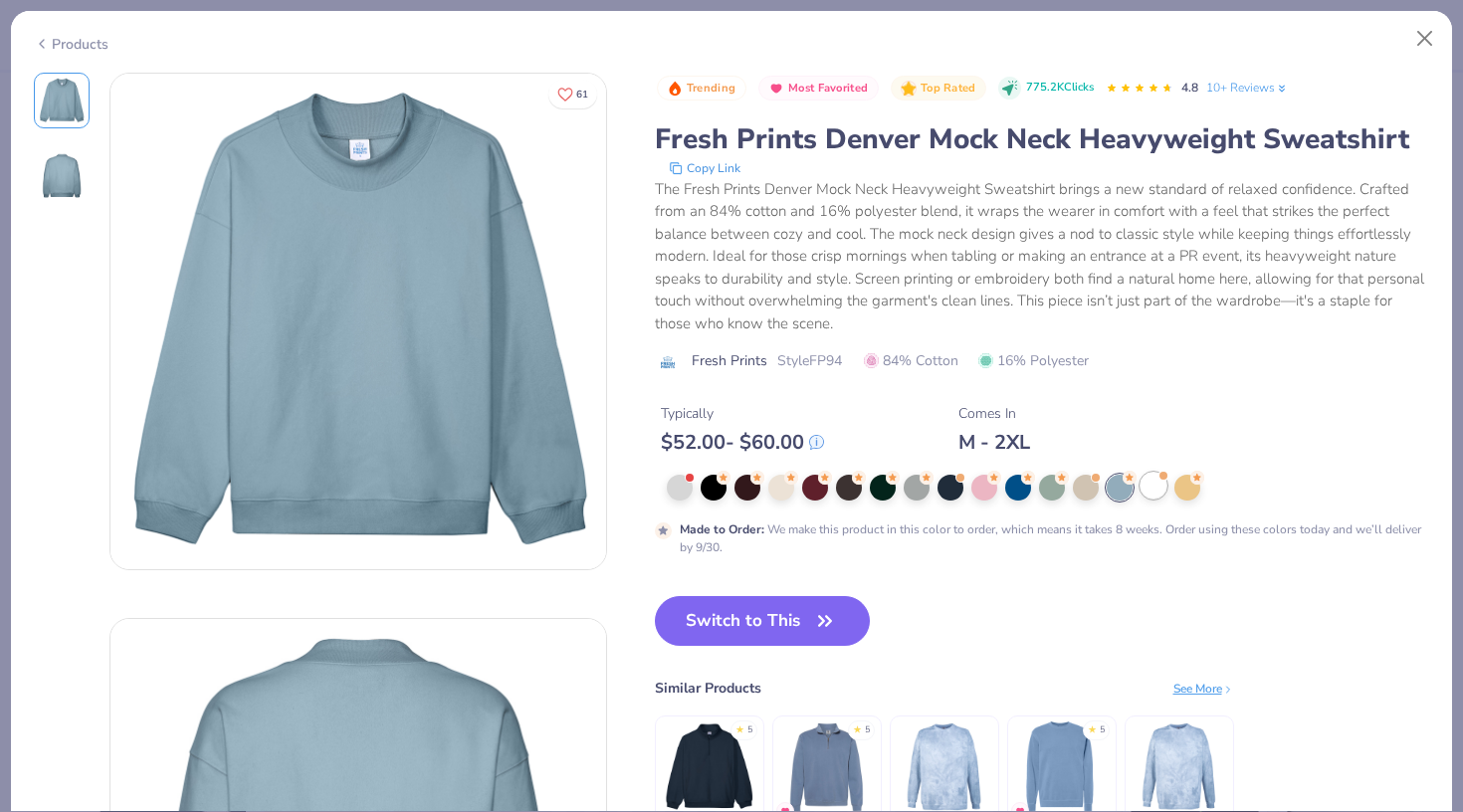 click at bounding box center [1153, 486] 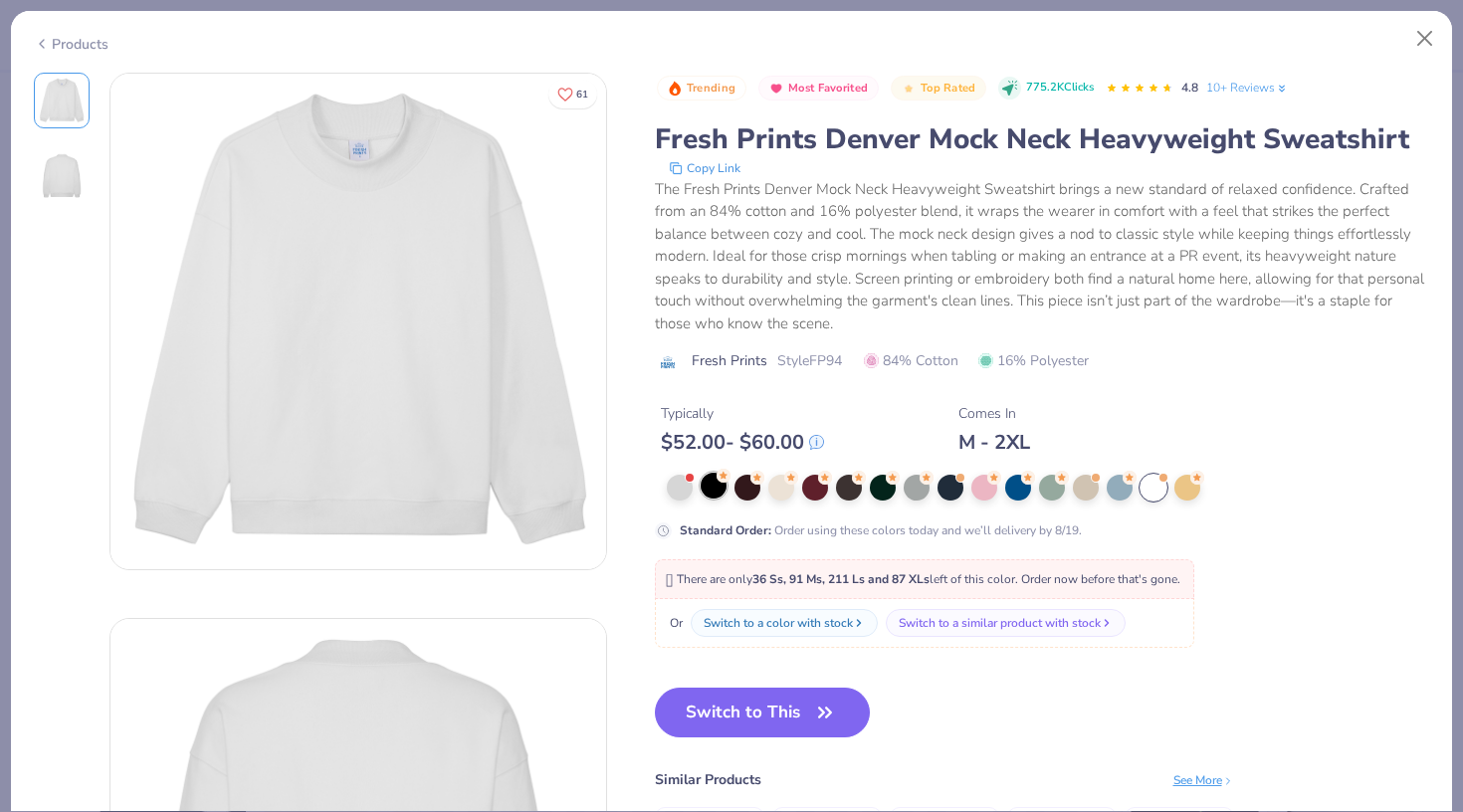 click at bounding box center (714, 486) 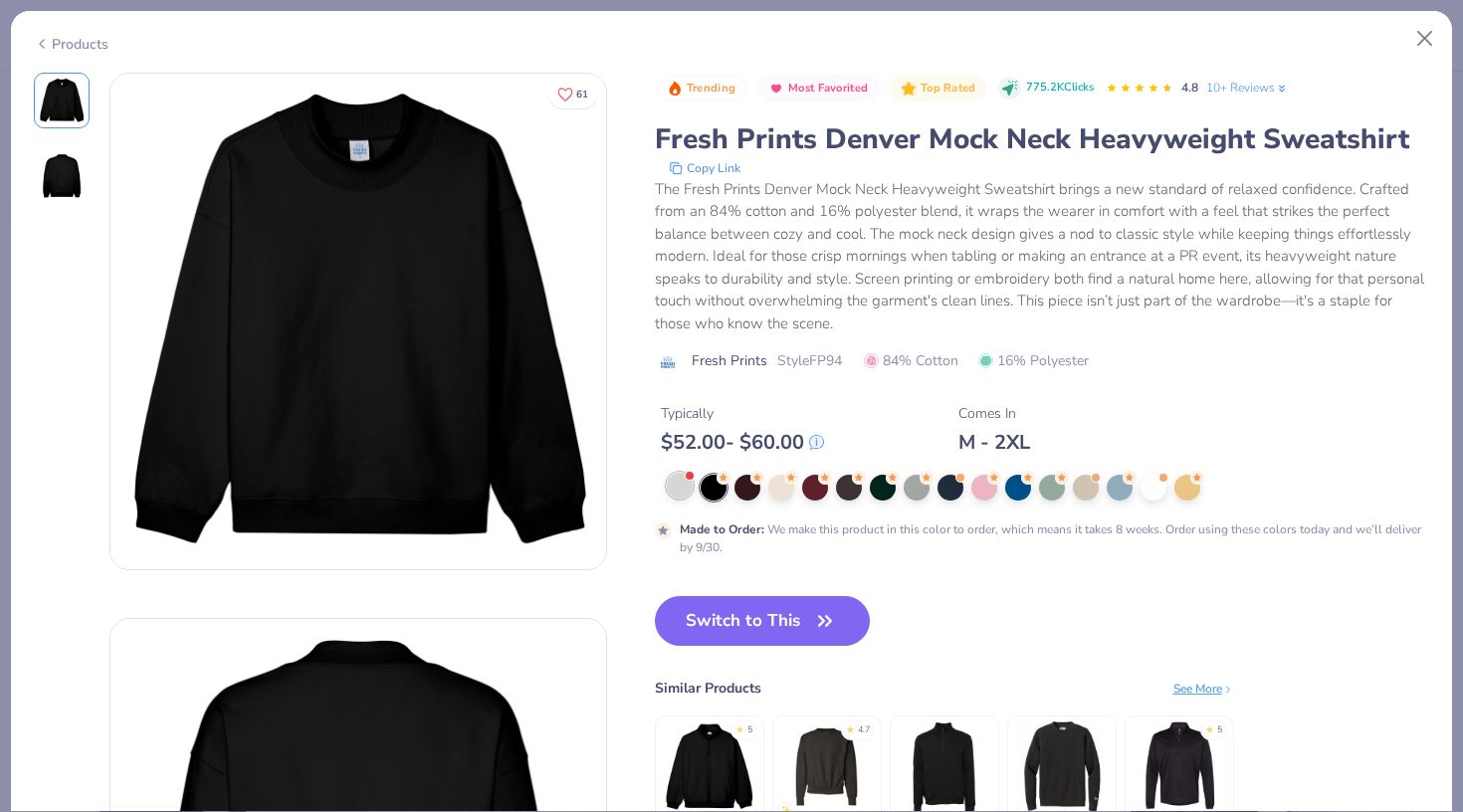 click at bounding box center [680, 486] 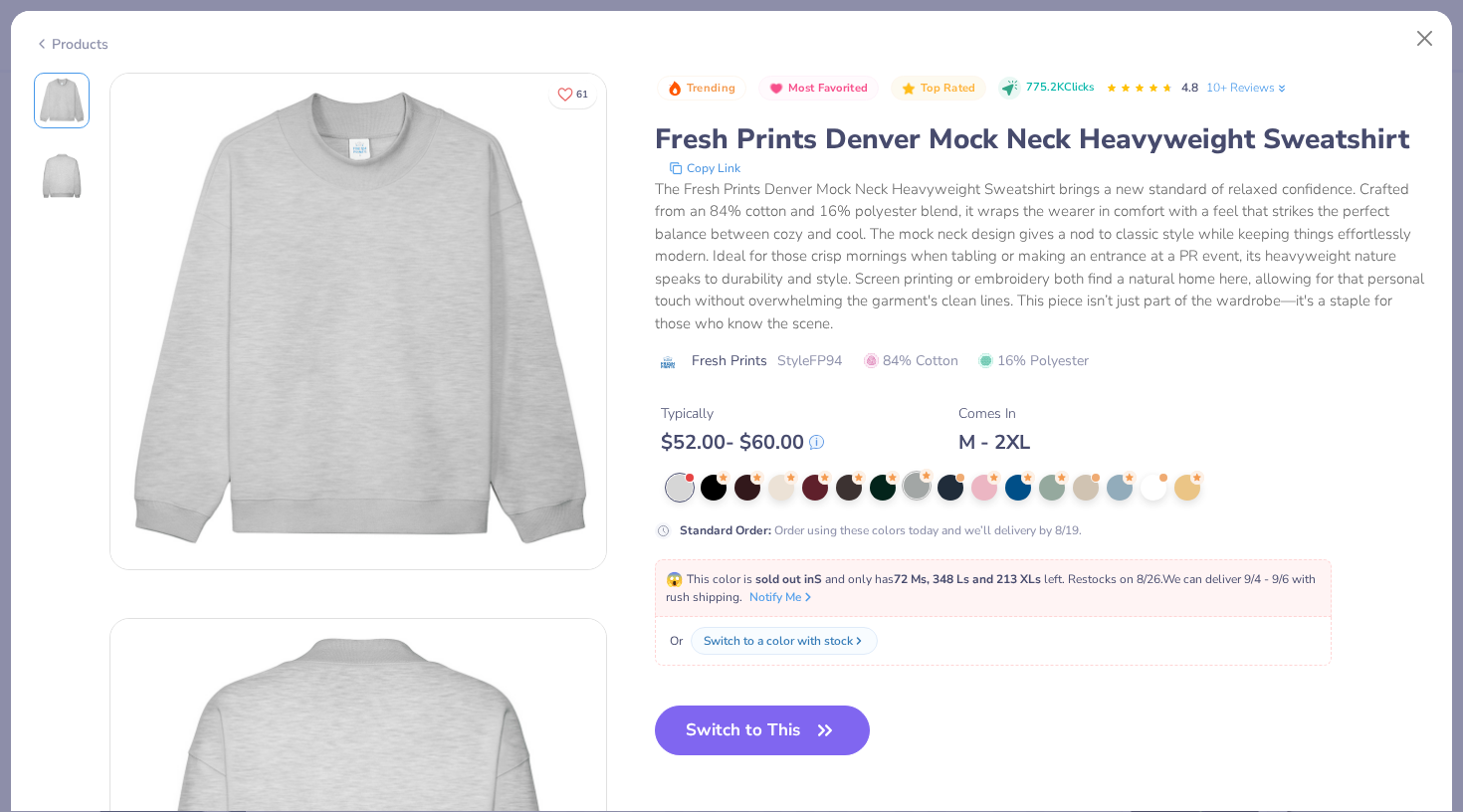 click at bounding box center [917, 486] 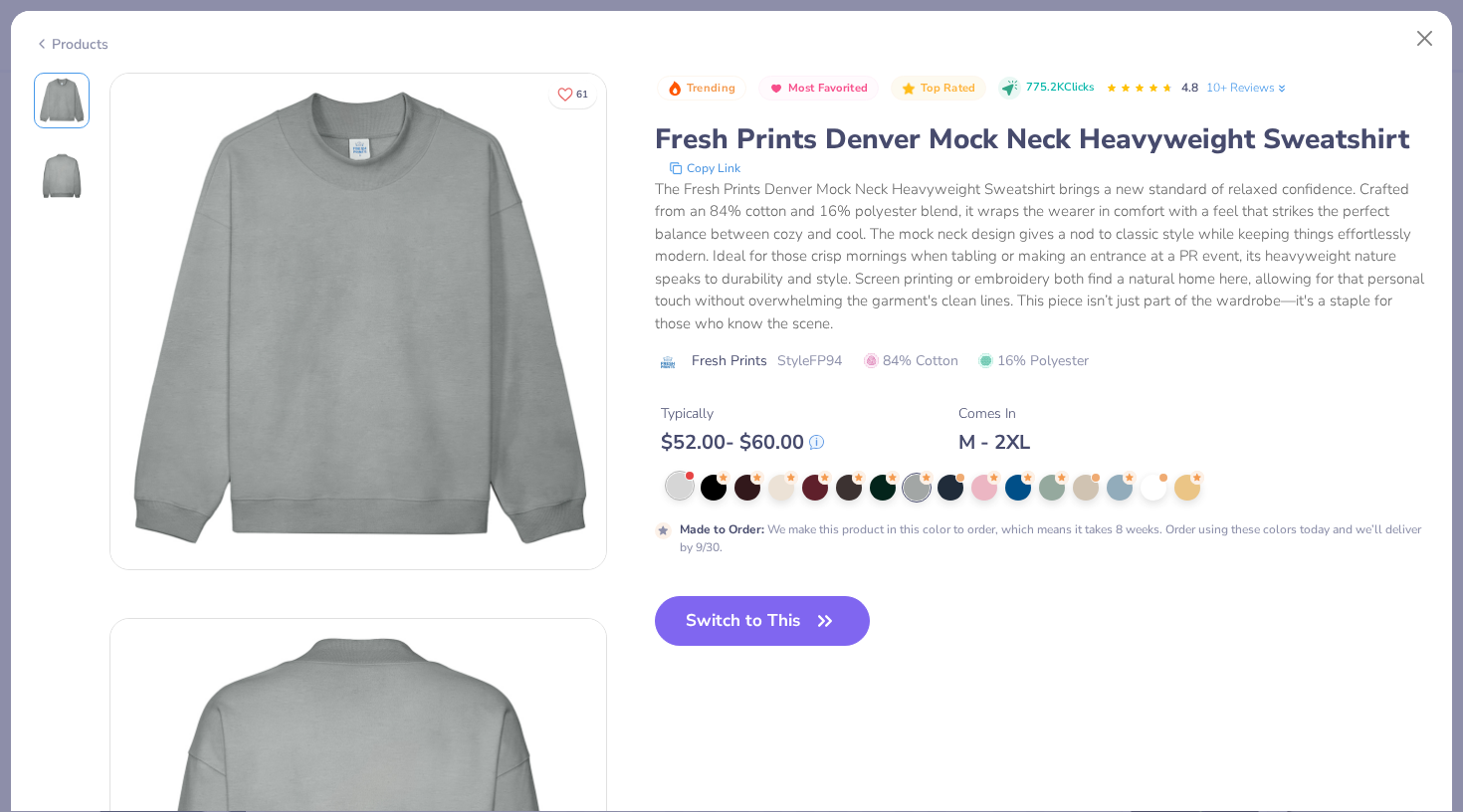 click at bounding box center [680, 486] 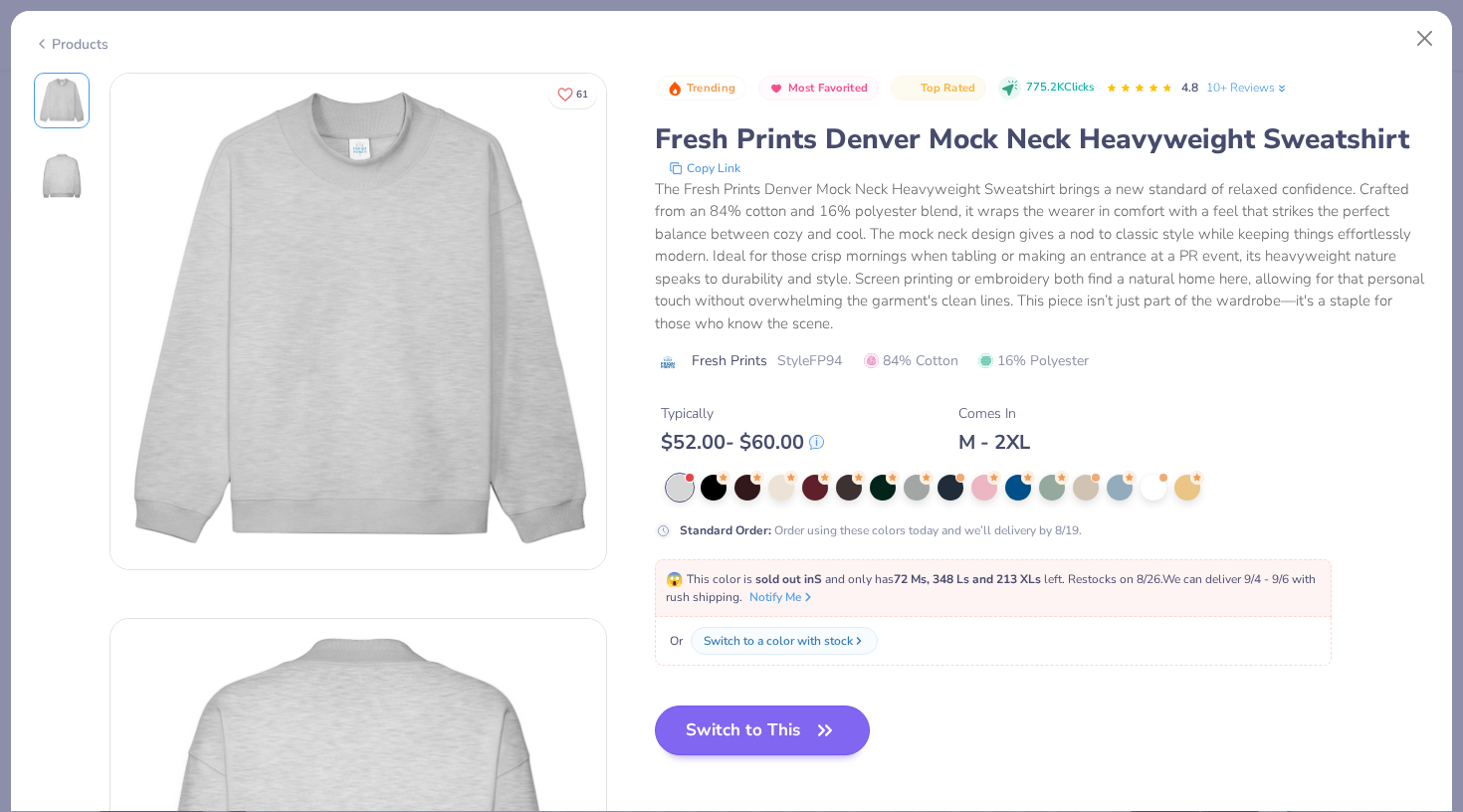 click on "Switch to This" at bounding box center [762, 730] 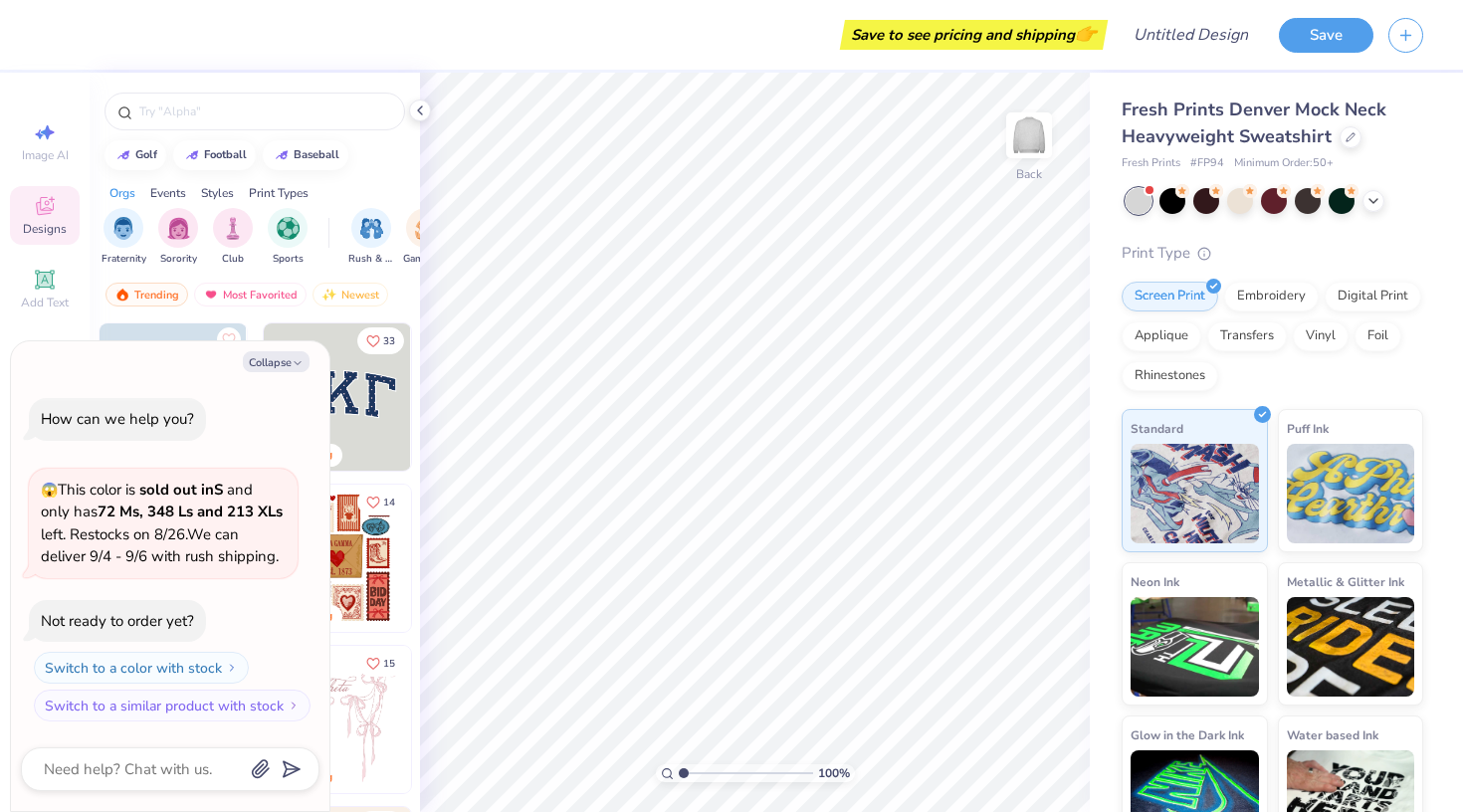 click on "Orgs Events Styles Print Types" at bounding box center [255, 188] 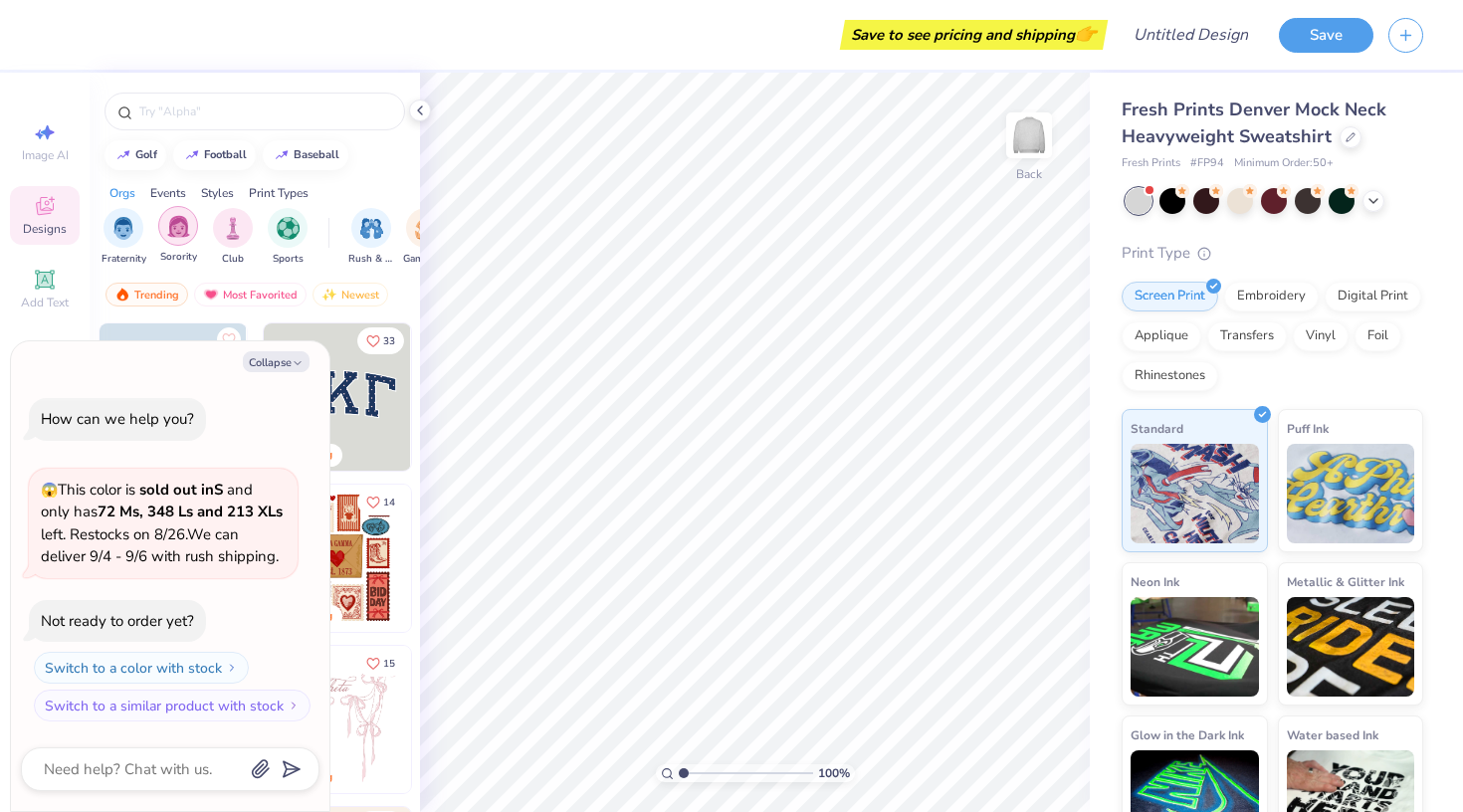 click at bounding box center [178, 226] 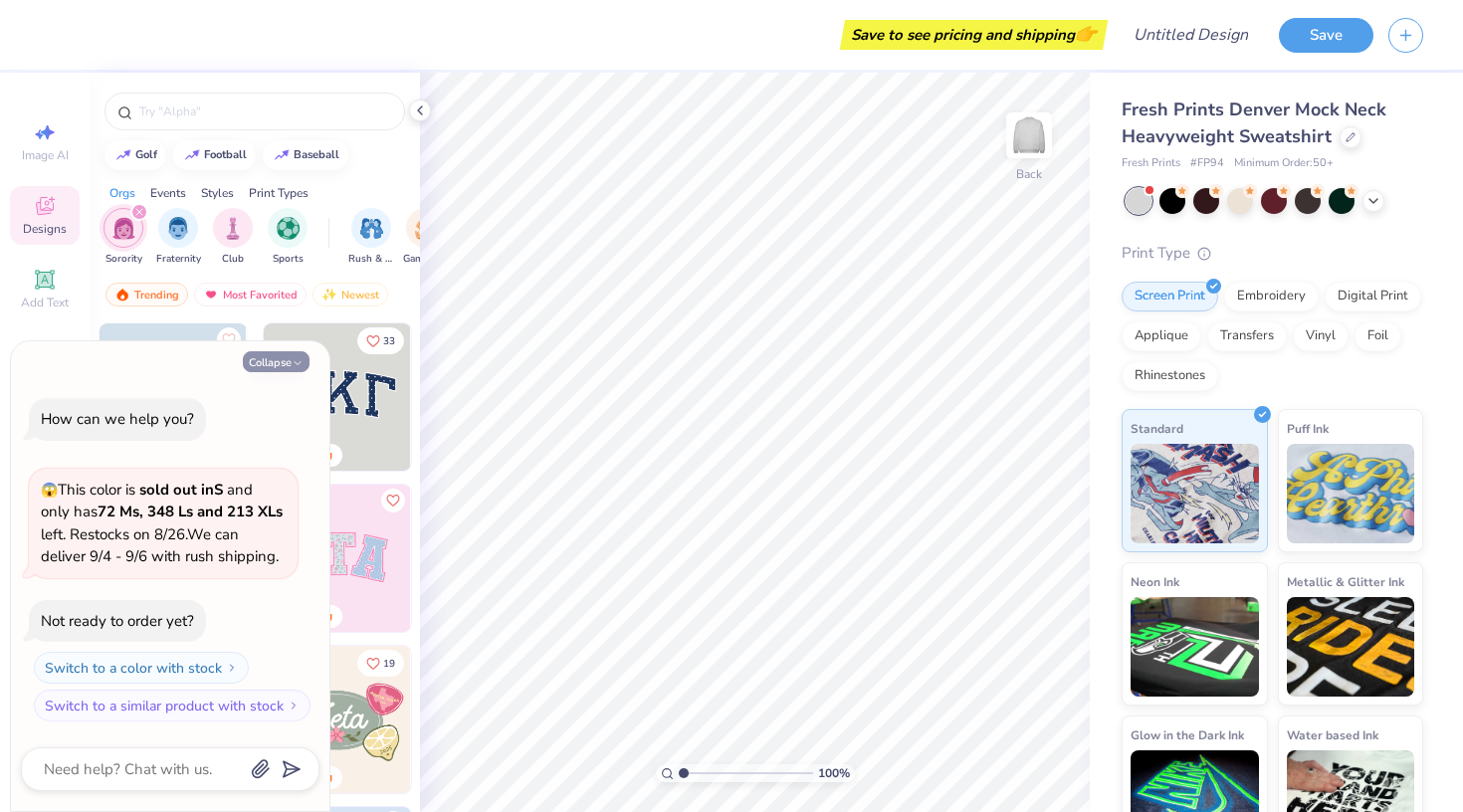 click on "Collapse" at bounding box center [276, 361] 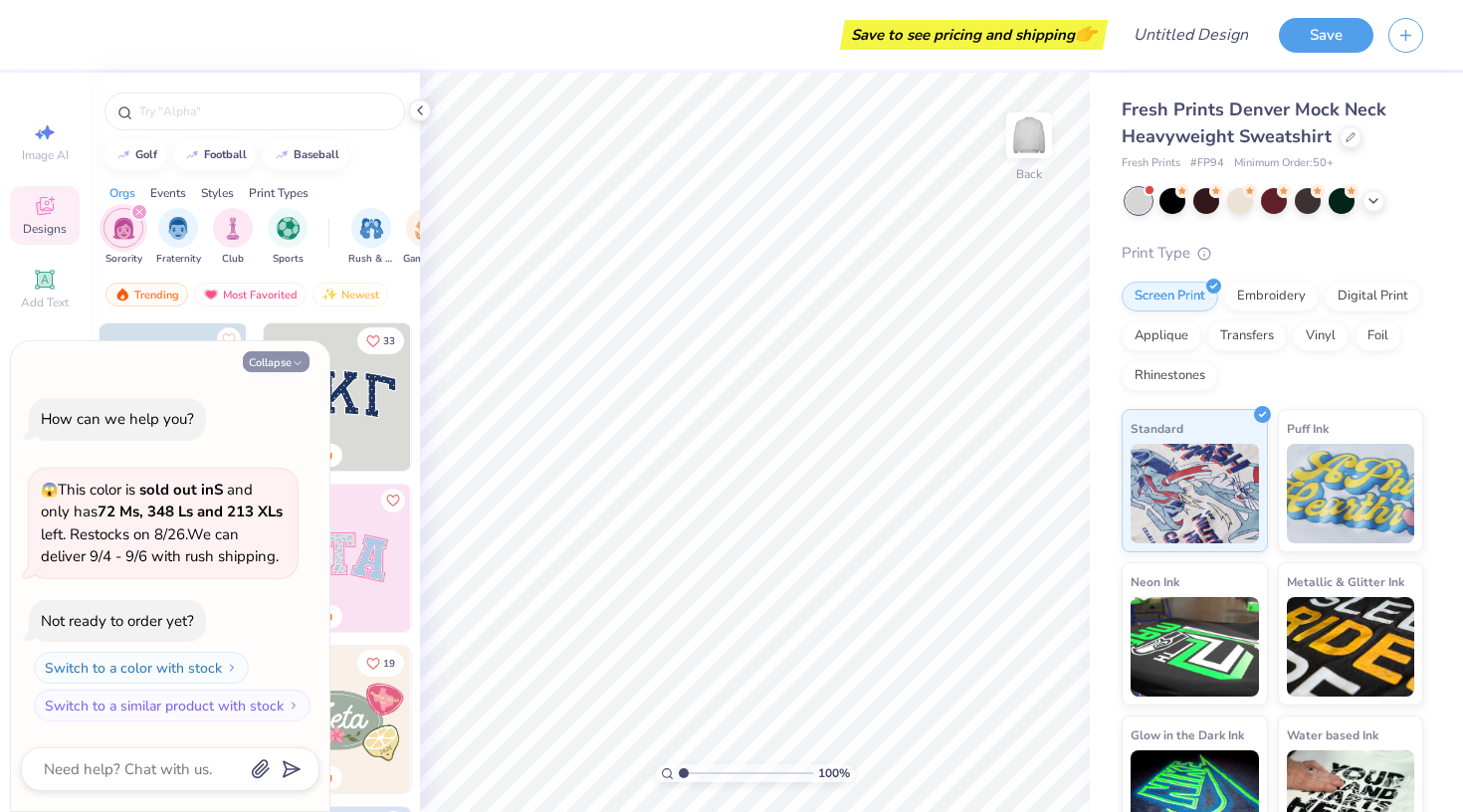 type on "x" 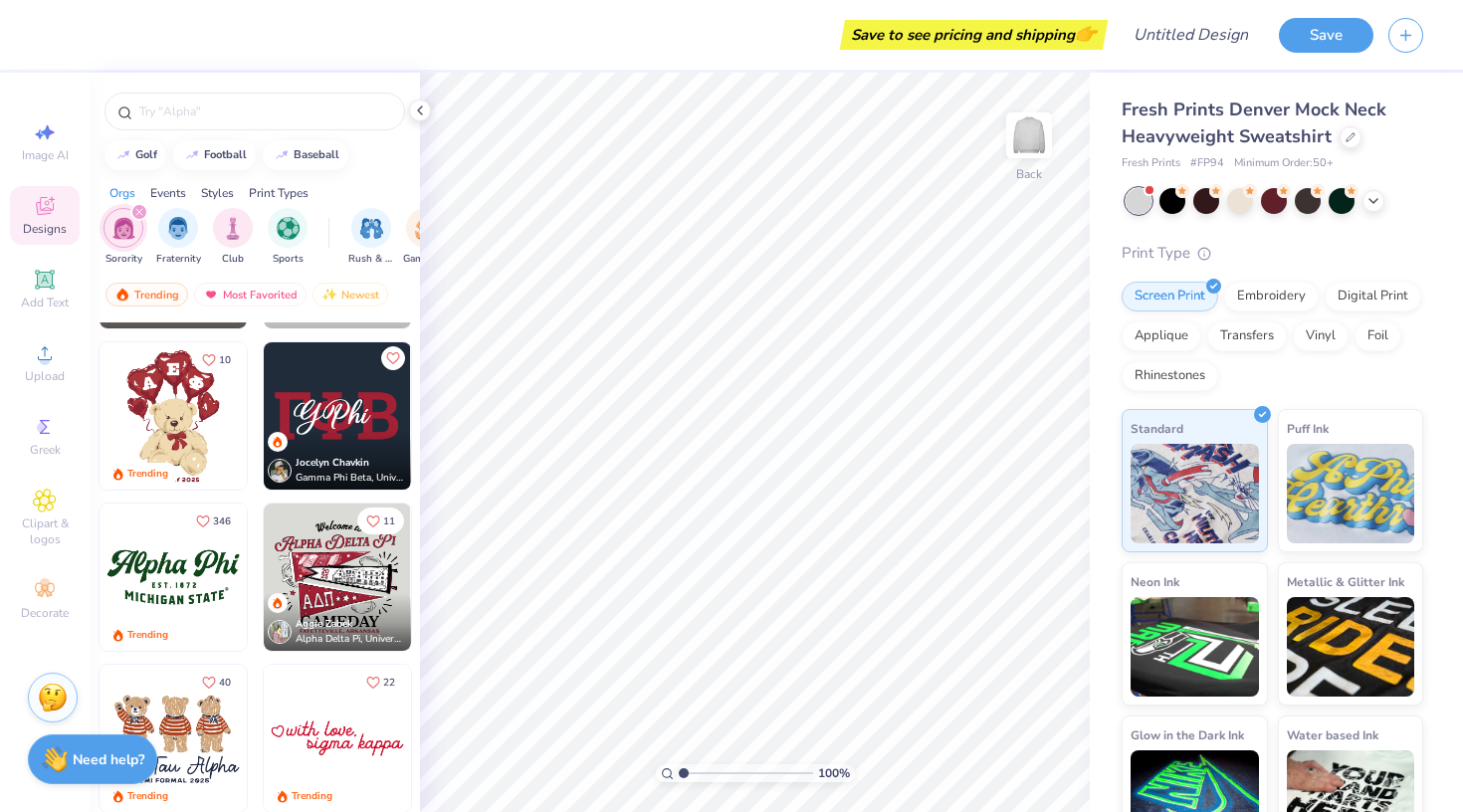 scroll, scrollTop: 966, scrollLeft: 0, axis: vertical 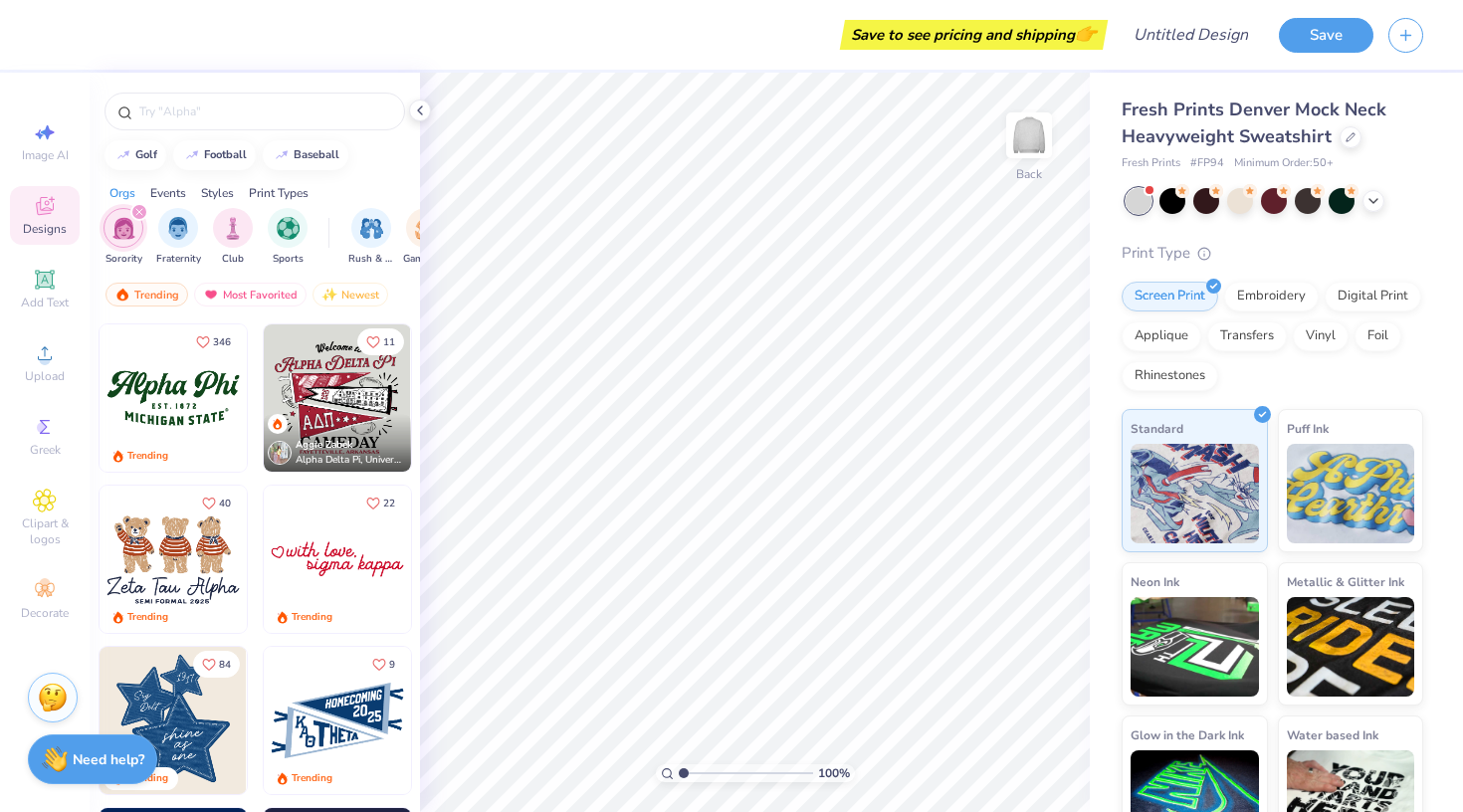 click at bounding box center [173, 559] 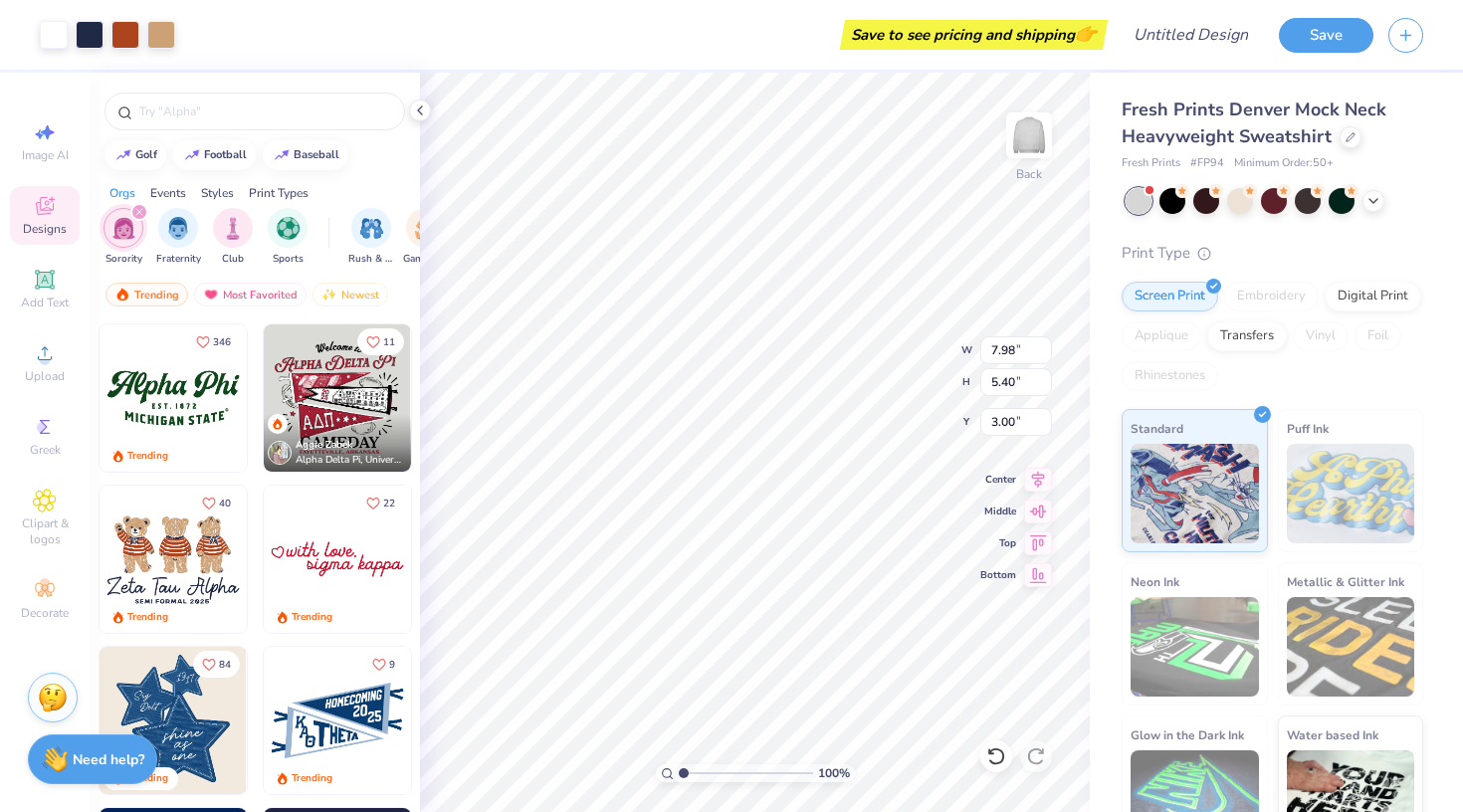 type on "9.18" 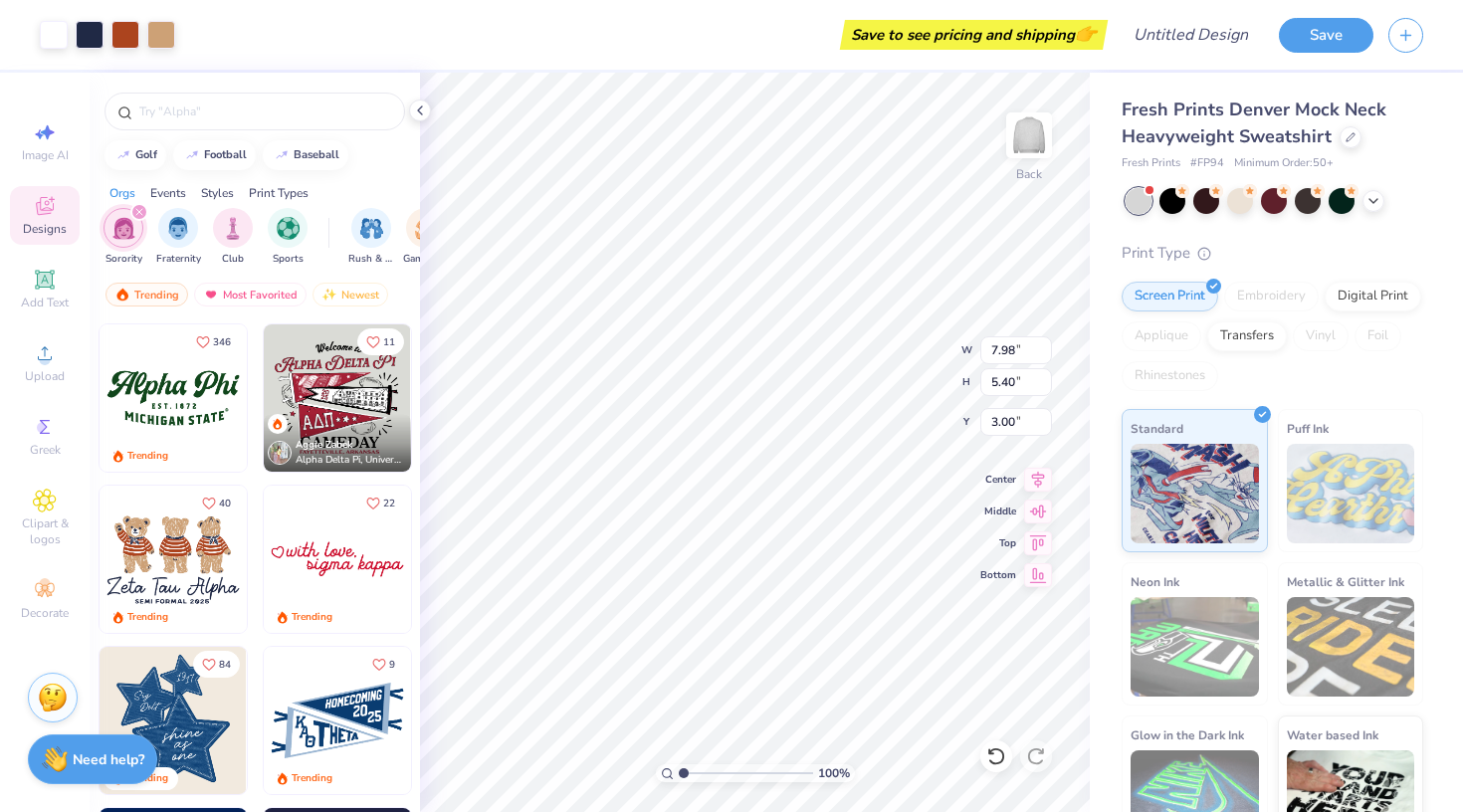type on "6.21" 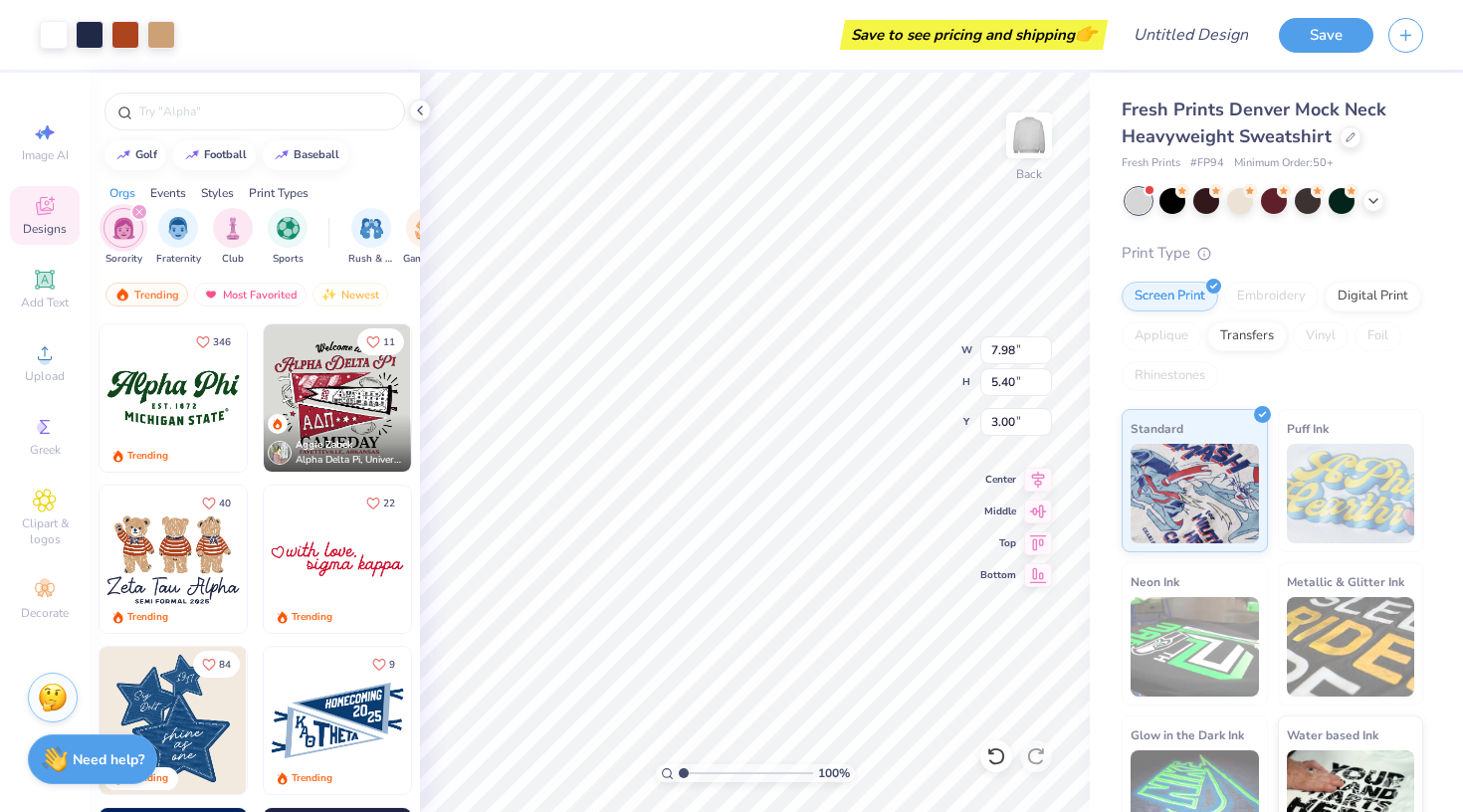 type on "2.18" 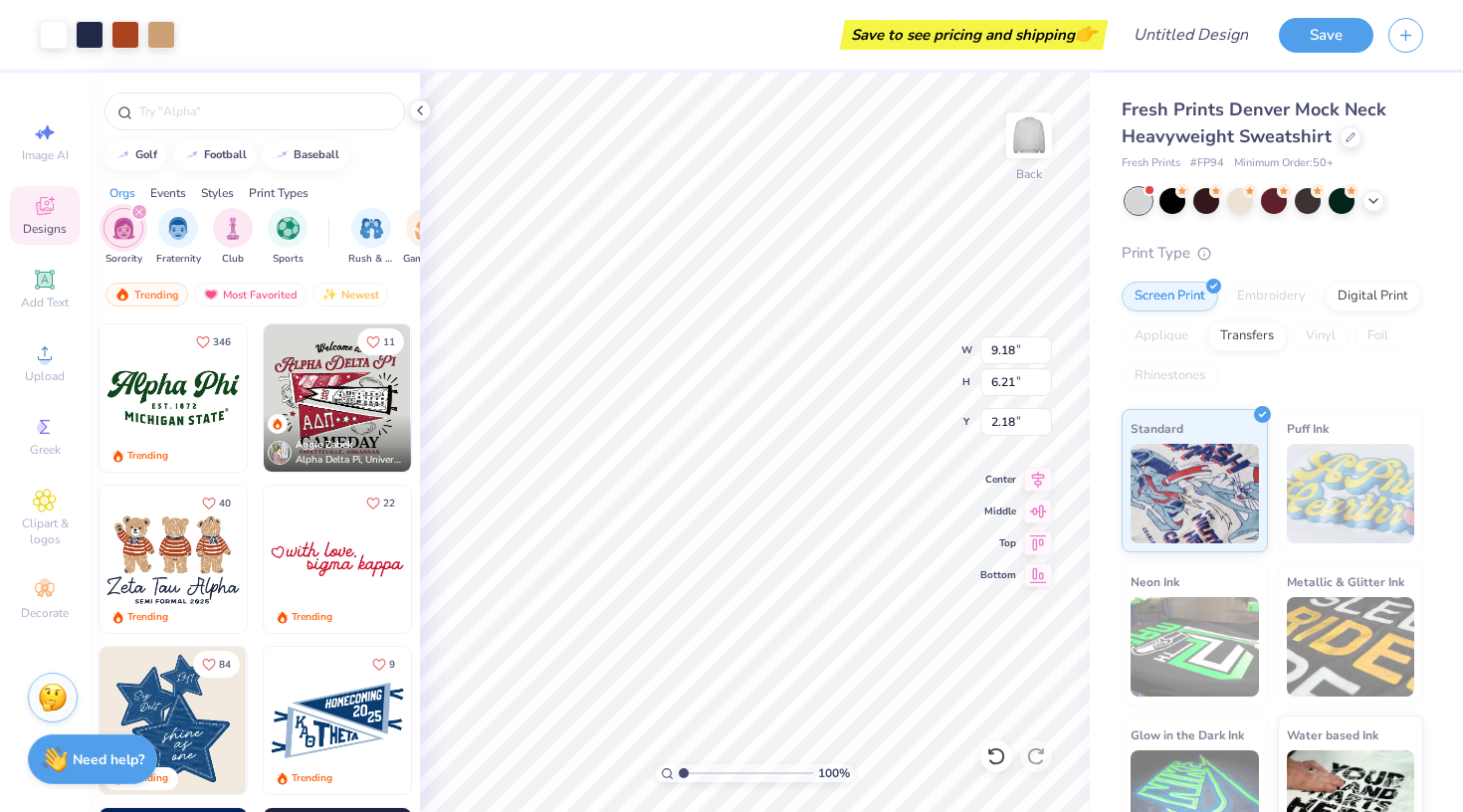 type on "10.97" 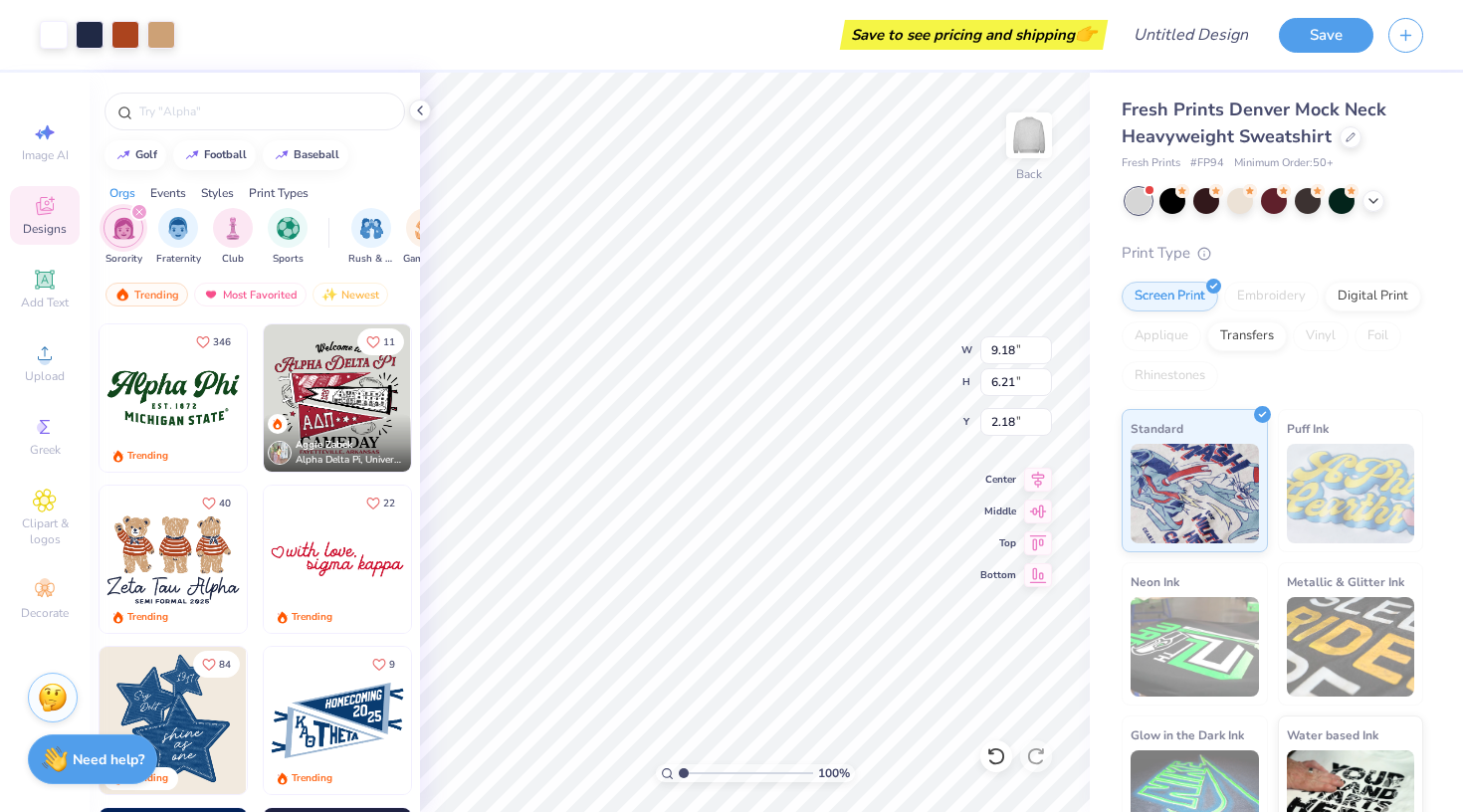 type on "7.42" 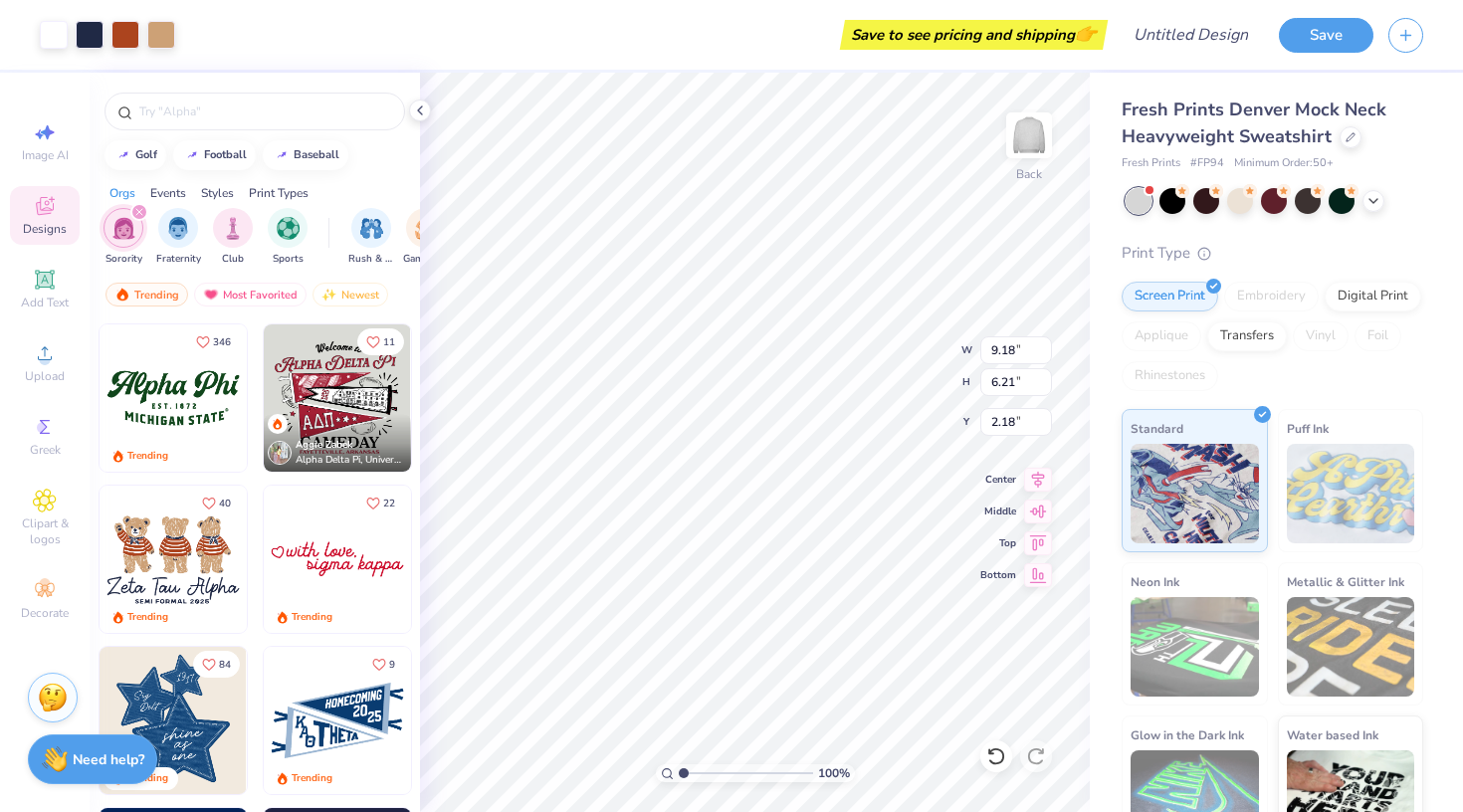 type on "0.96" 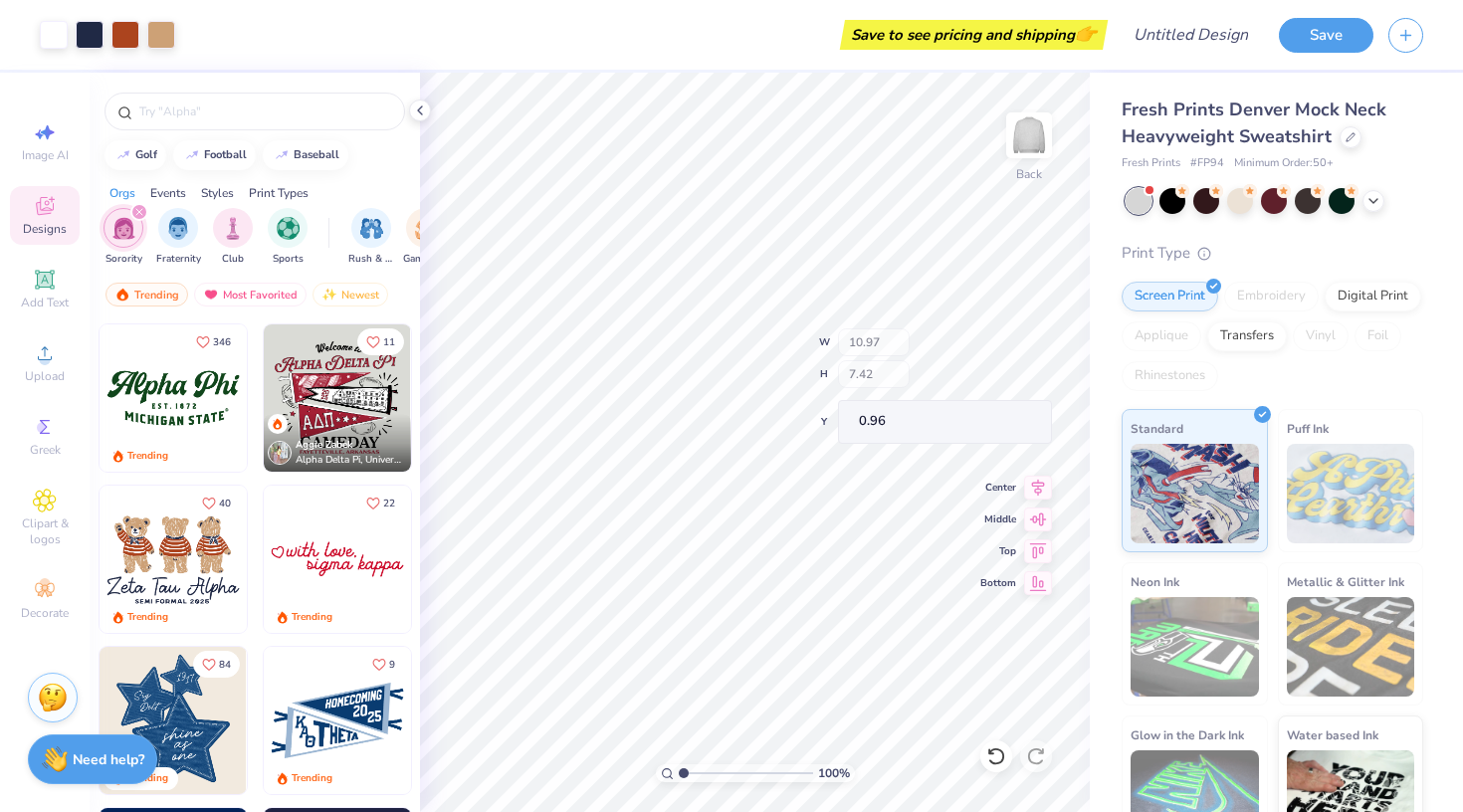 type on "10.96" 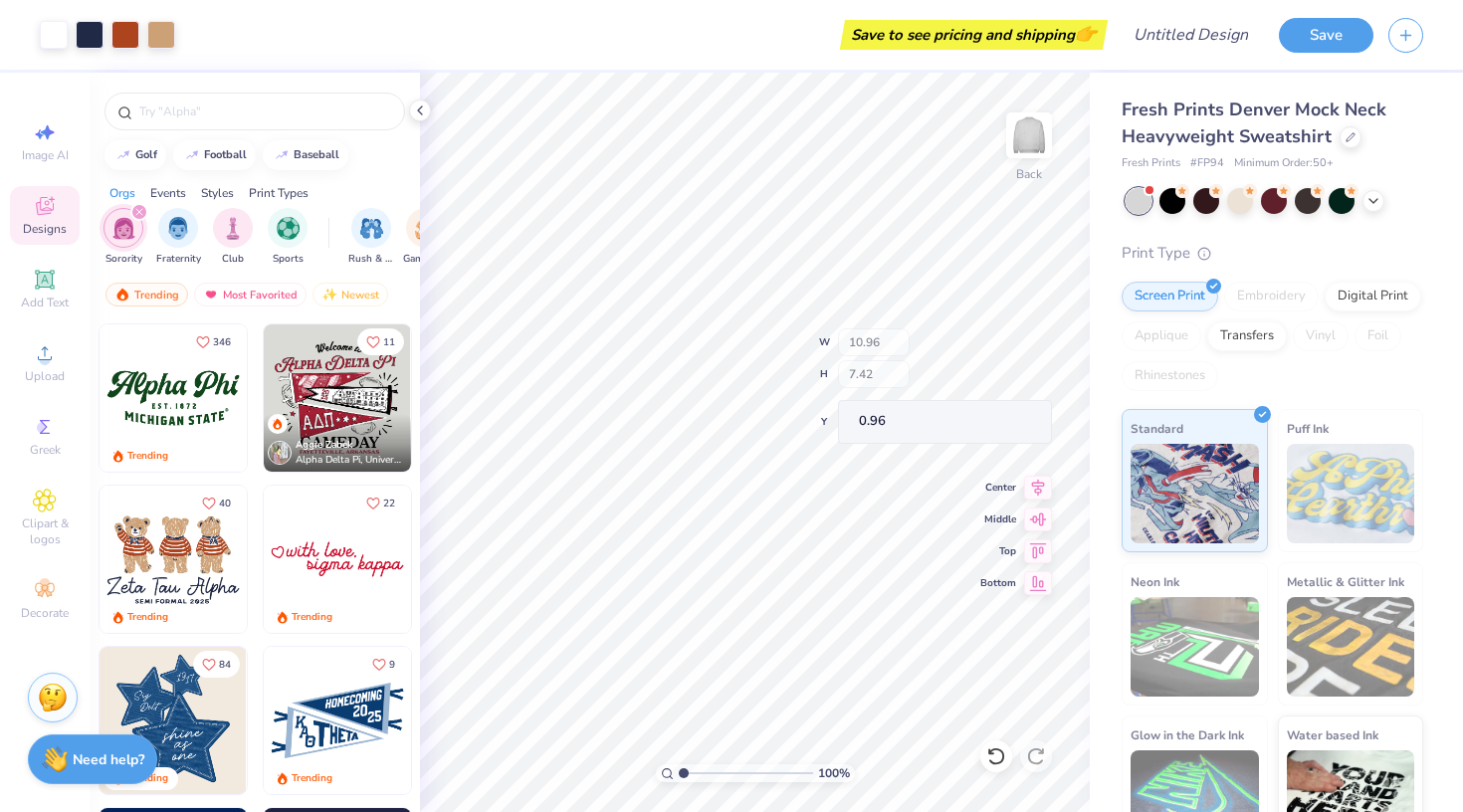 type on "1.87" 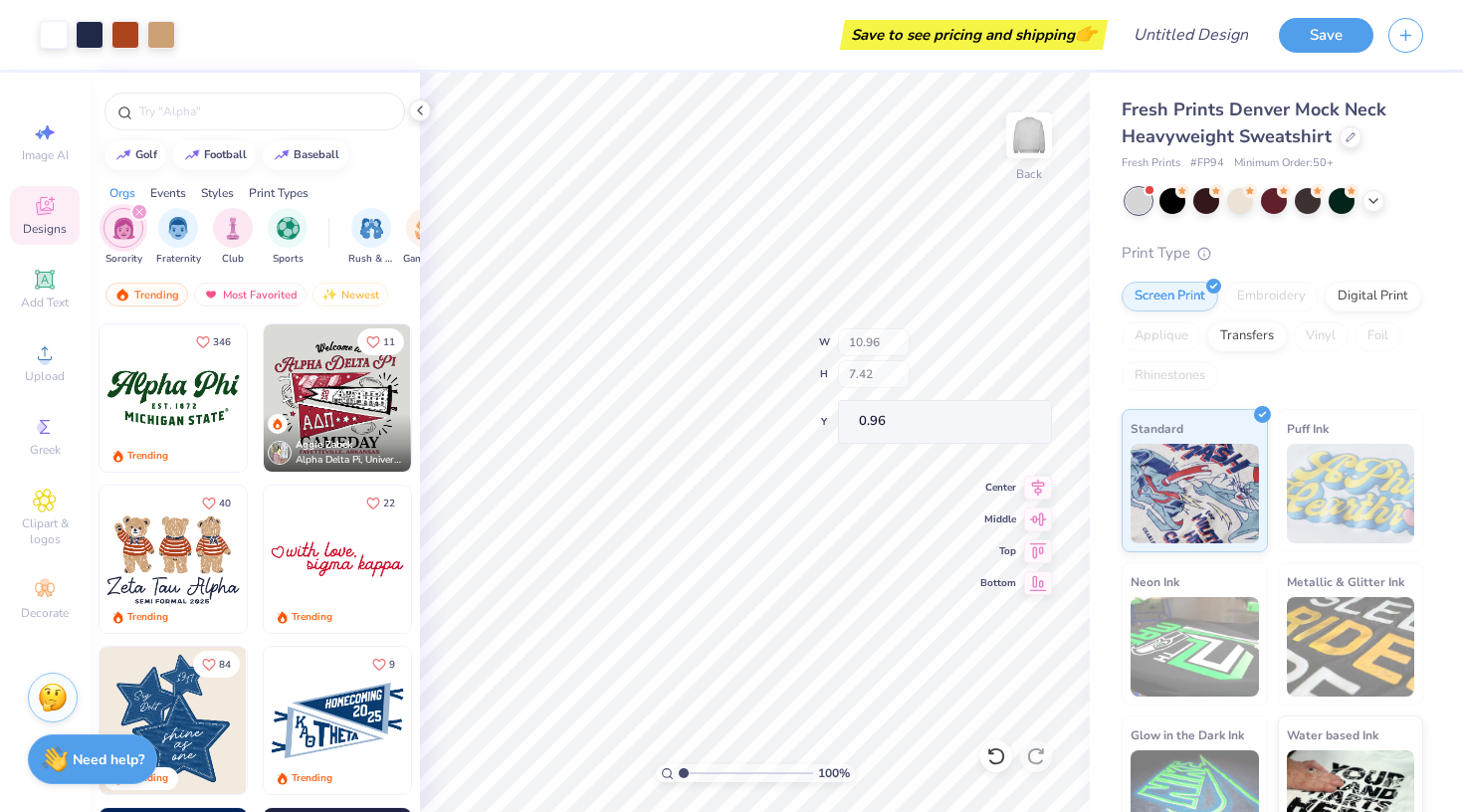 type on "6.18" 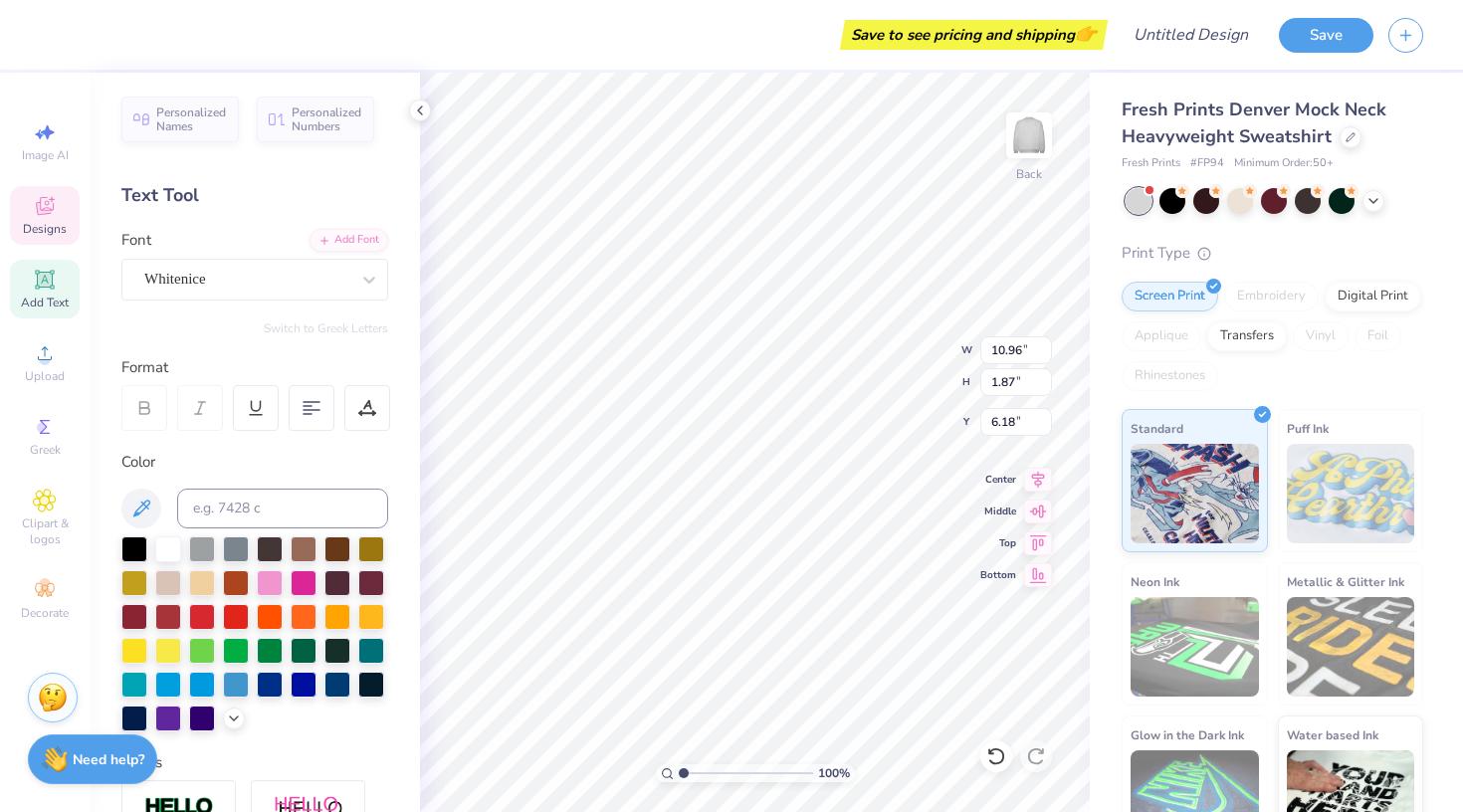 scroll, scrollTop: 0, scrollLeft: 4, axis: horizontal 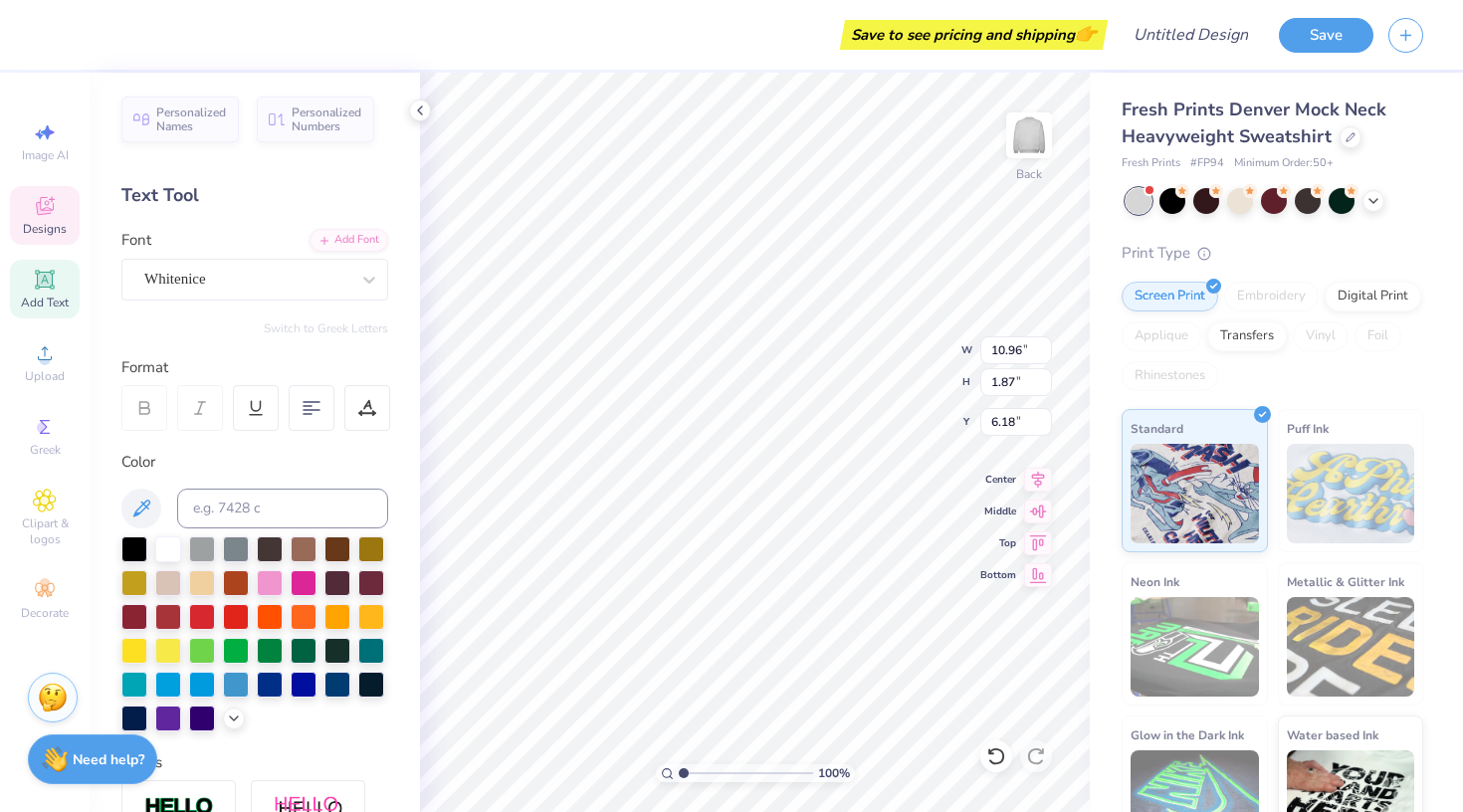 type on "Alpha Xi Delta" 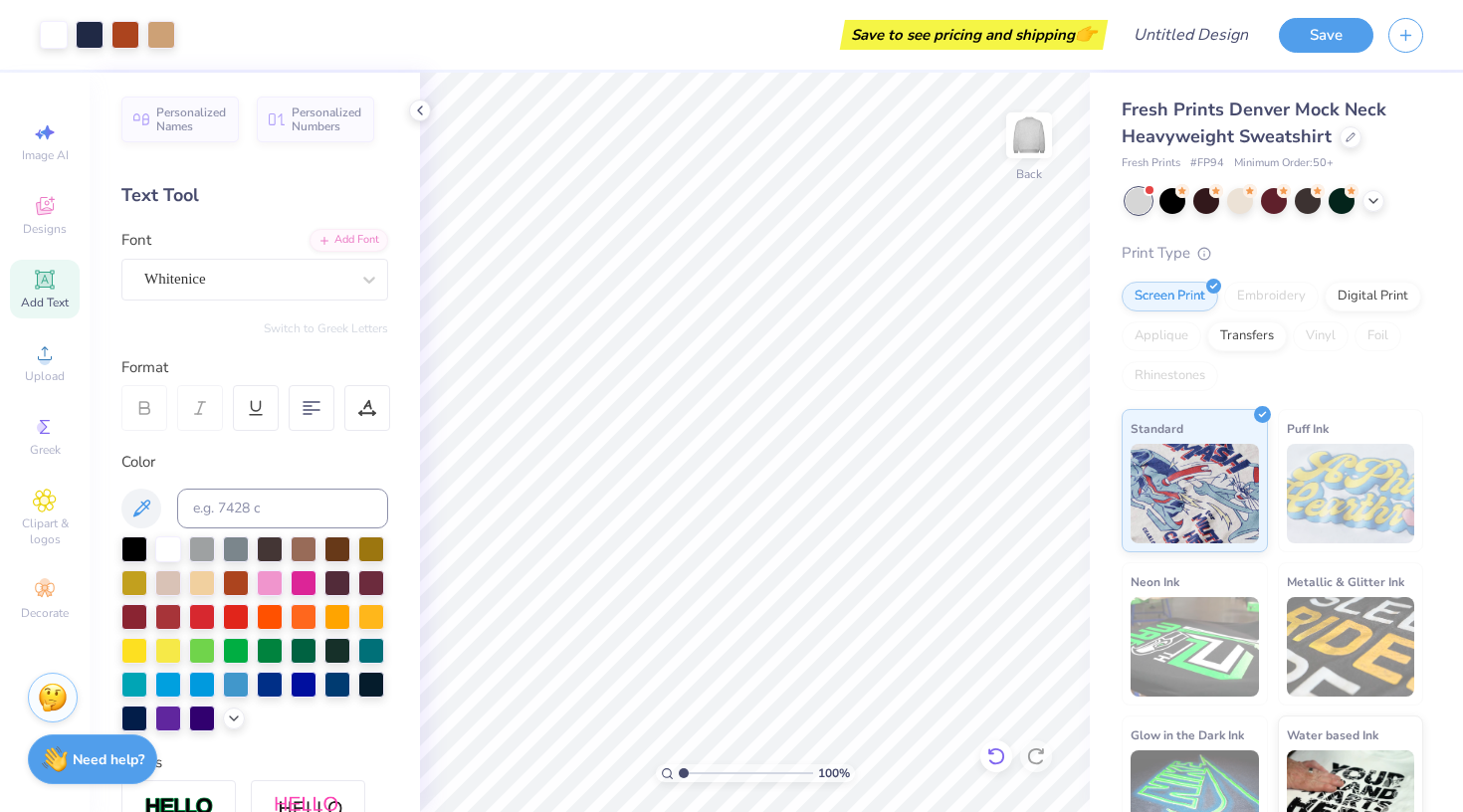 click at bounding box center [996, 756] 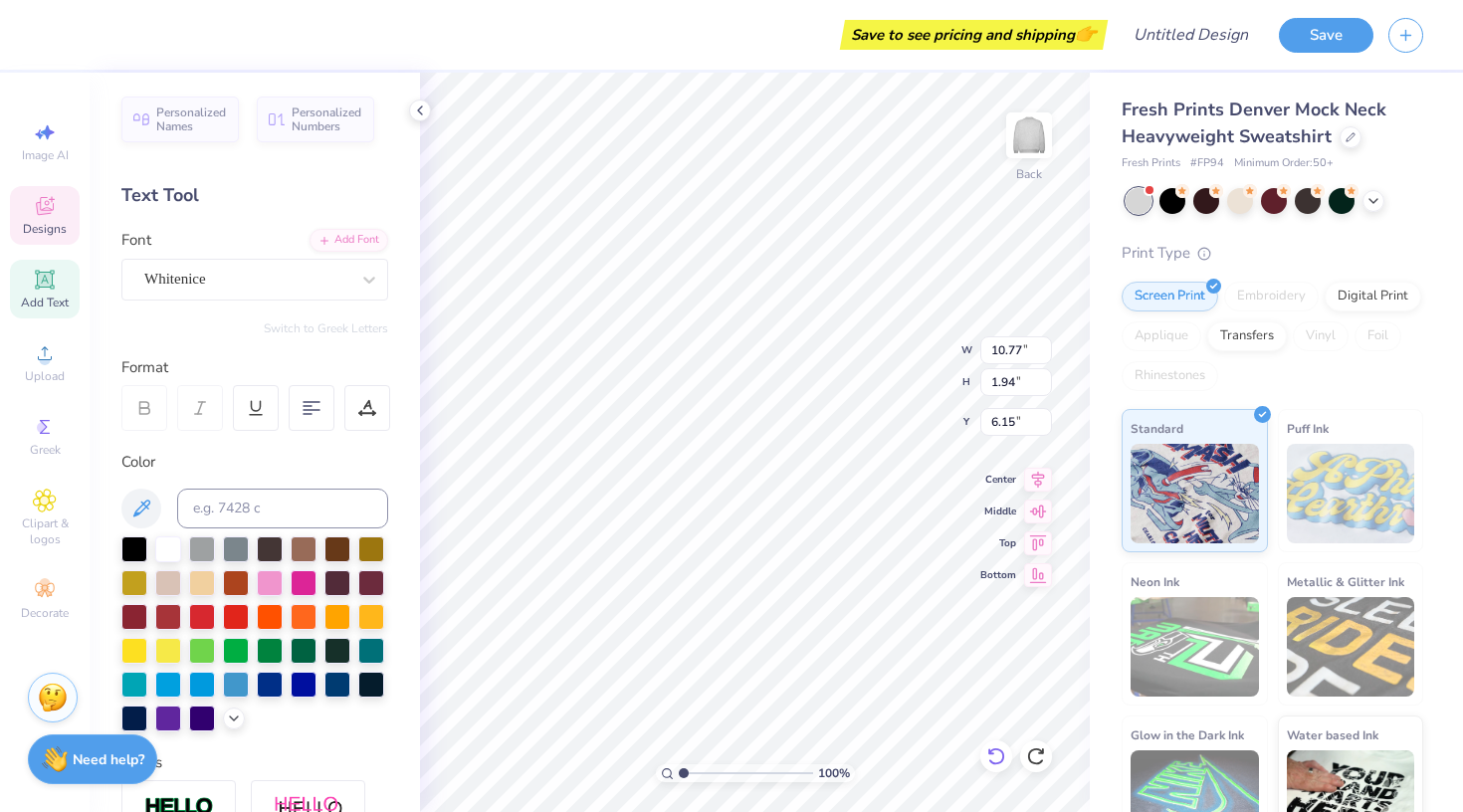 type on "6.19" 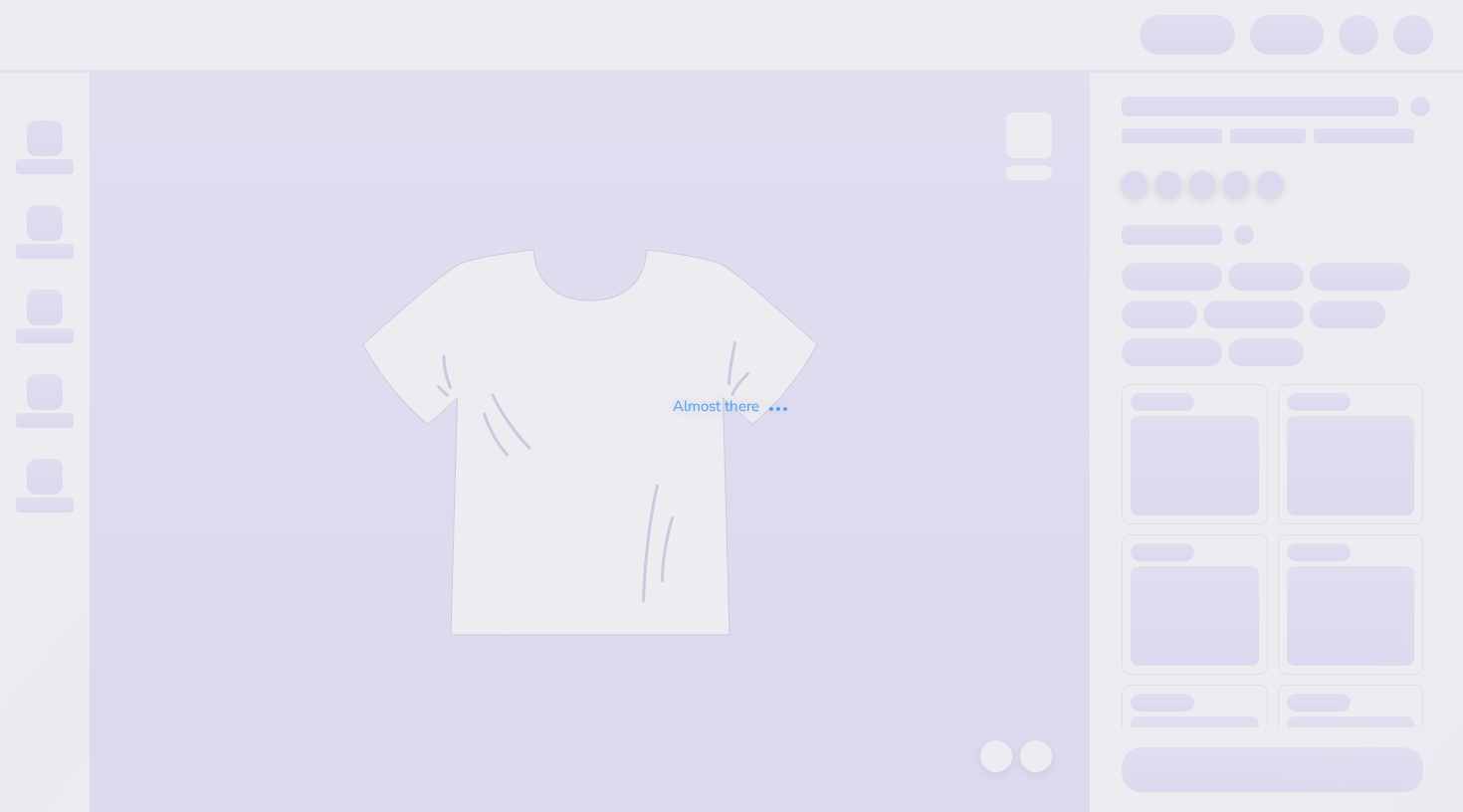 scroll, scrollTop: 0, scrollLeft: 0, axis: both 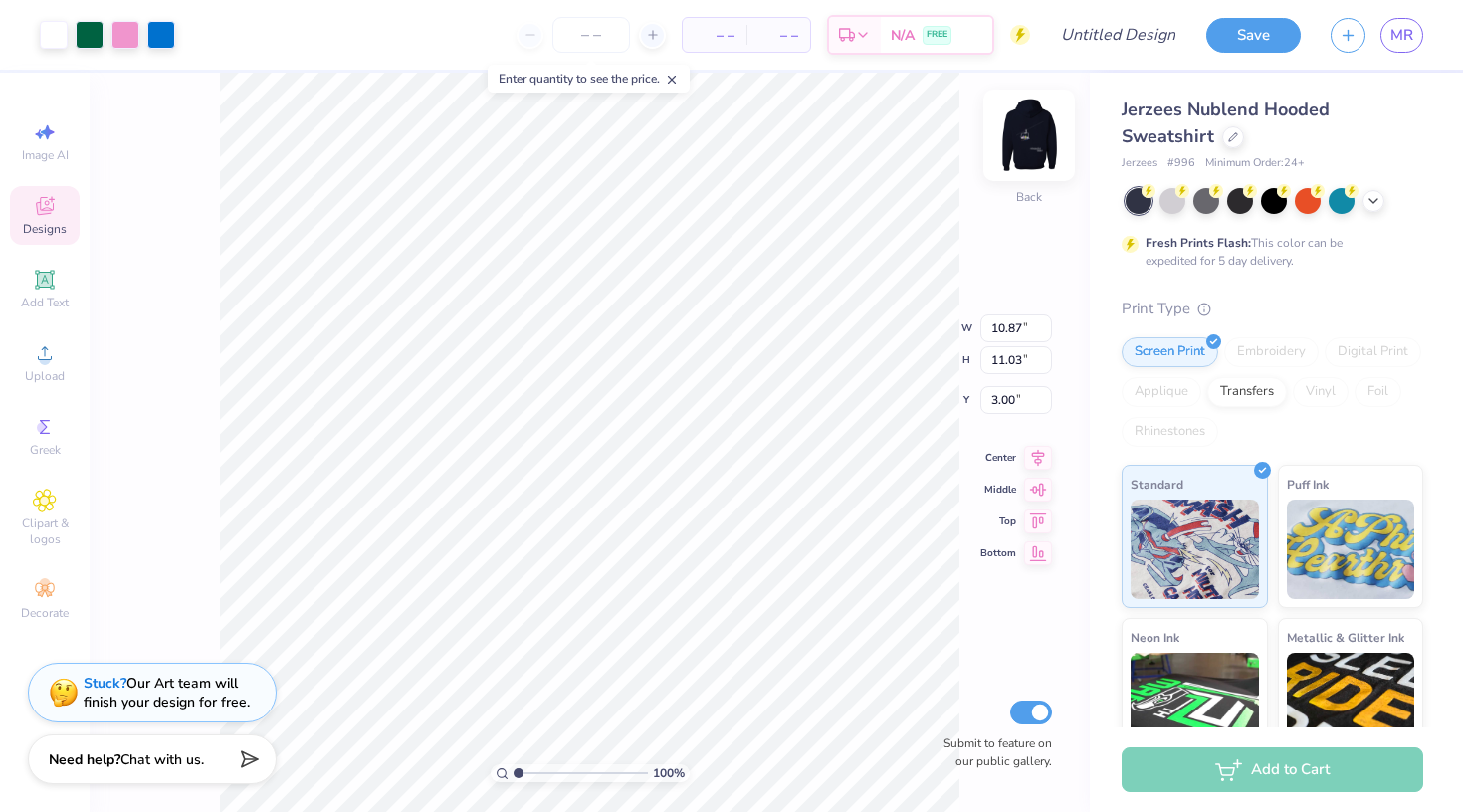 click at bounding box center (1029, 135) 